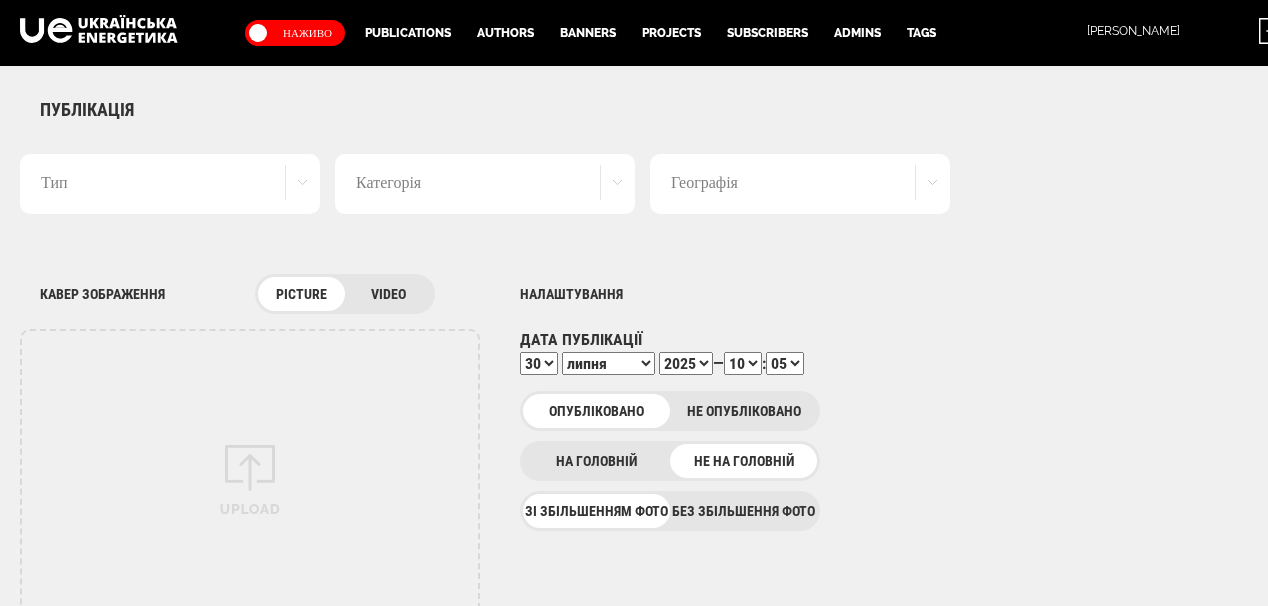 scroll, scrollTop: 0, scrollLeft: 0, axis: both 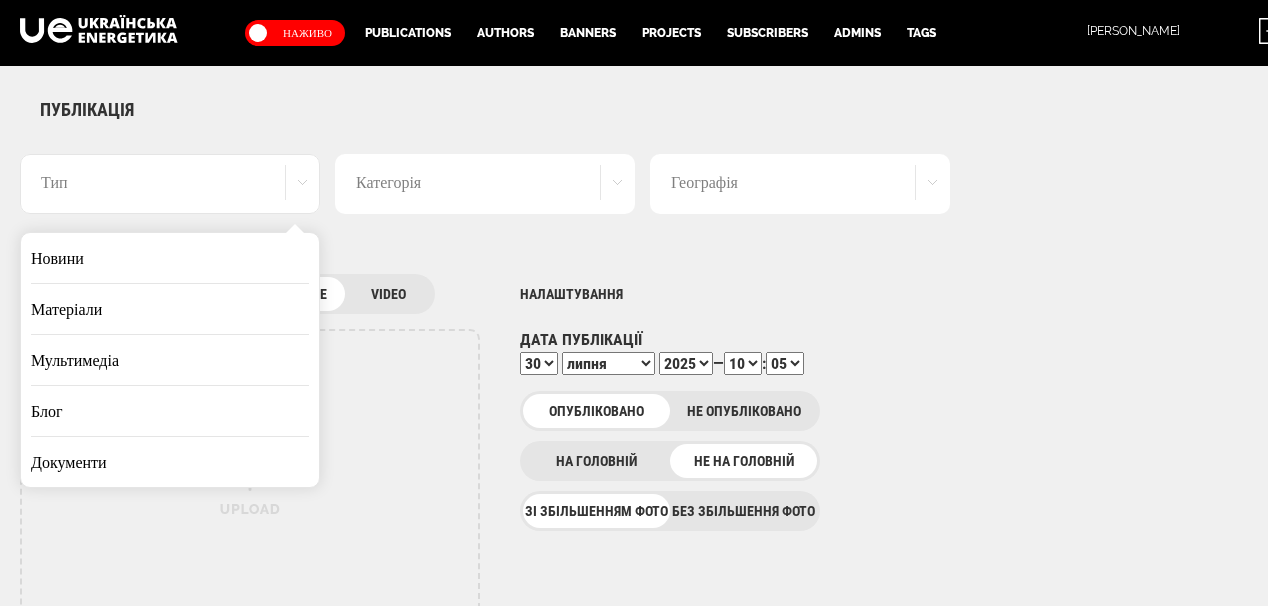 click on "Новини" at bounding box center [170, 258] 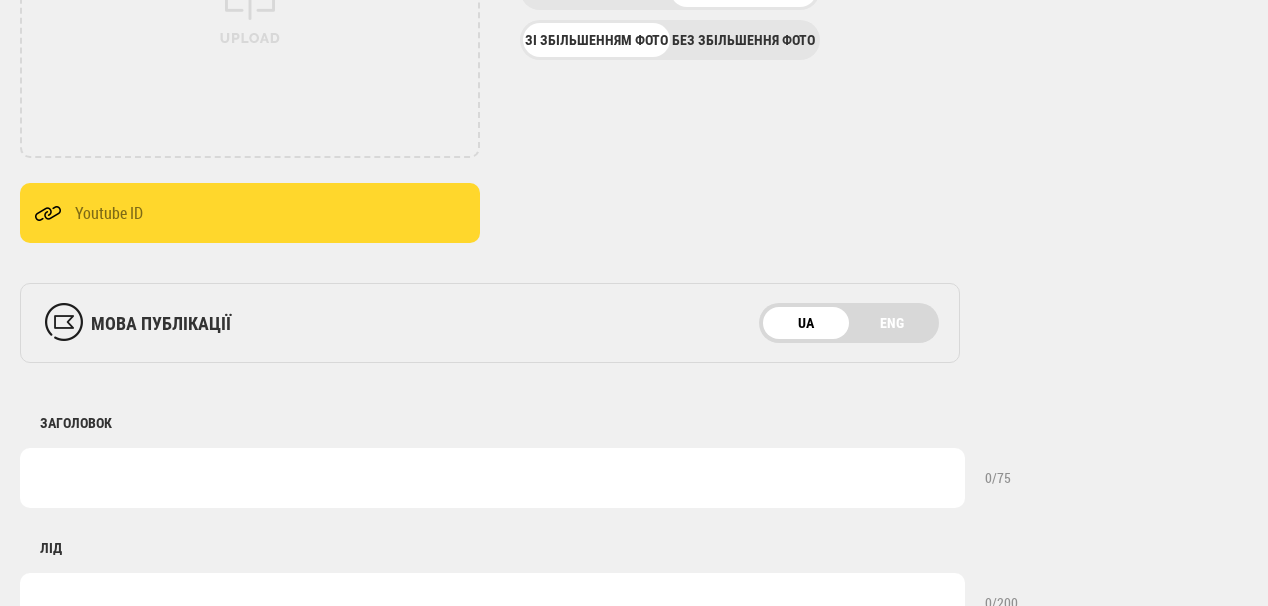 scroll, scrollTop: 720, scrollLeft: 0, axis: vertical 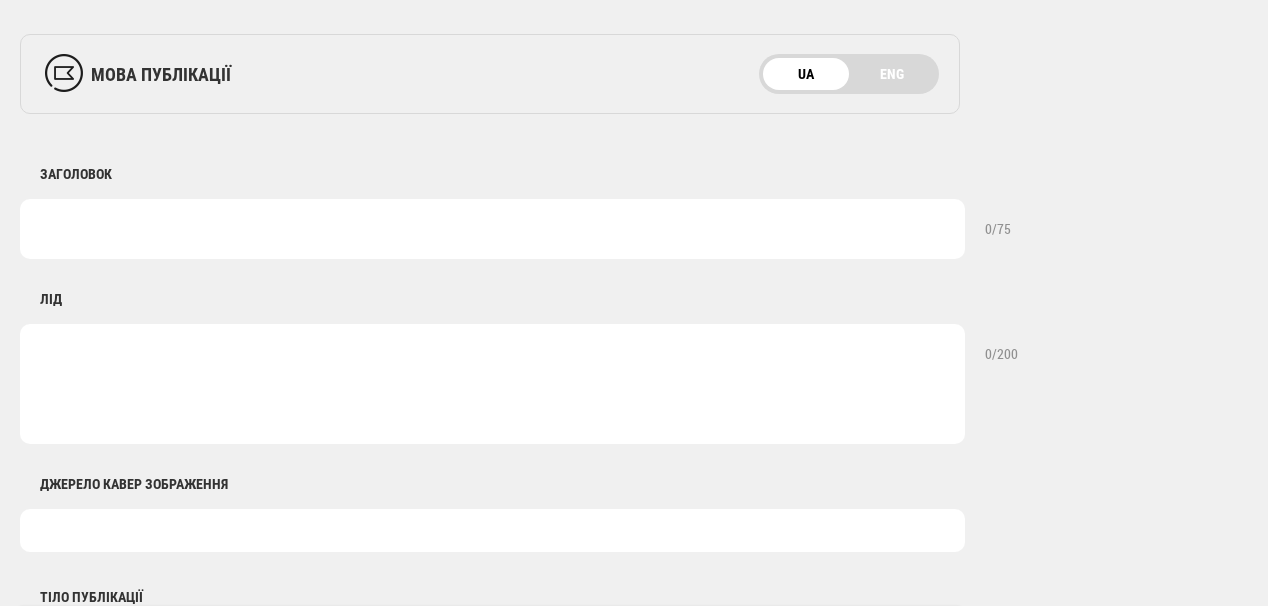 click at bounding box center (492, 229) 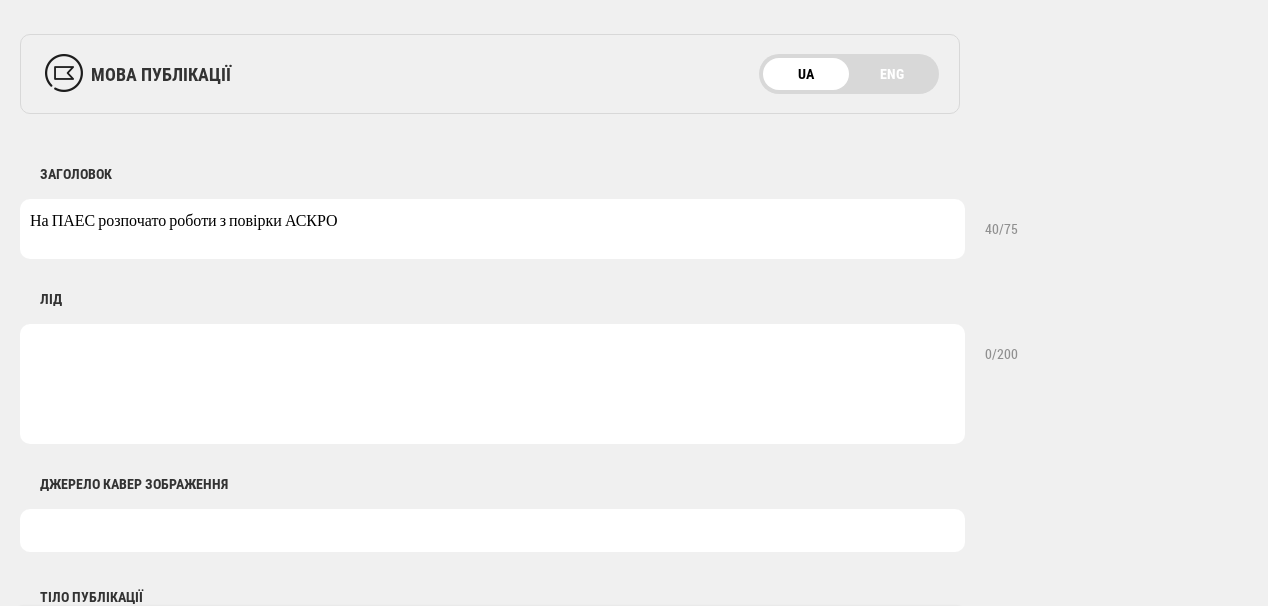 click on "На ПАЕС розпочато роботи з повірки АСКРО" at bounding box center [492, 229] 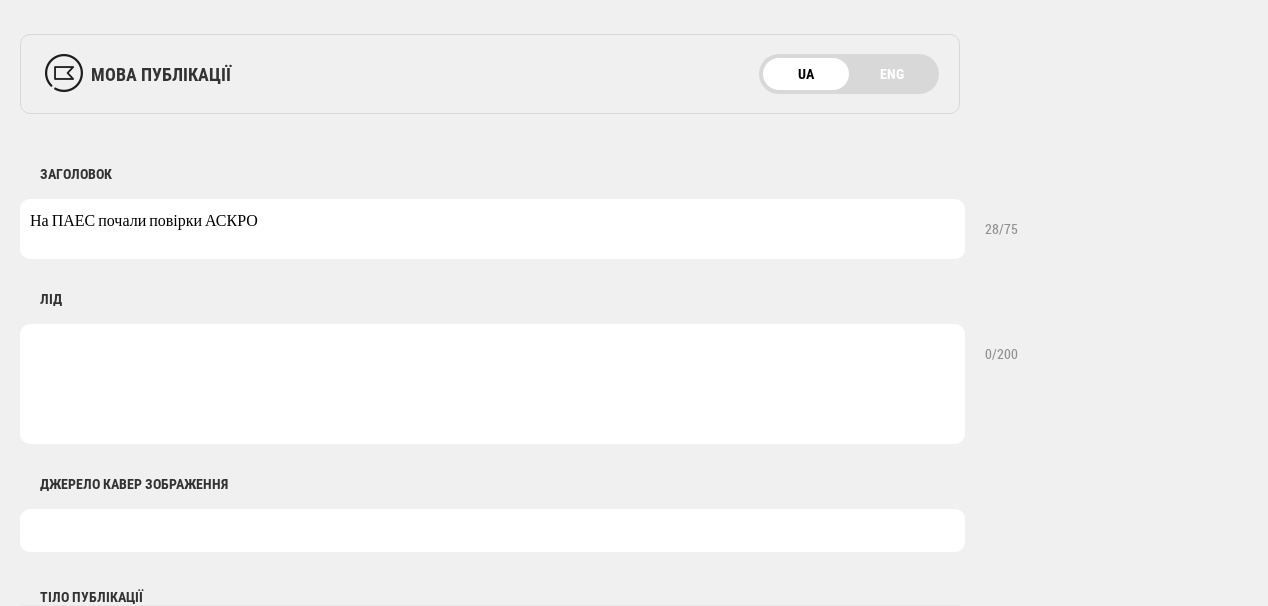 click on "На ПАЕС почали повірки АСКРО" at bounding box center [492, 229] 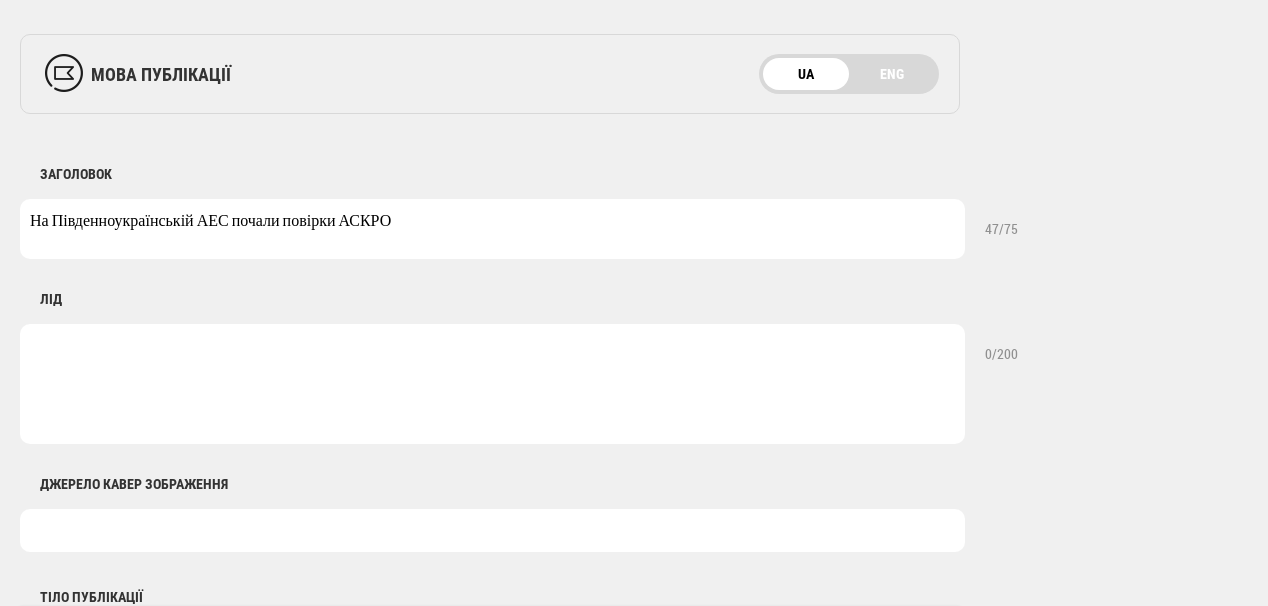 type on "На Південноукраїнській АЕС почали повірки АСКРО" 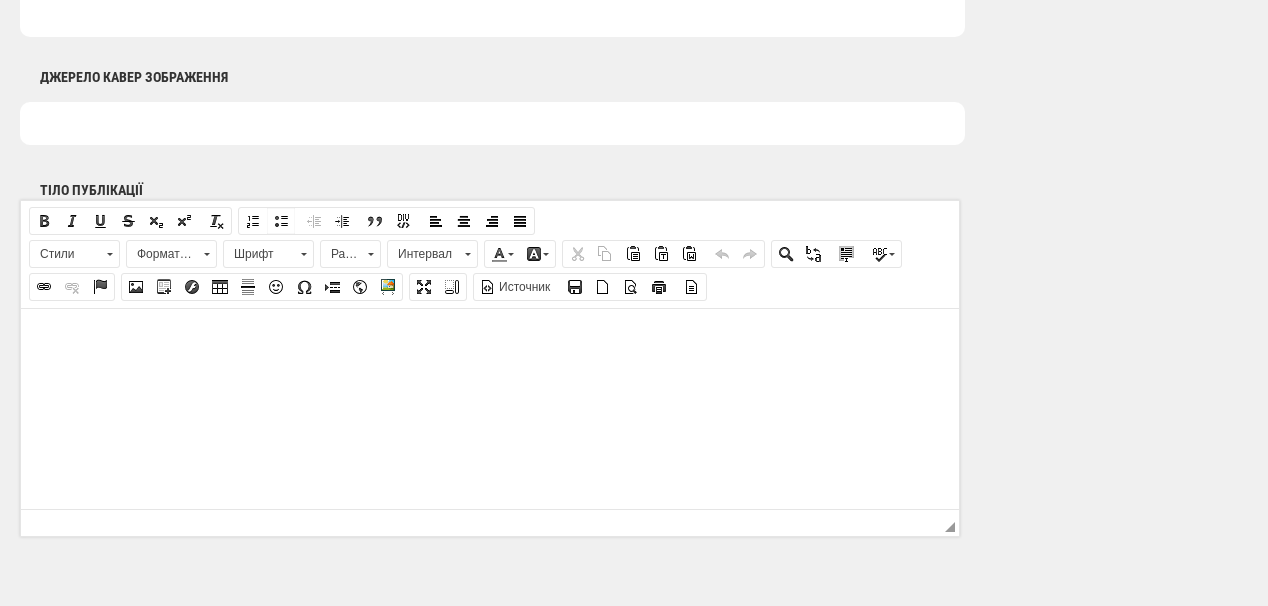 scroll, scrollTop: 1200, scrollLeft: 0, axis: vertical 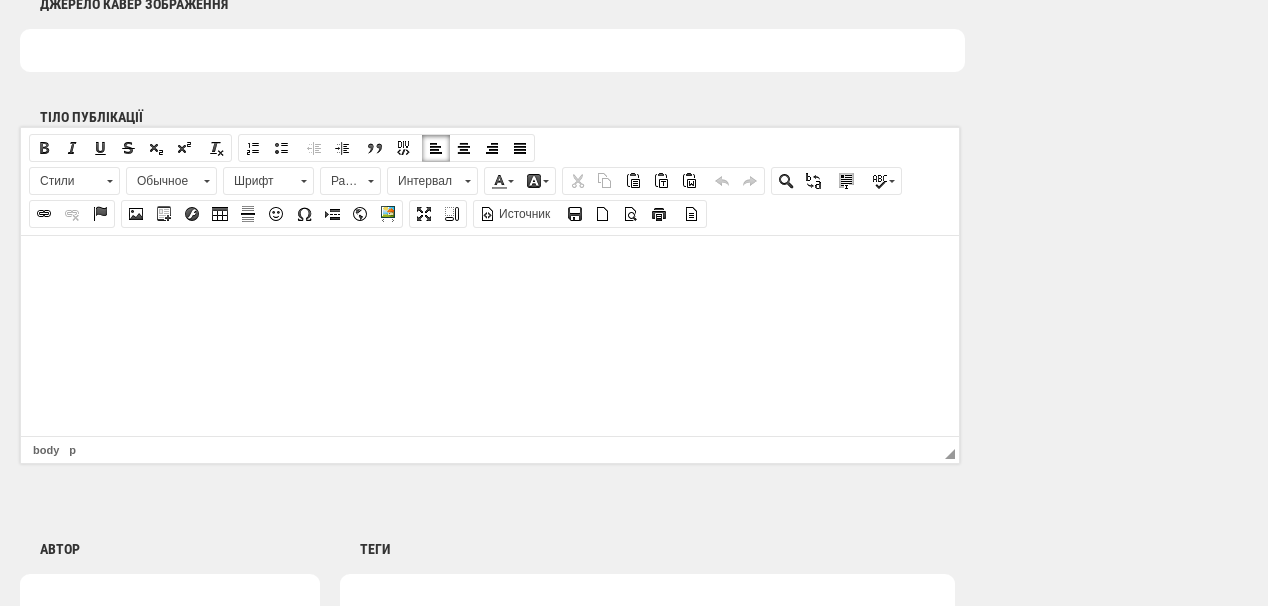 click at bounding box center [490, 265] 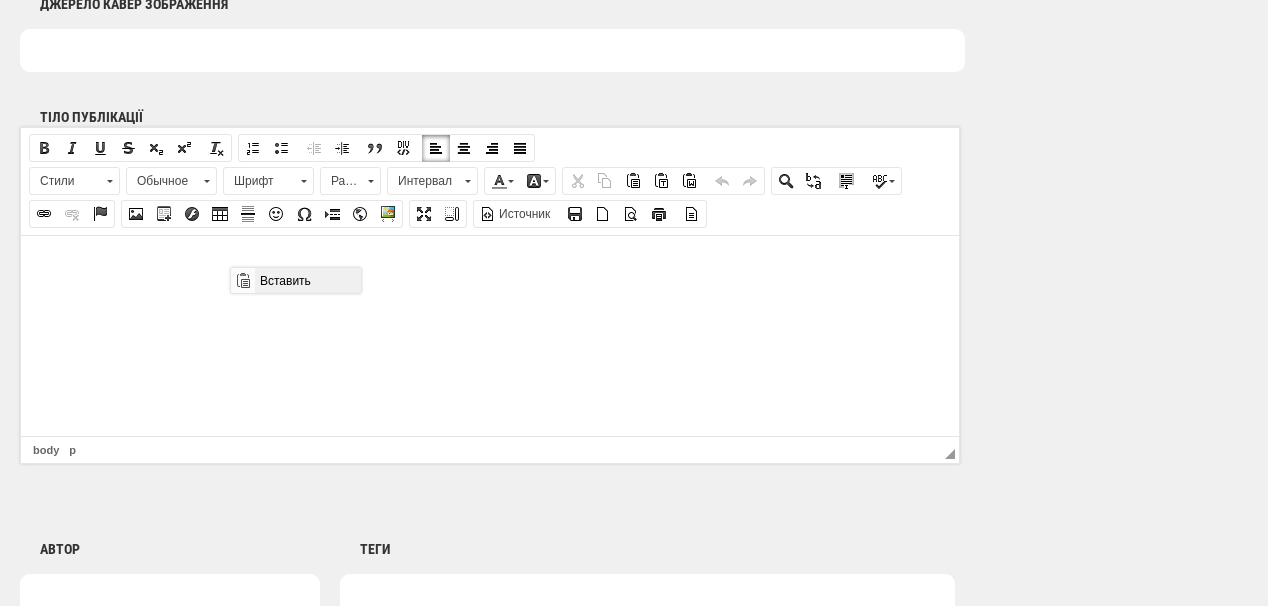 scroll, scrollTop: 0, scrollLeft: 0, axis: both 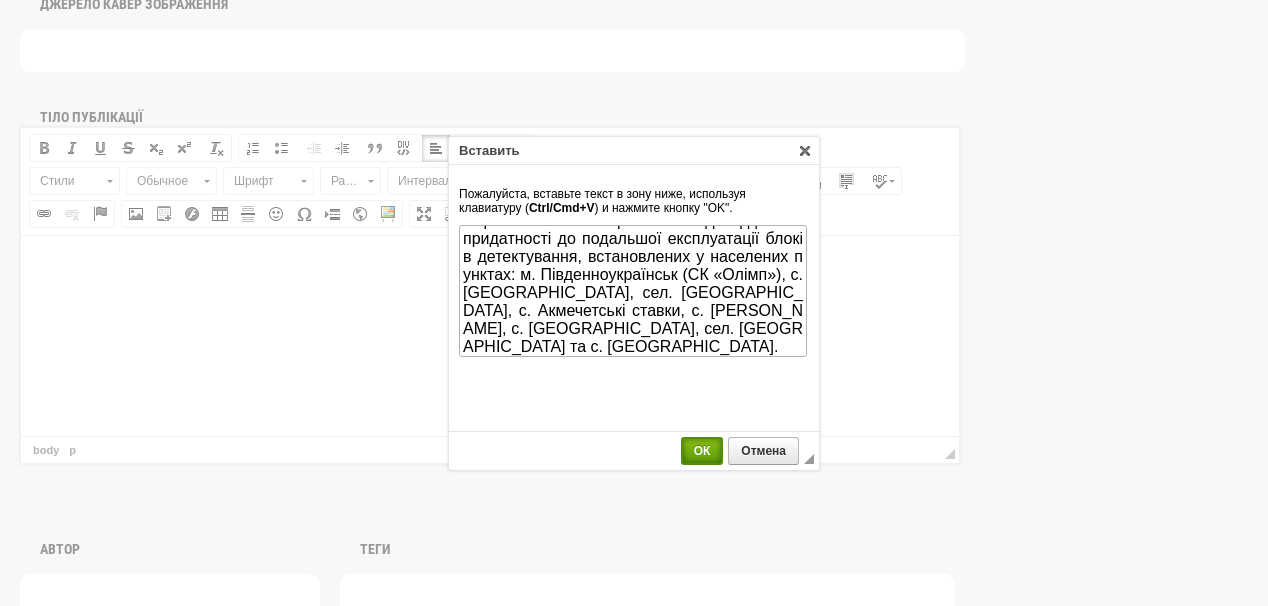 click on "ОК" at bounding box center [702, 451] 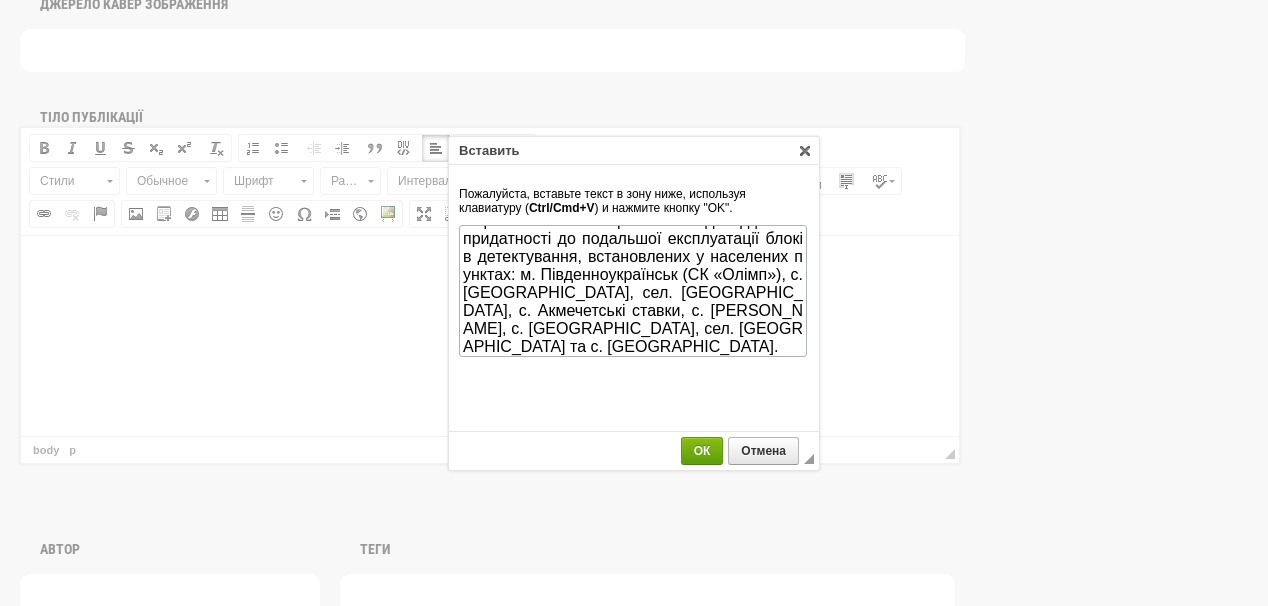 scroll, scrollTop: 0, scrollLeft: 0, axis: both 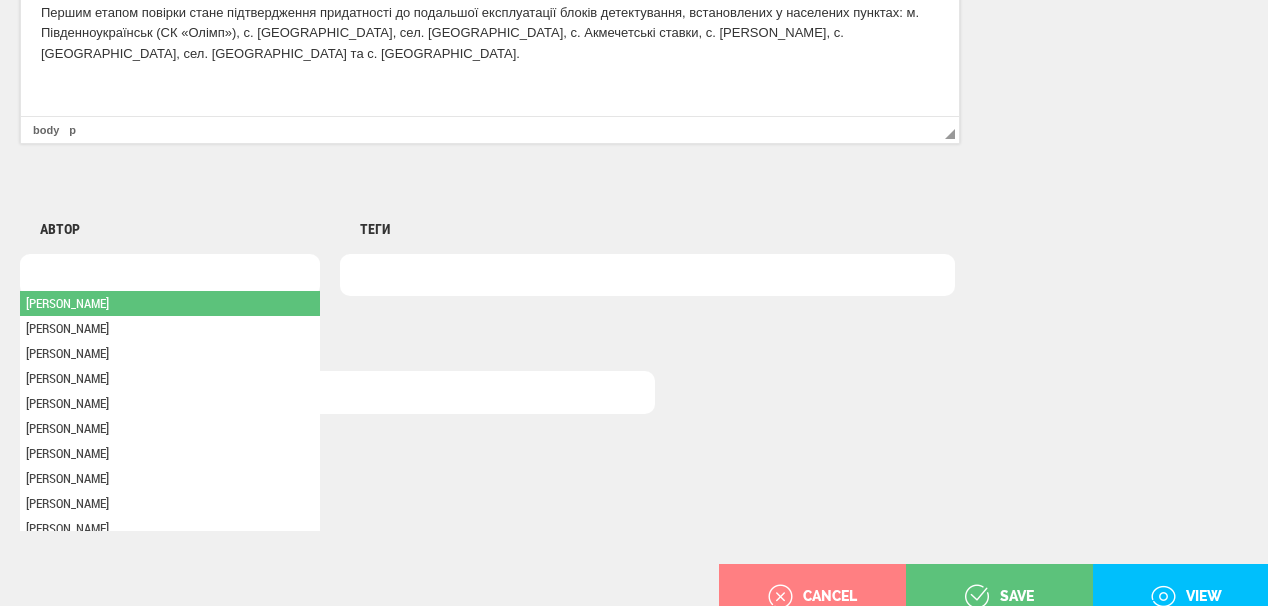 click at bounding box center (170, 275) 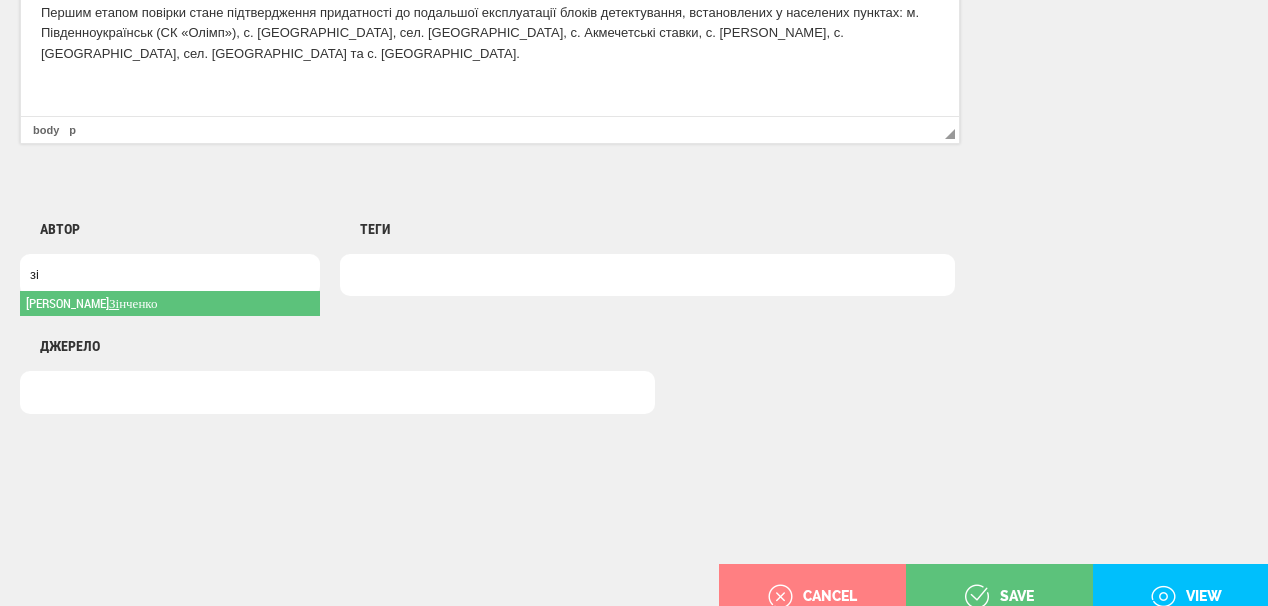 type on "зі" 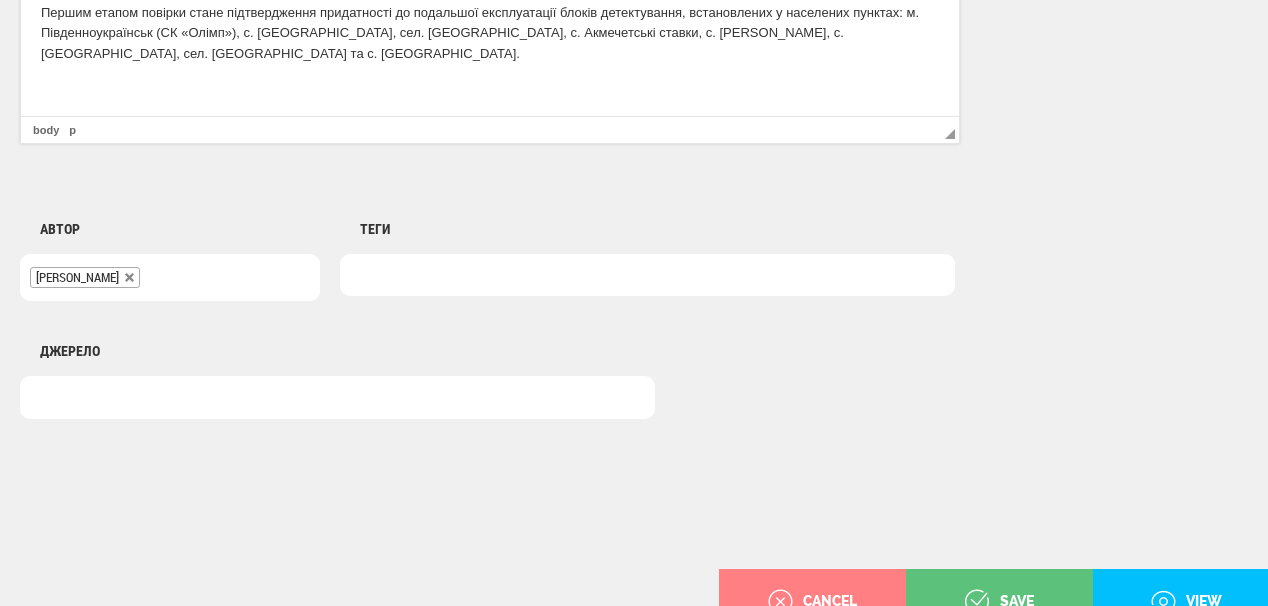 click at bounding box center (647, 275) 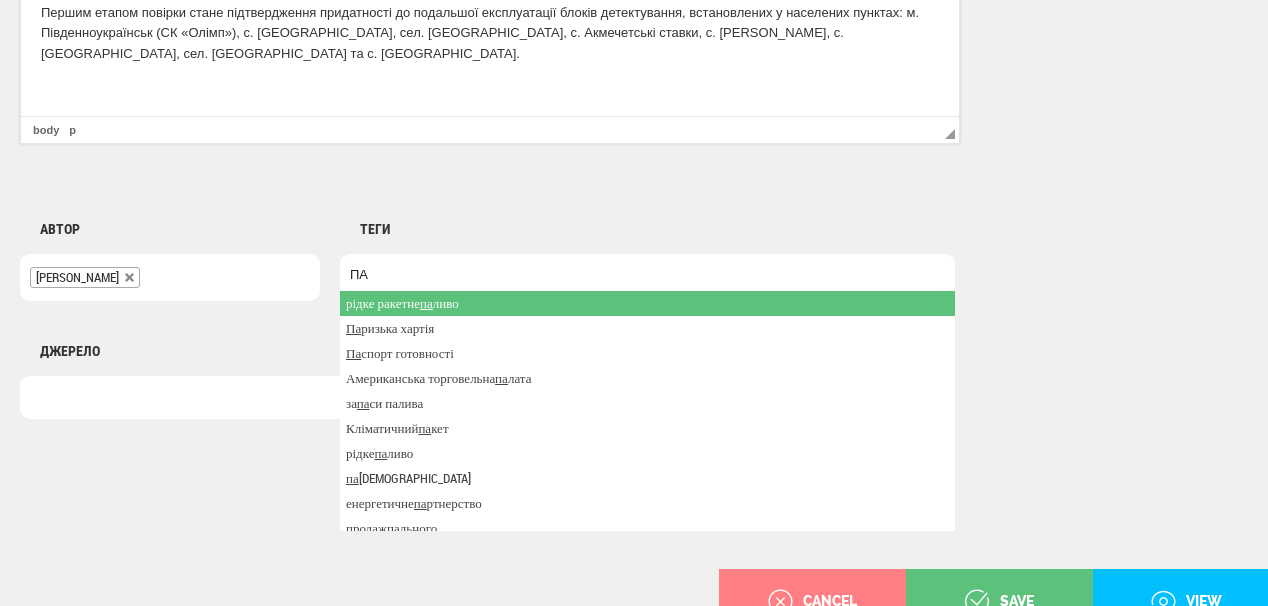 type on "П" 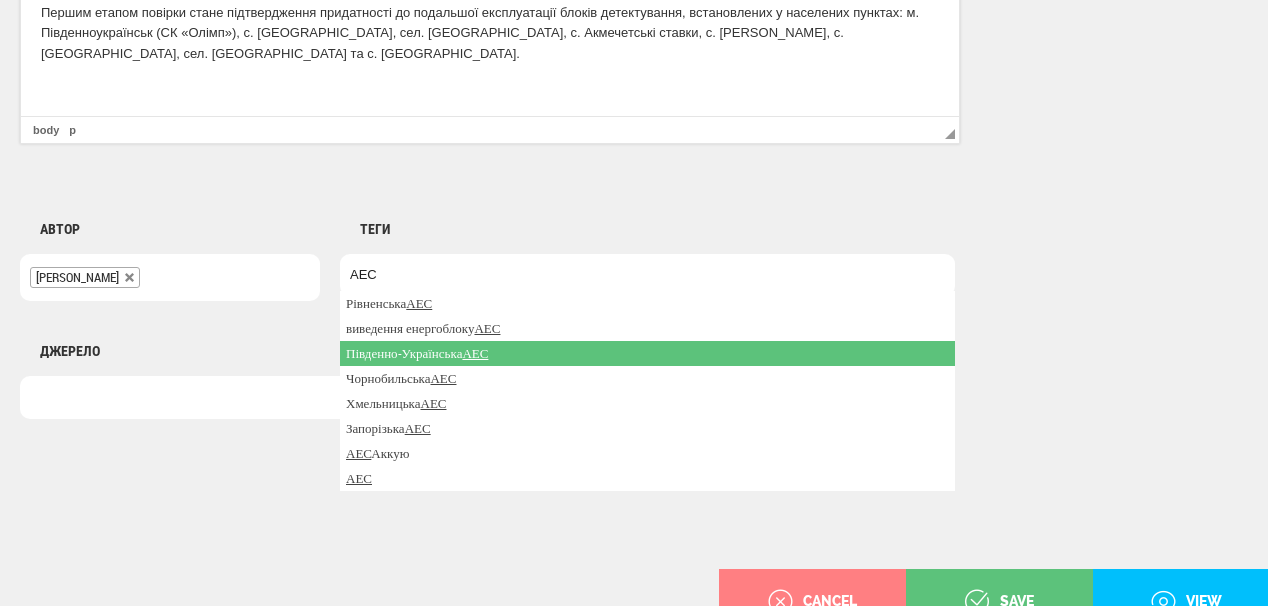 type on "АЕС" 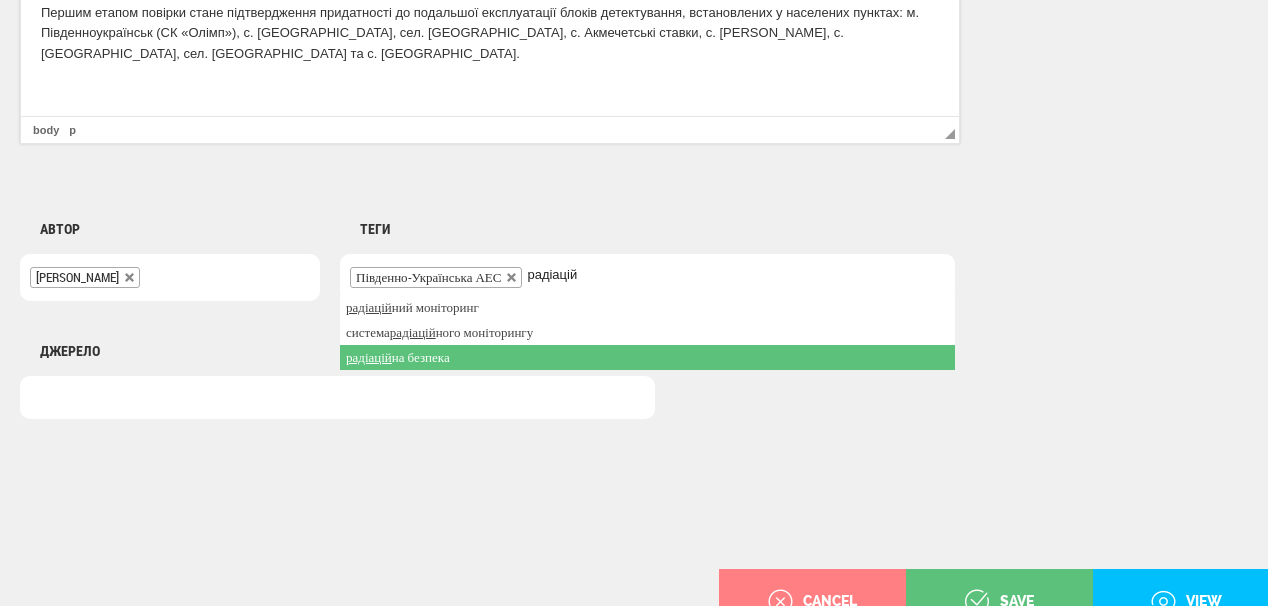 type on "радіацій" 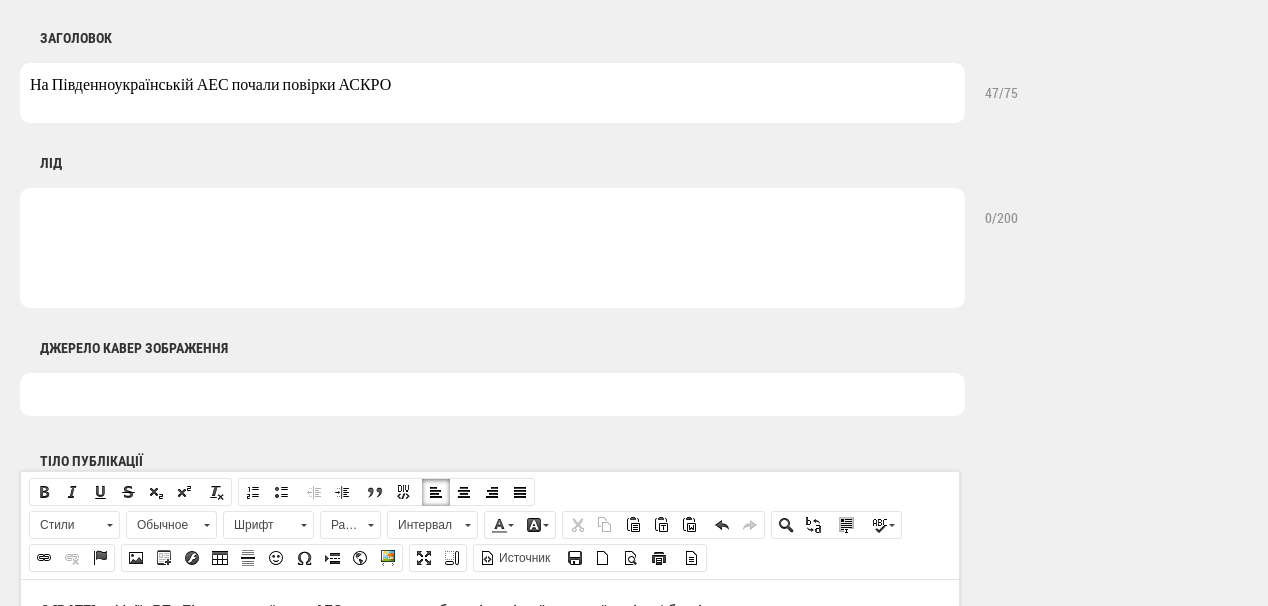 scroll, scrollTop: 800, scrollLeft: 0, axis: vertical 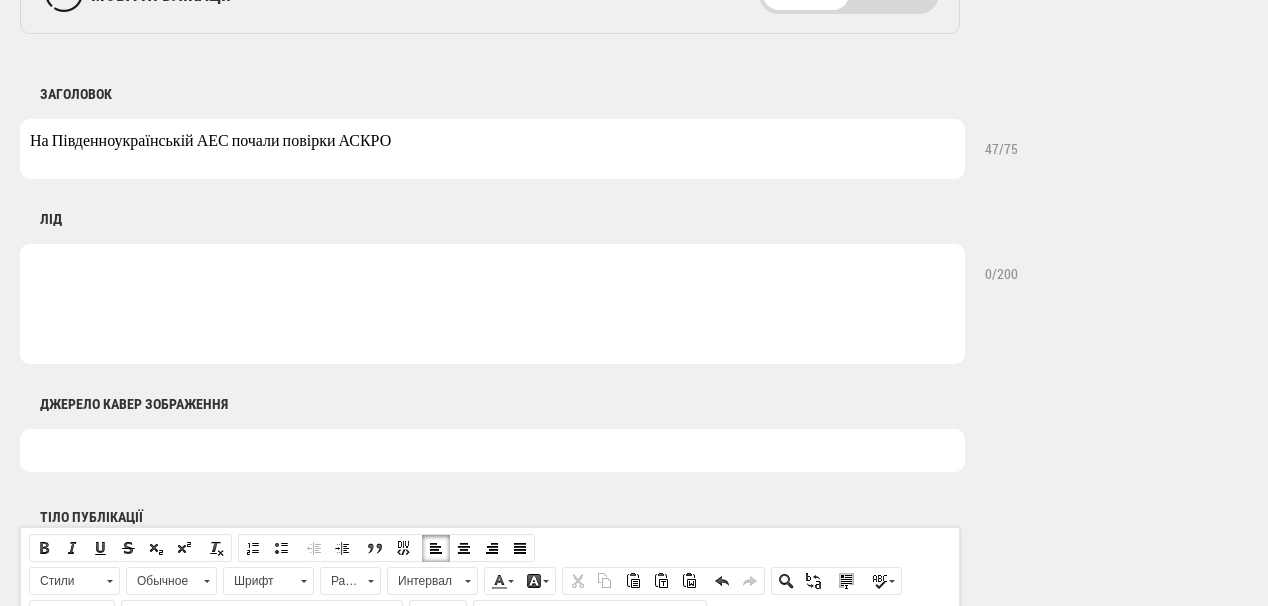 click at bounding box center (492, 304) 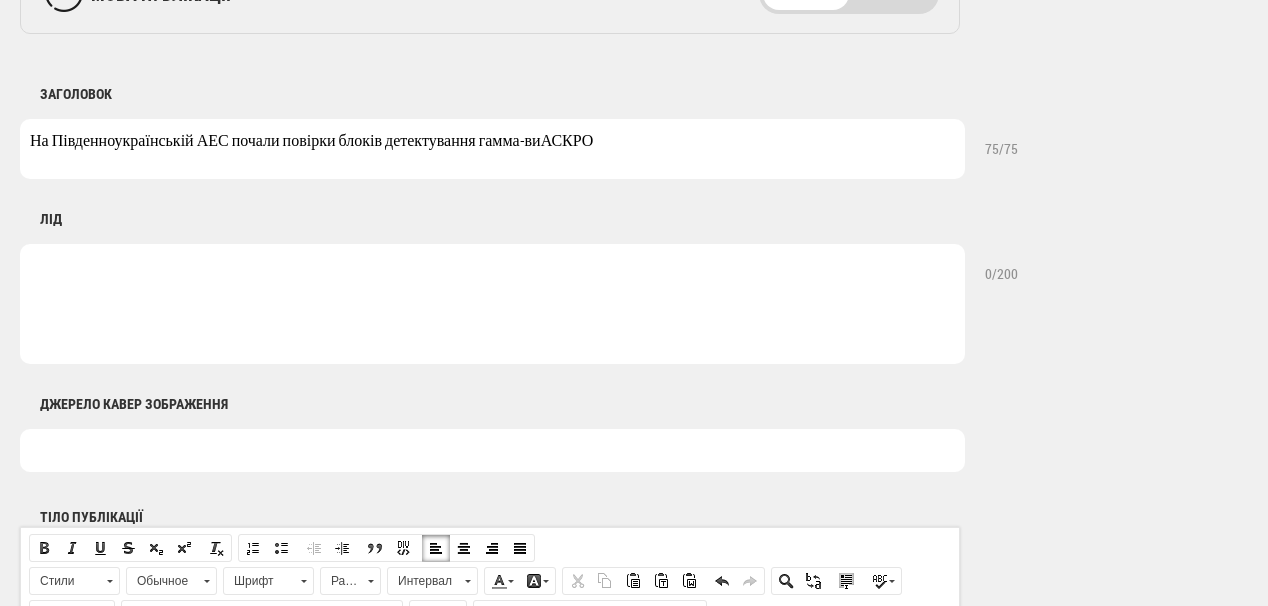 drag, startPoint x: 390, startPoint y: 140, endPoint x: 543, endPoint y: 154, distance: 153.63919 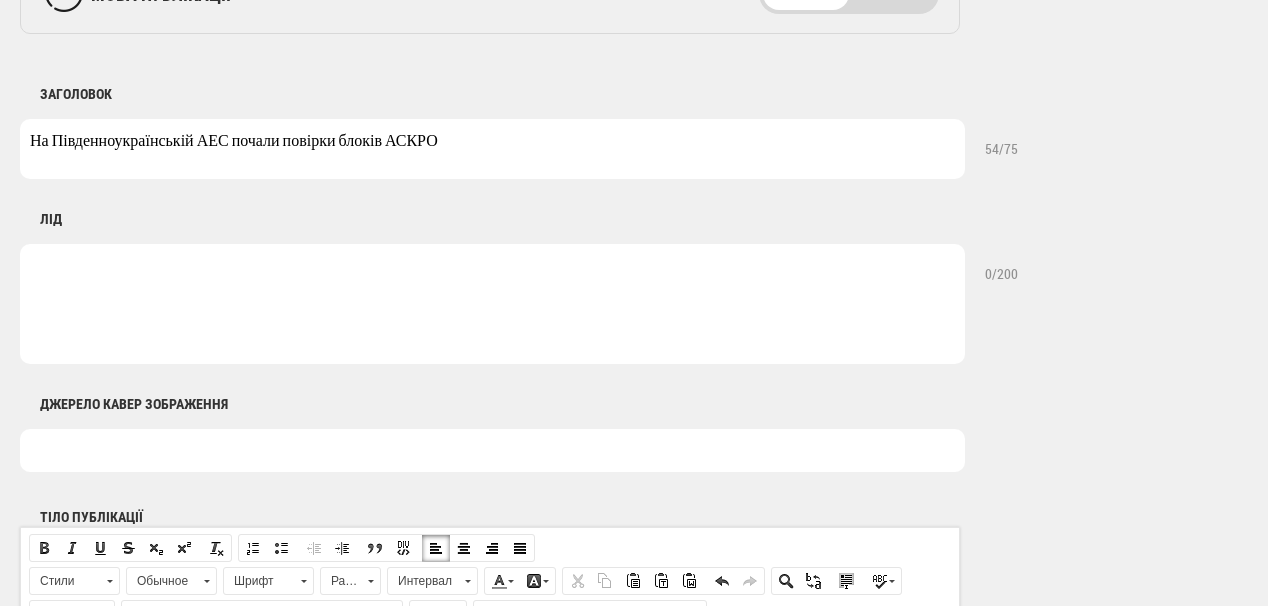 type on "На Південноукраїнській АЕС почали повірки блоків АСКРО" 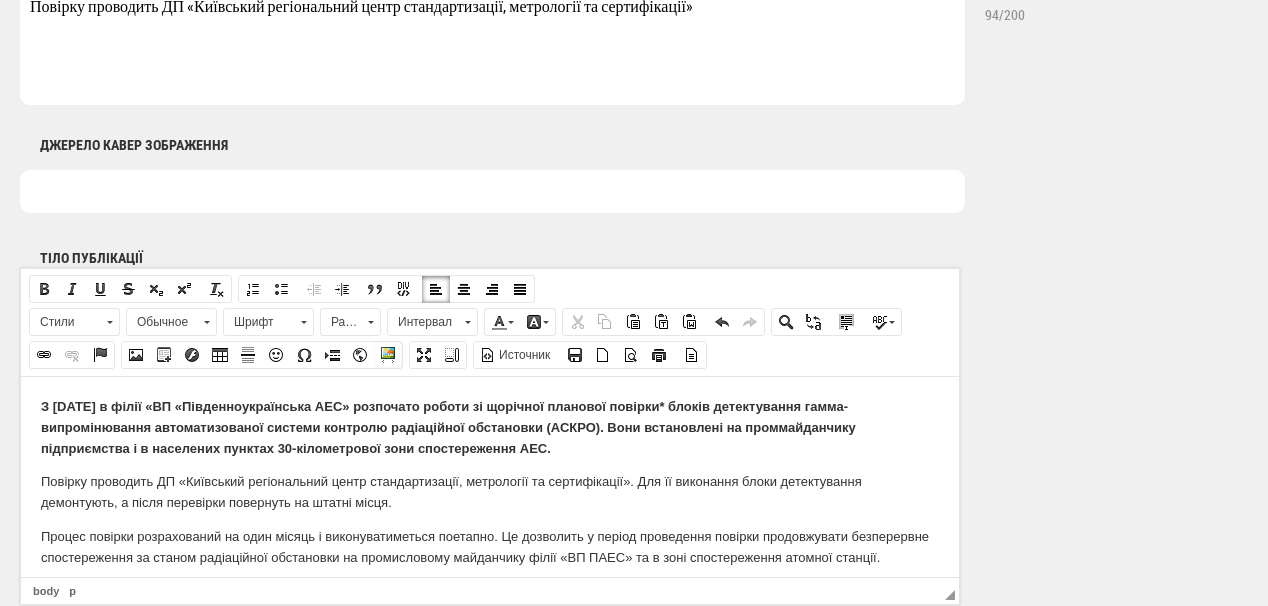 scroll, scrollTop: 1120, scrollLeft: 0, axis: vertical 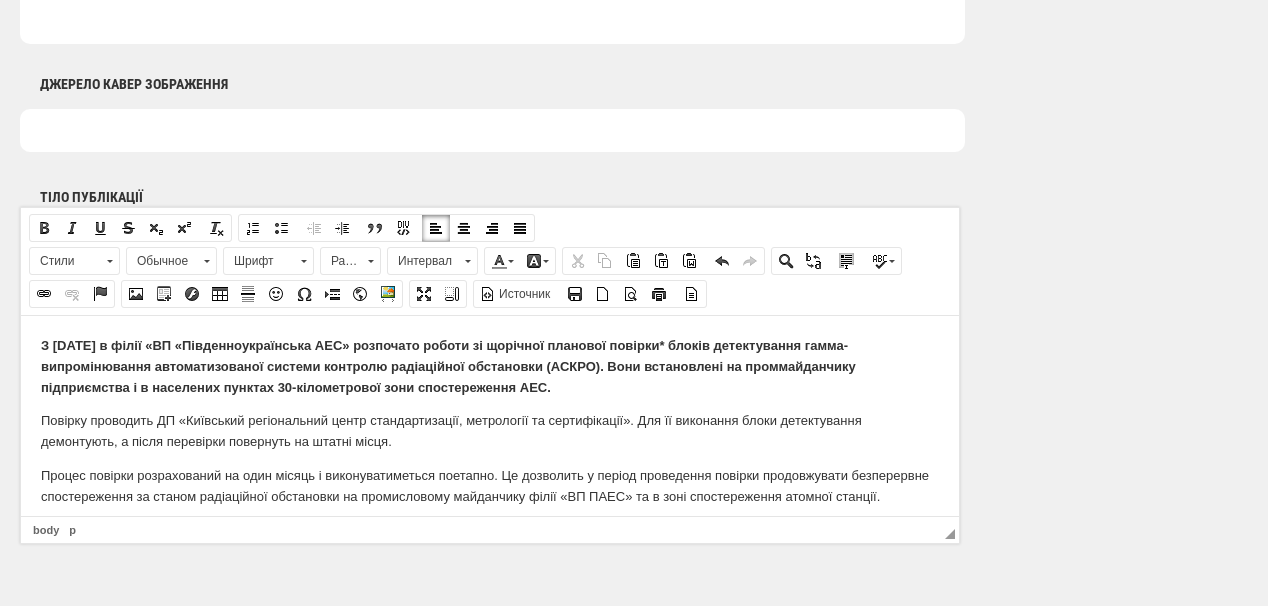 type on "Повірку проводить ДП «Київський регіональний центр стандартизації, метрології та сертифікації»" 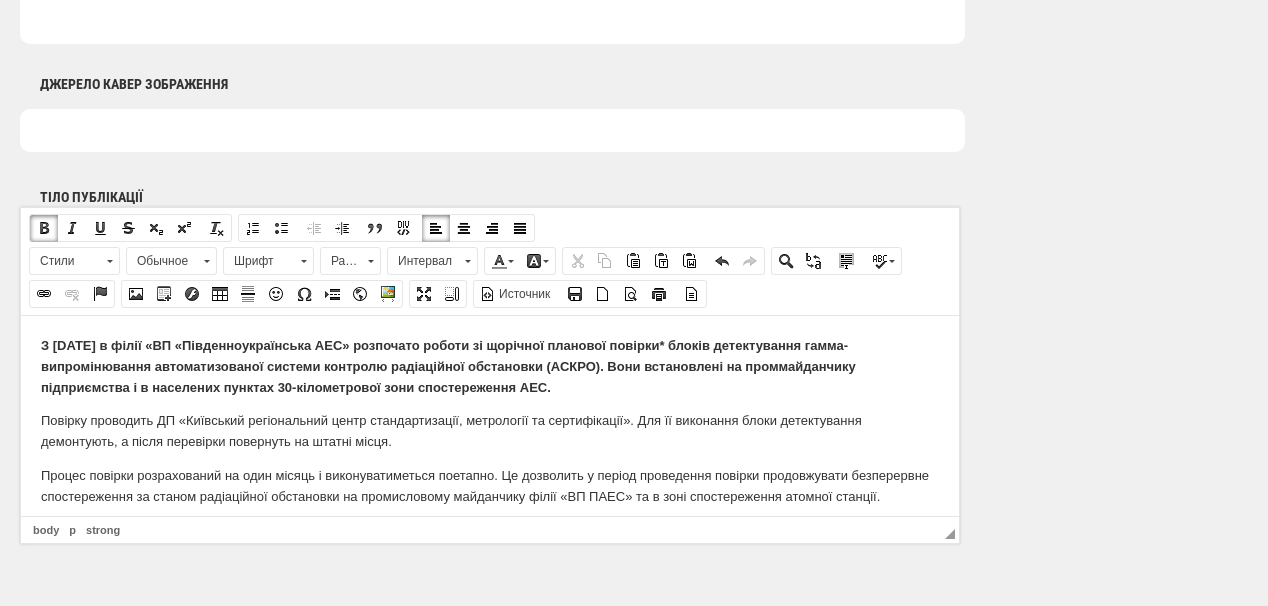drag, startPoint x: 40, startPoint y: 346, endPoint x: 403, endPoint y: 317, distance: 364.15656 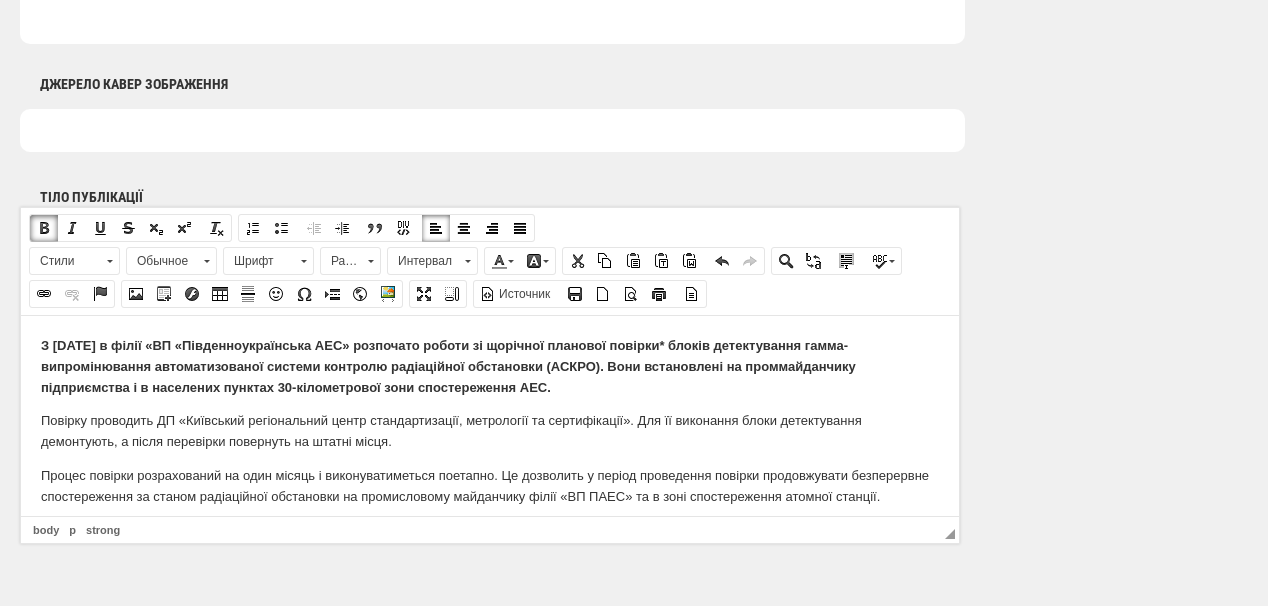 click at bounding box center [44, 228] 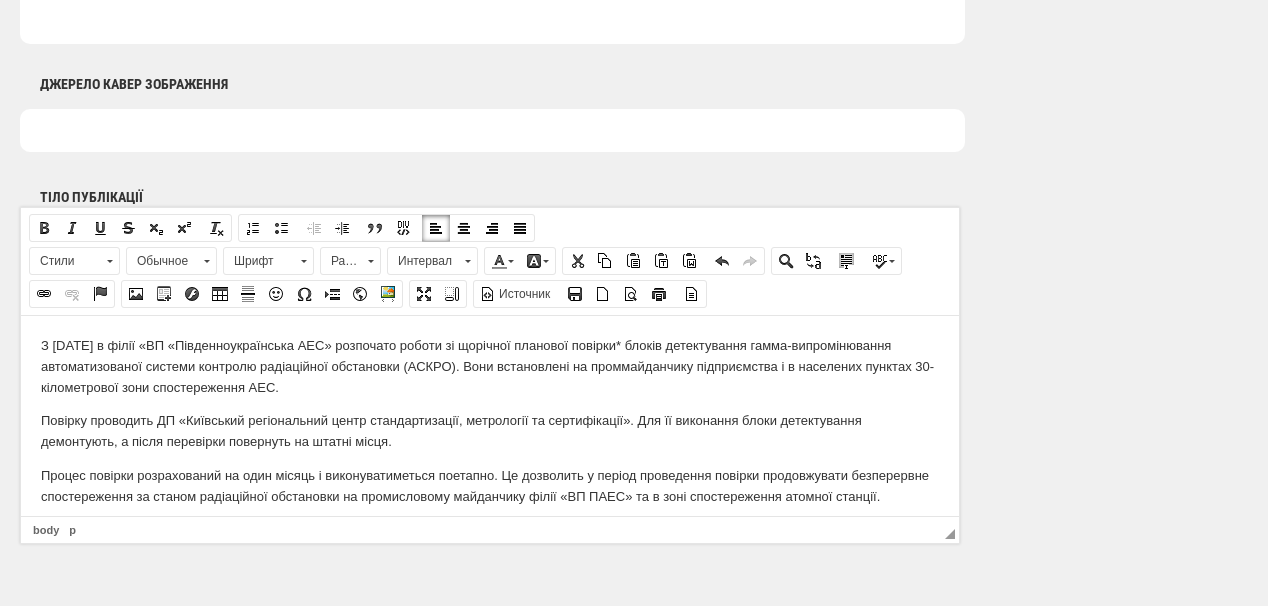 drag, startPoint x: 137, startPoint y: 395, endPoint x: 110, endPoint y: 356, distance: 47.434166 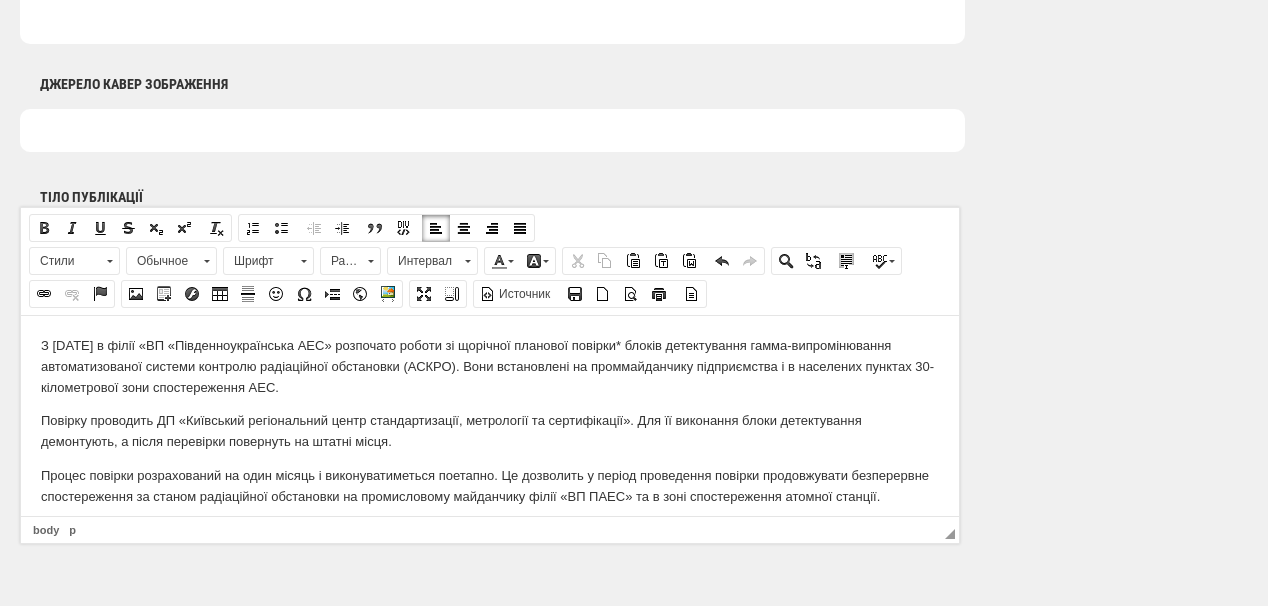 type 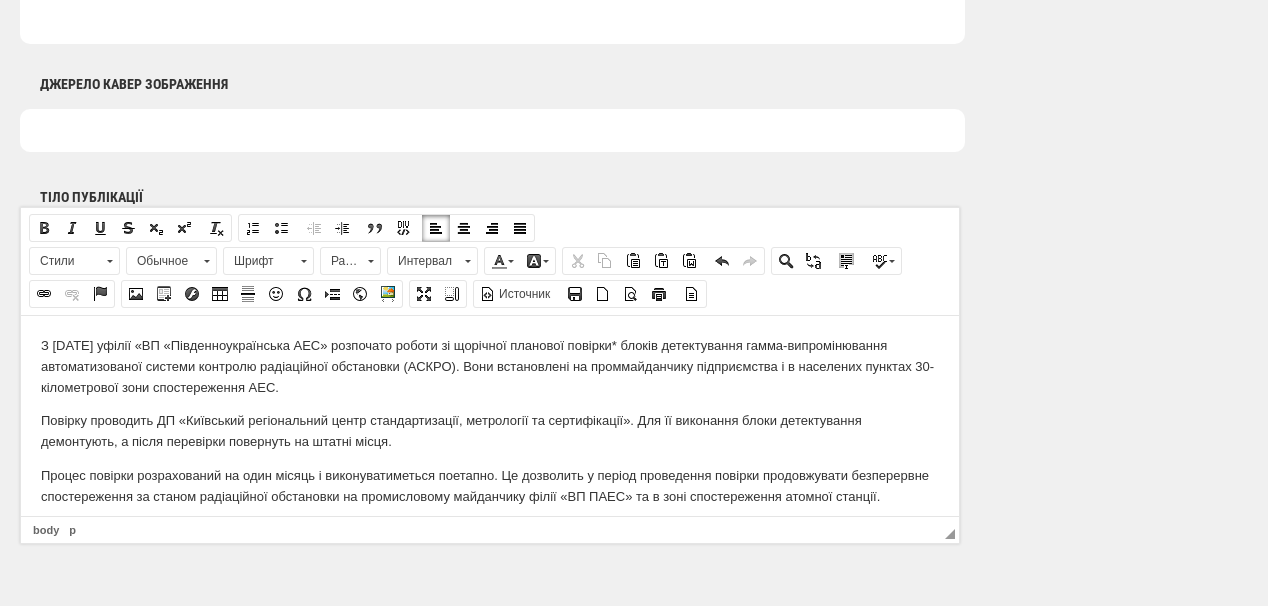 click on "З 29 липня у  філії «ВП «Південноукраїнська АЕС» розпочато роботи зі щорічної планової повірки* блоків детектування гамма-випромінювання автоматизованої системи контролю радіаційної обстановки (АСКРО). Вони встановлені на проммайданчику підприємства і в населених пунктах 30-кілометрової зони спостереження АЕС." at bounding box center (490, 366) 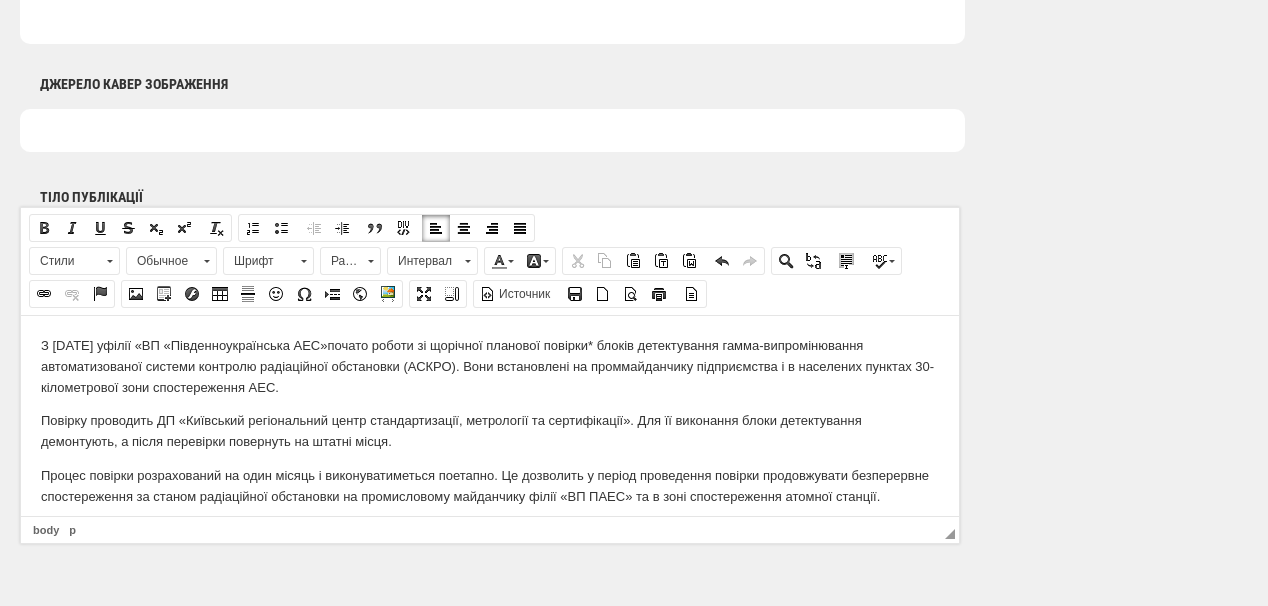 click on "З 29 липня у  філії «ВП «Південноукраїнська АЕС»  почато роботи зі щорічної планової повірки* блоків детектування гамма-випромінювання автоматизованої системи контролю радіаційної обстановки (АСКРО). Вони встановлені на проммайданчику підприємства і в населених пунктах 30-кілометрової зони спостереження АЕС." at bounding box center (490, 366) 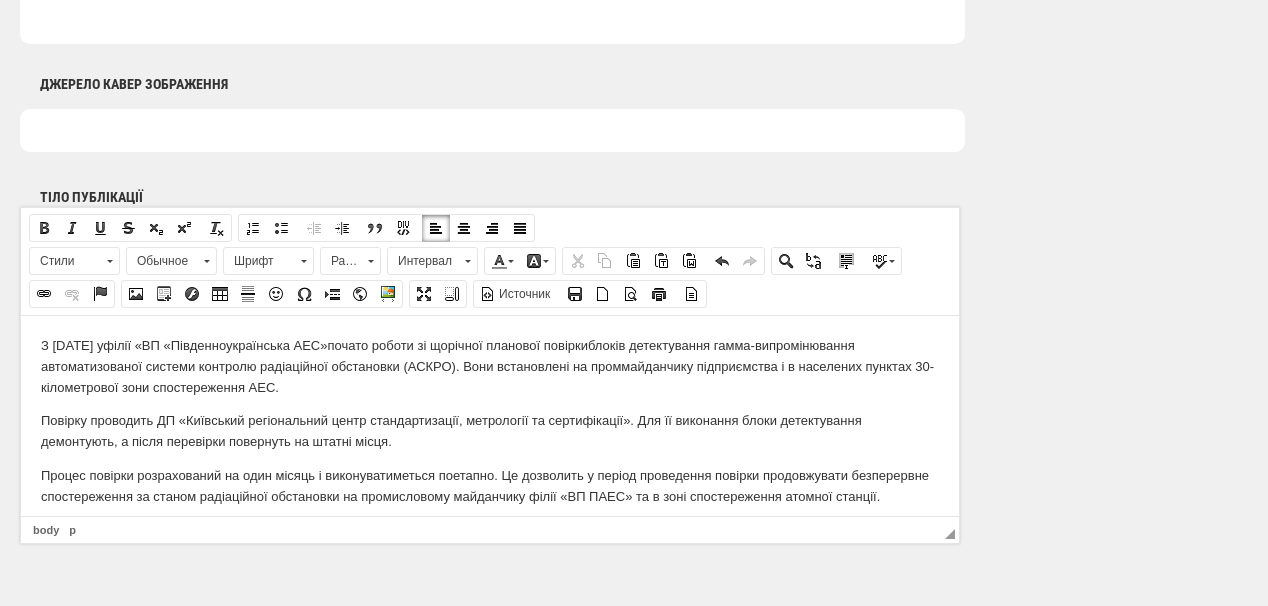 click on "З 29 липня у  філії «ВП «Південноукраїнська АЕС»  почато роботи зі щорічної планової повірки  блоків детектування гамма-випромінювання автоматизованої системи контролю радіаційної обстановки (АСКРО). Вони встановлені на проммайданчику підприємства і в населених пунктах 30-кілометрової зони спостереження АЕС." at bounding box center (490, 366) 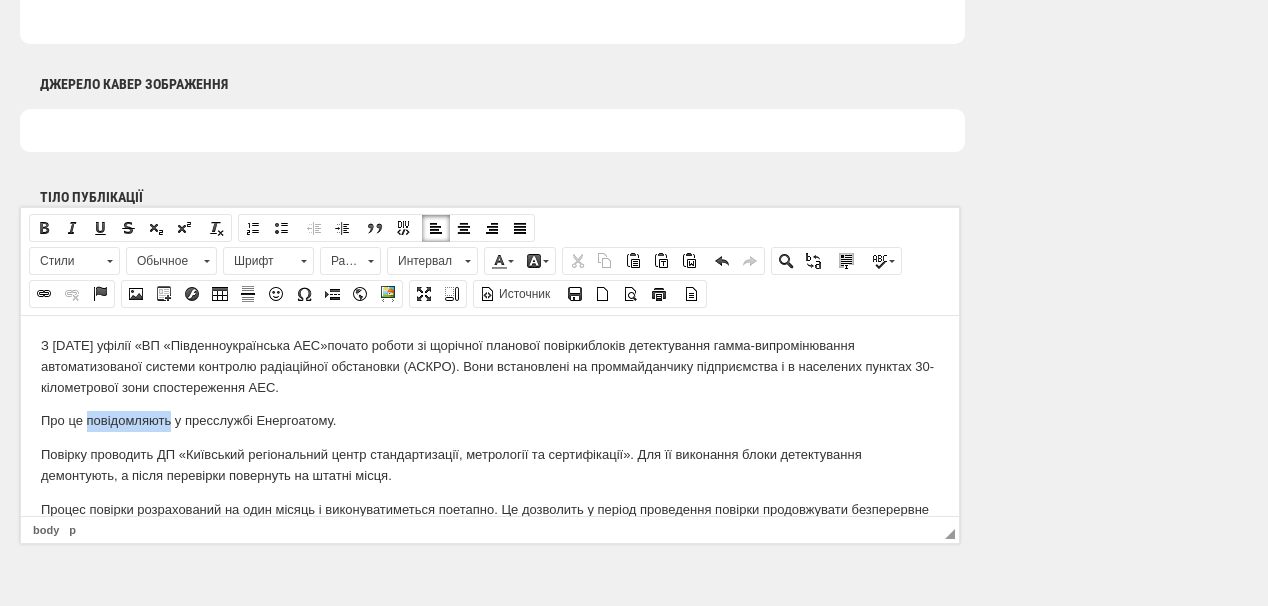 drag, startPoint x: 85, startPoint y: 417, endPoint x: 169, endPoint y: 425, distance: 84.38009 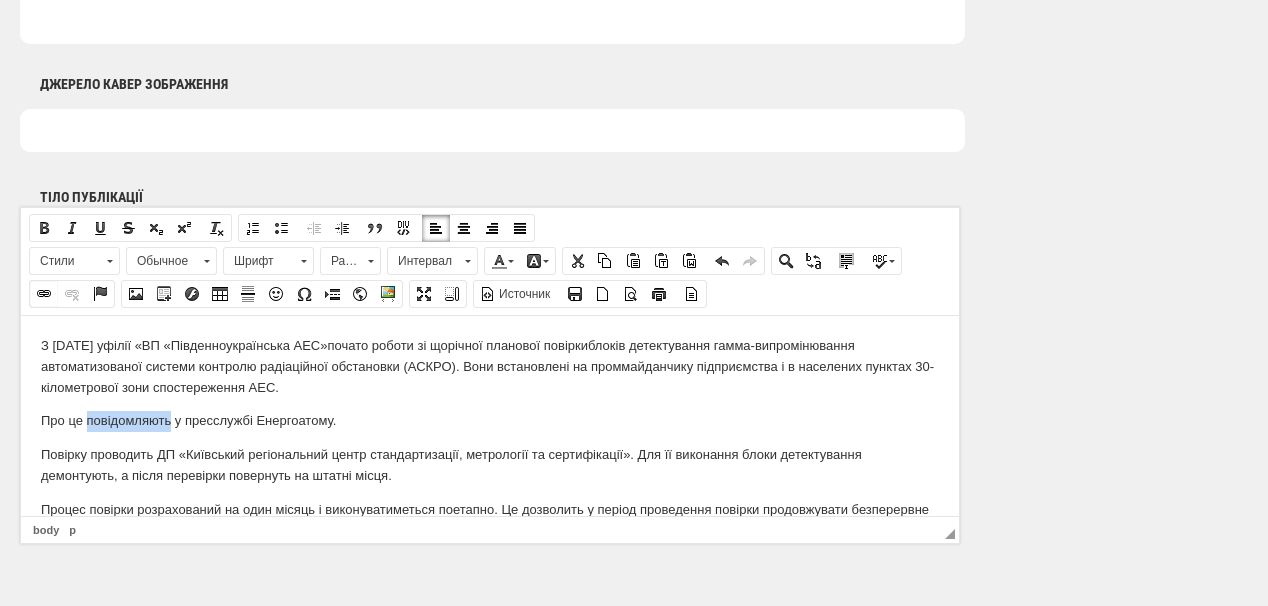click at bounding box center [44, 294] 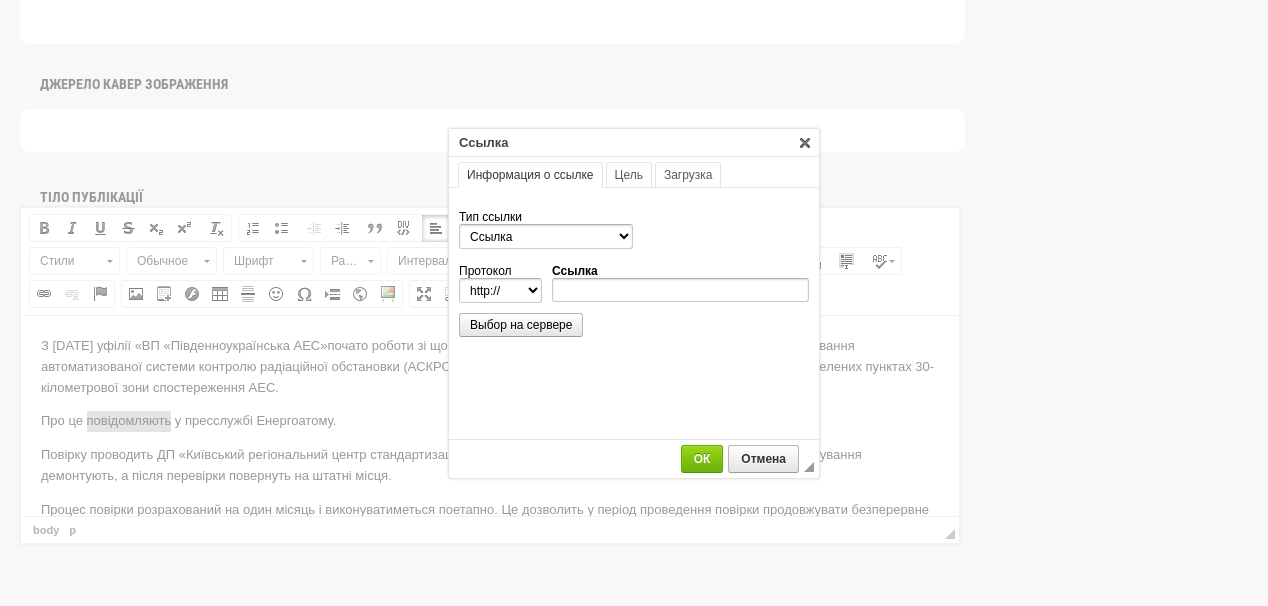 scroll, scrollTop: 0, scrollLeft: 0, axis: both 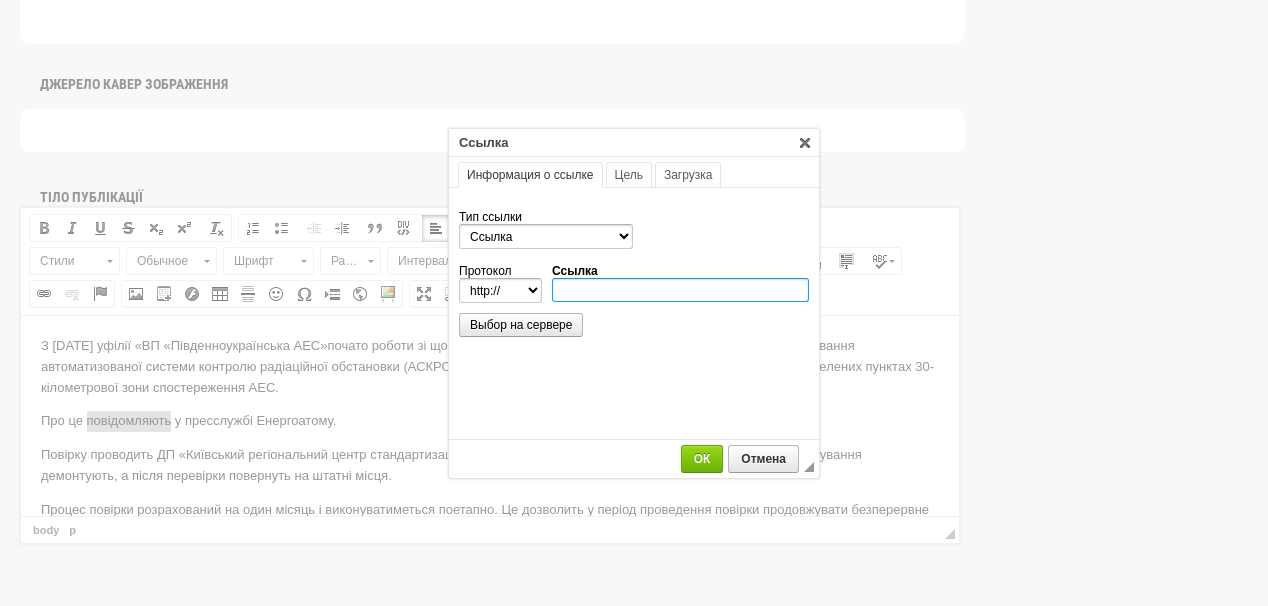 click on "Ссылка" at bounding box center [680, 290] 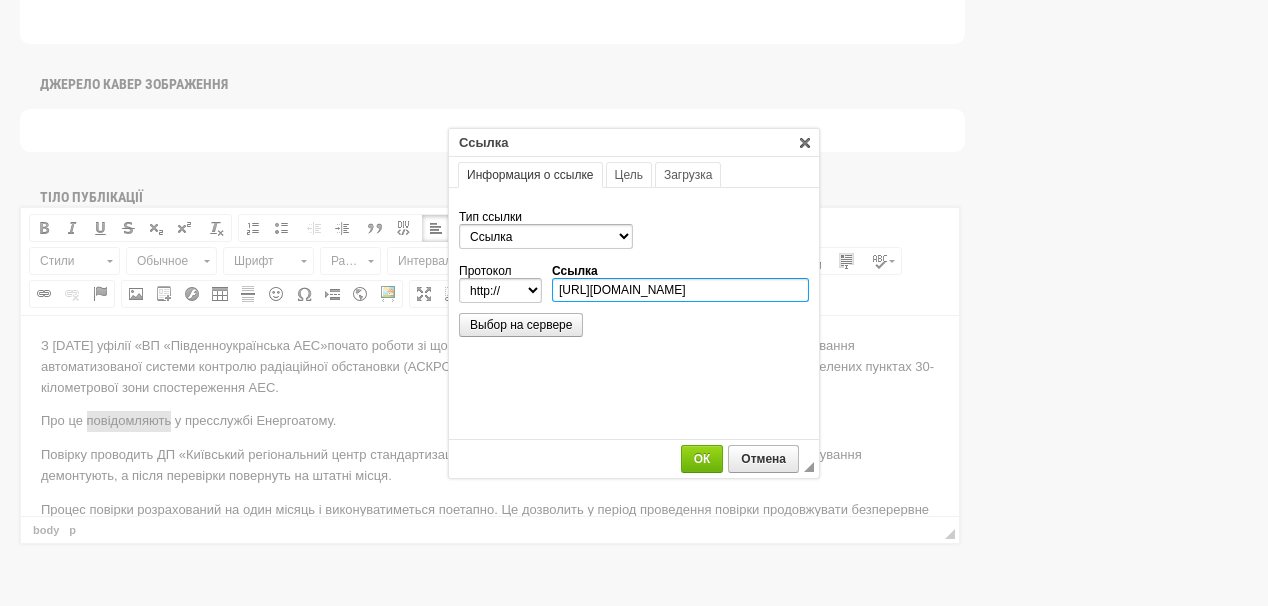 scroll, scrollTop: 0, scrollLeft: 148, axis: horizontal 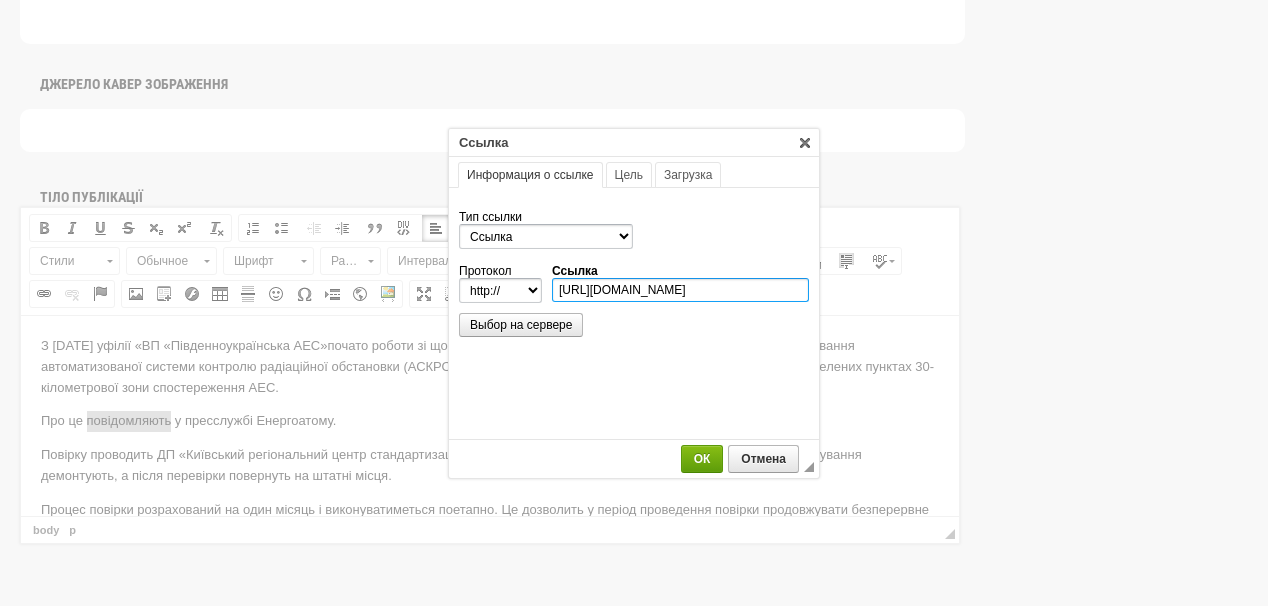 type on "https://energoatom.com.ua/news/na-paes-rozpocato-roboti-z-povirki-askro" 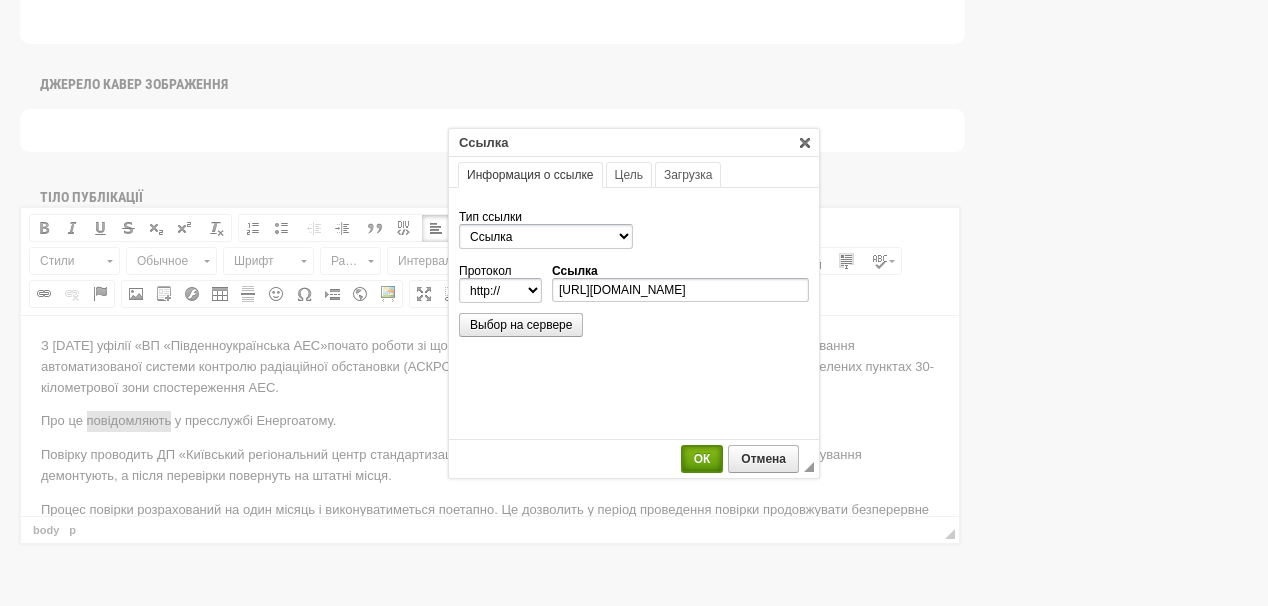 select on "https://" 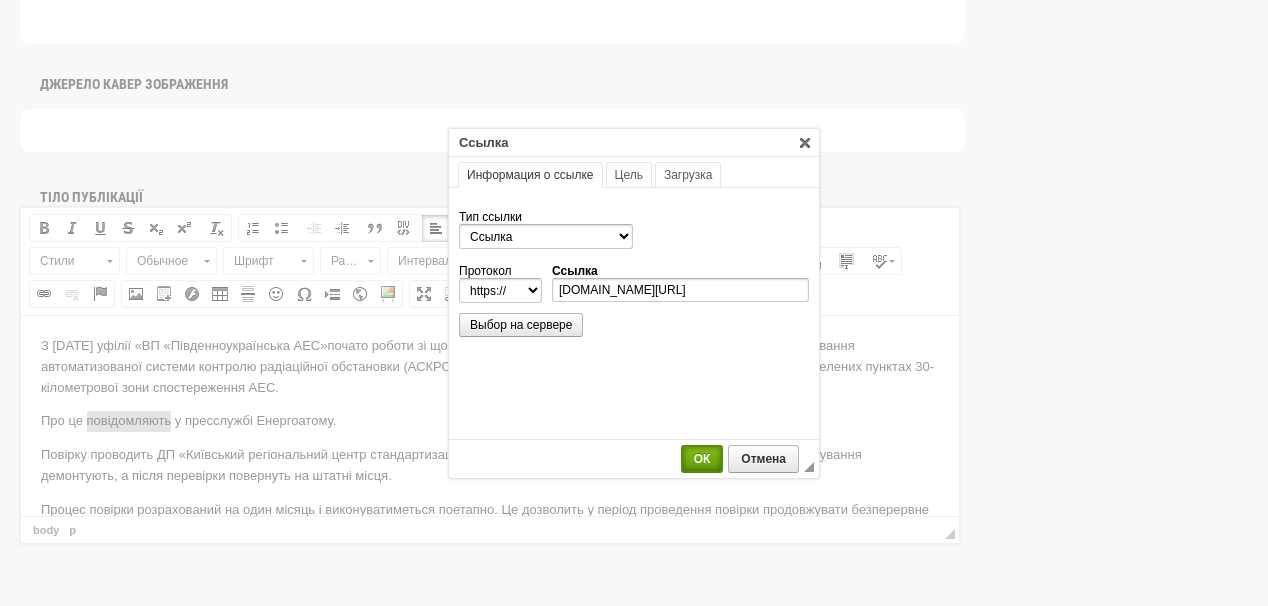 scroll, scrollTop: 0, scrollLeft: 0, axis: both 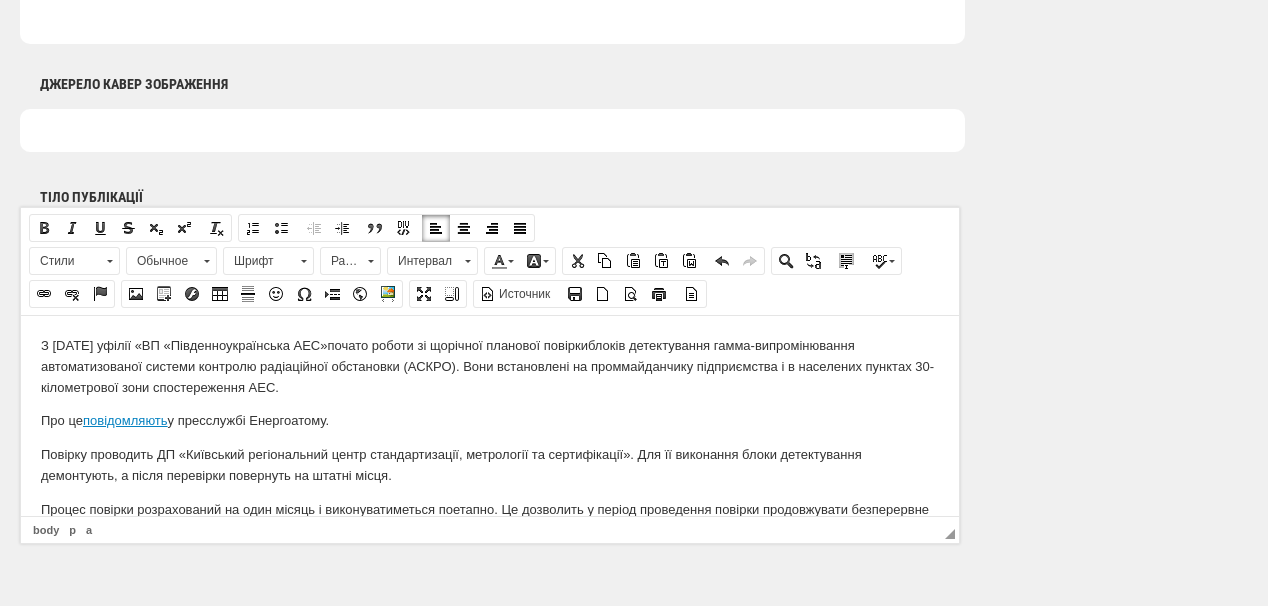 click on "Про це  повідомляють  у пресслужбі Енергоатому." at bounding box center (490, 420) 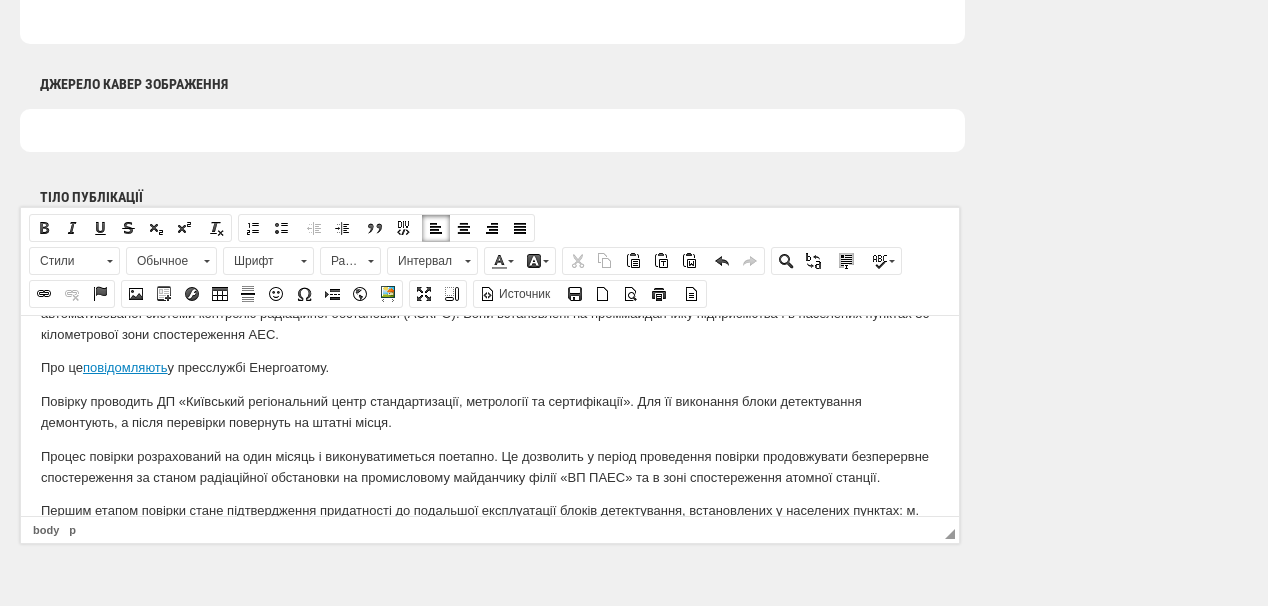scroll, scrollTop: 80, scrollLeft: 0, axis: vertical 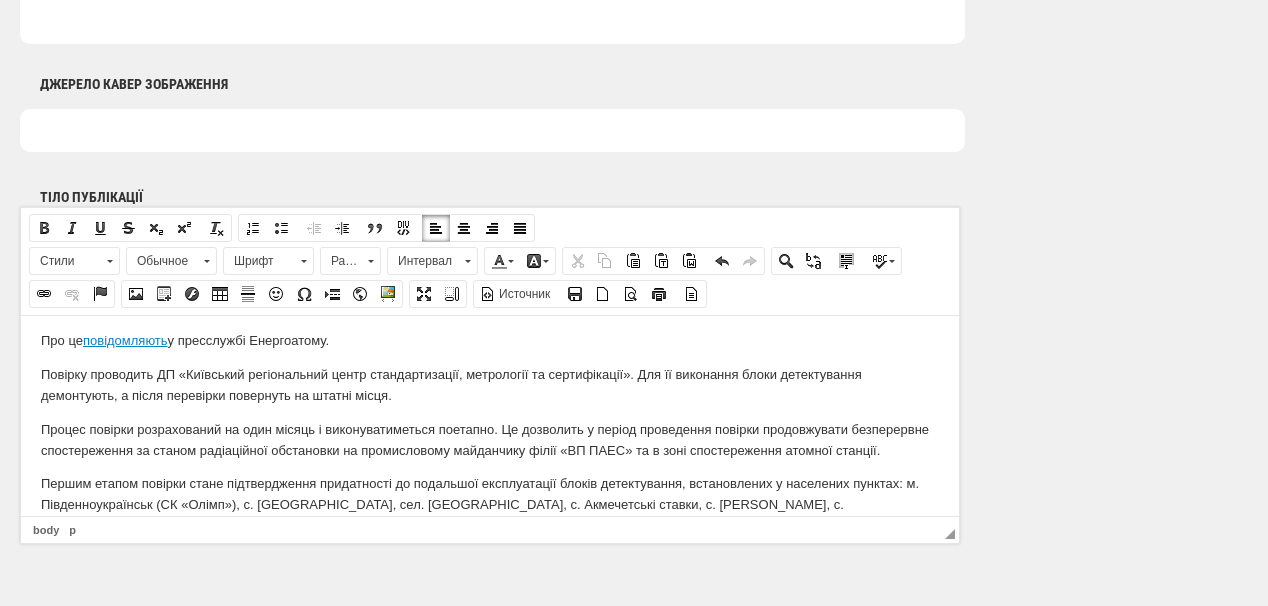 click on "З 29 липня у  філії «ВП «Південноукраїнська АЕС»  почато роботи зі щорічної планової повірки  блоків детектування гамма-випромінювання автоматизованої системи контролю радіаційної обстановки (АСКРО). Вони встановлені на проммайданчику підприємства і в населених пунктах 30-кілометрової зони спостереження АЕС. Про це  повідомляють  у пресслужбі Енергоатому.  Повірку проводить ДП «Київський регіональний центр стандартизації, метрології та сертифікації». Для її виконання блоки детектування демонтують, а після перевірки повернуть на штатні місця." at bounding box center (490, 412) 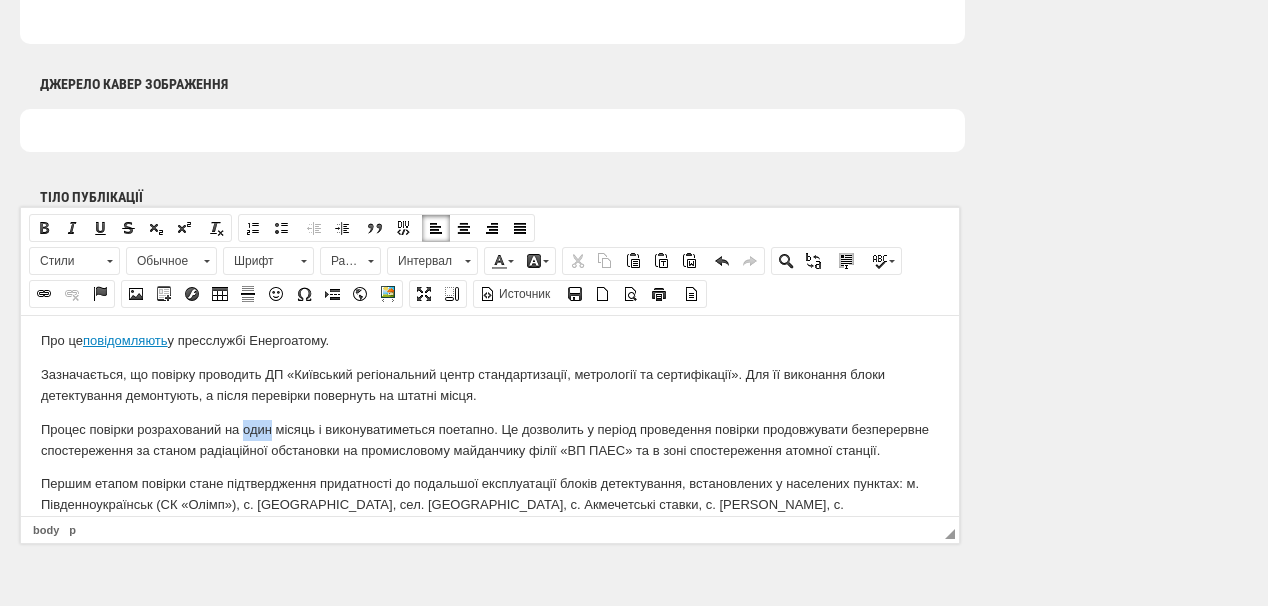 drag, startPoint x: 244, startPoint y: 431, endPoint x: 273, endPoint y: 428, distance: 29.15476 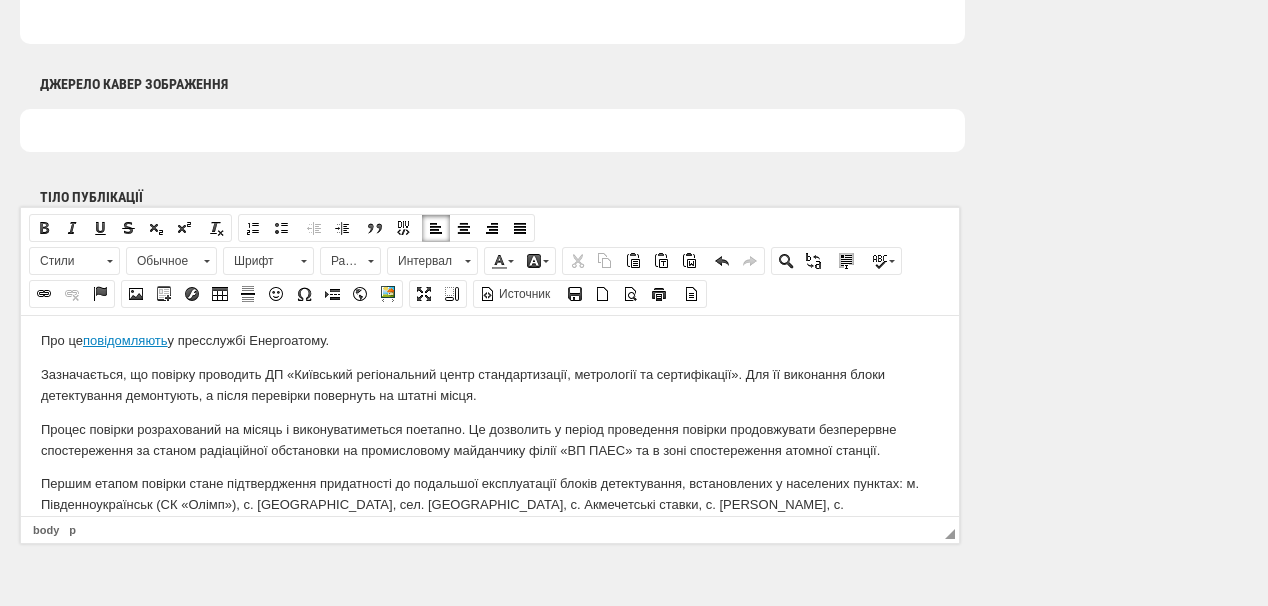 click on "Процес повірки розрахований на місяць і виконуватиметься поетапно. Це дозволить у період проведення повірки продовжувати безперервне спостереження за станом радіаційної обстановки на промисловому майданчику філії «ВП ПАЕС» та в зоні спостереження атомної станції." at bounding box center [490, 440] 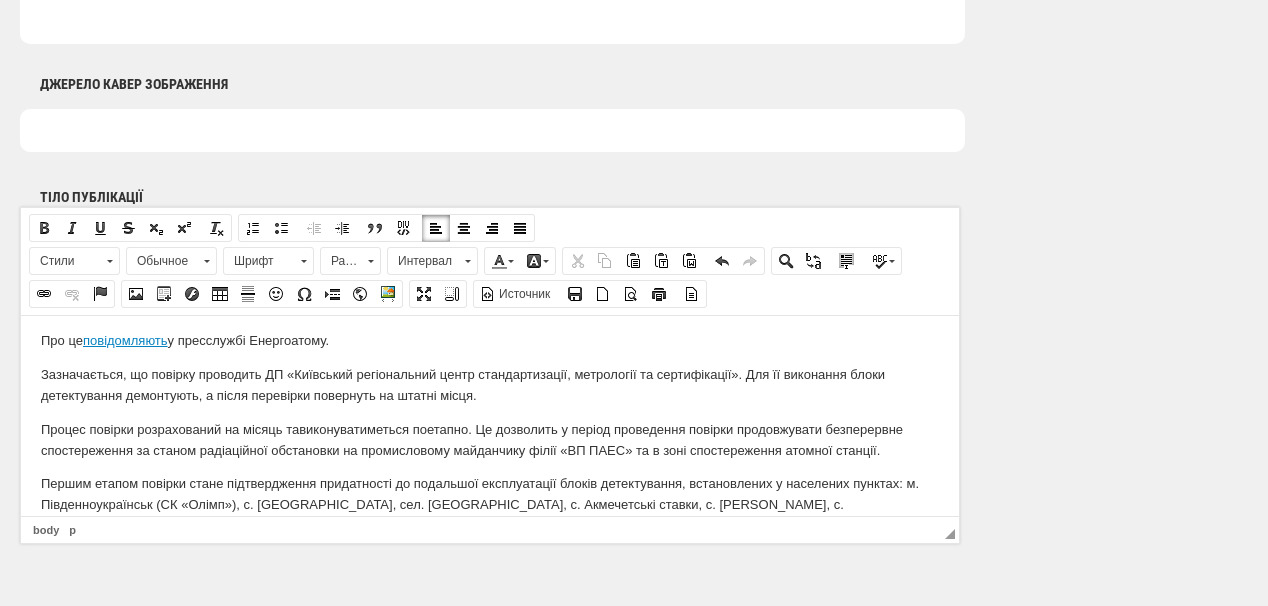 click on "Процес повірки розрахований на місяць та  виконуватиметься поетапно. Це дозволить у період проведення повірки продовжувати безперервне спостереження за станом радіаційної обстановки на промисловому майданчику філії «ВП ПАЕС» та в зоні спостереження атомної станції." at bounding box center (490, 440) 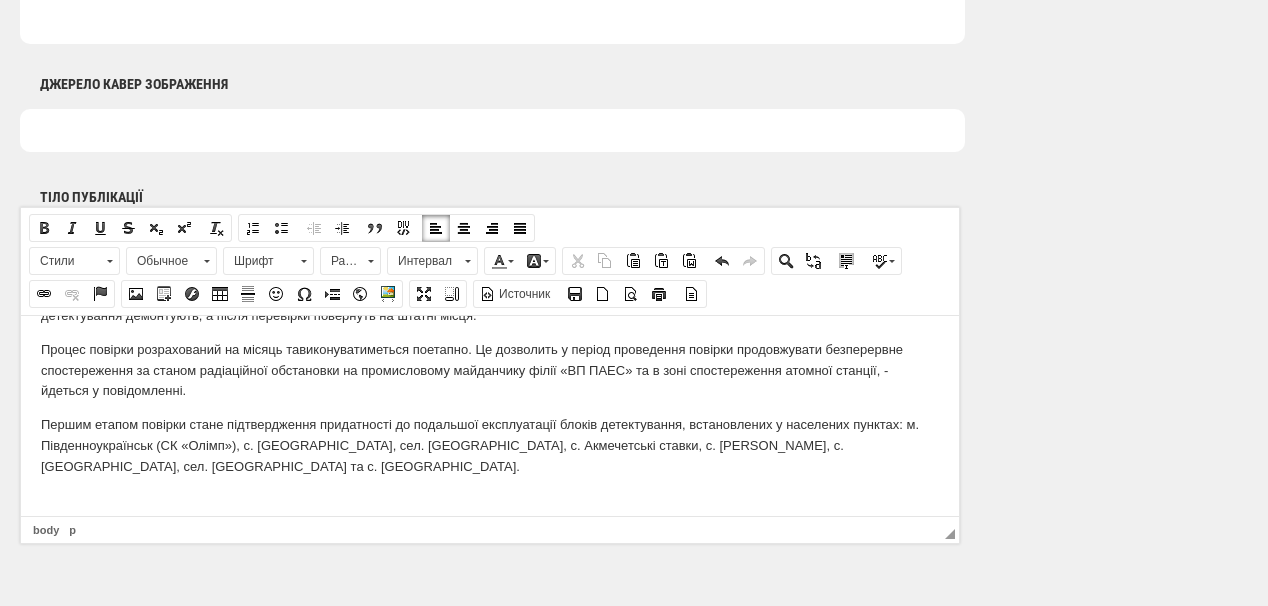 scroll, scrollTop: 175, scrollLeft: 0, axis: vertical 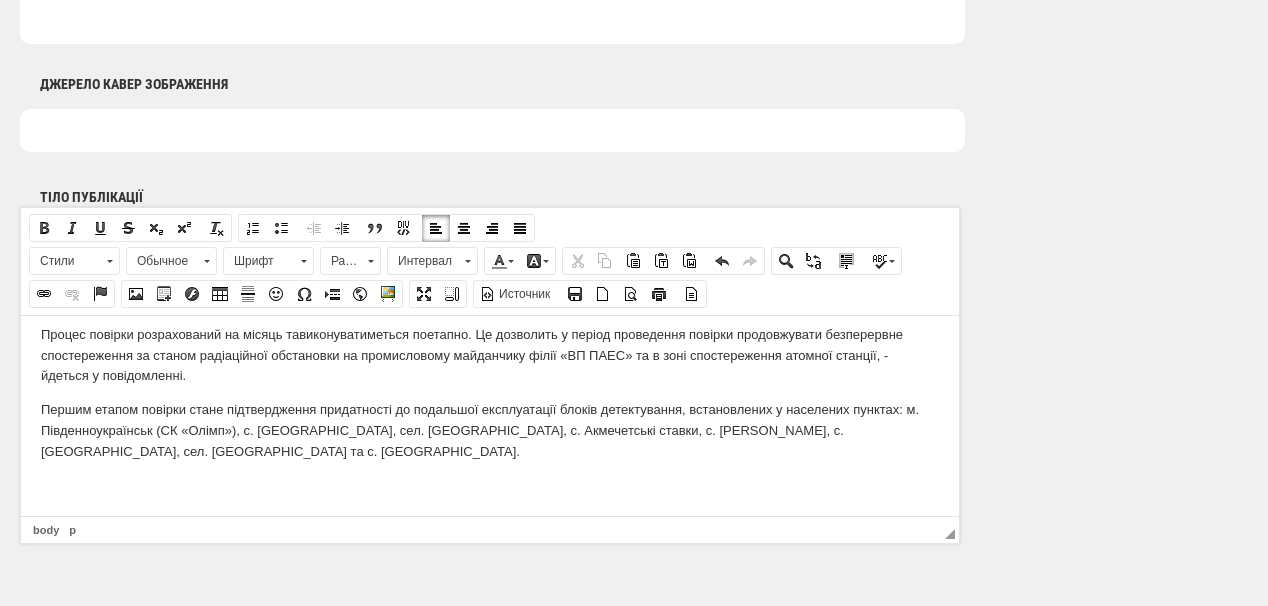 click at bounding box center [490, 485] 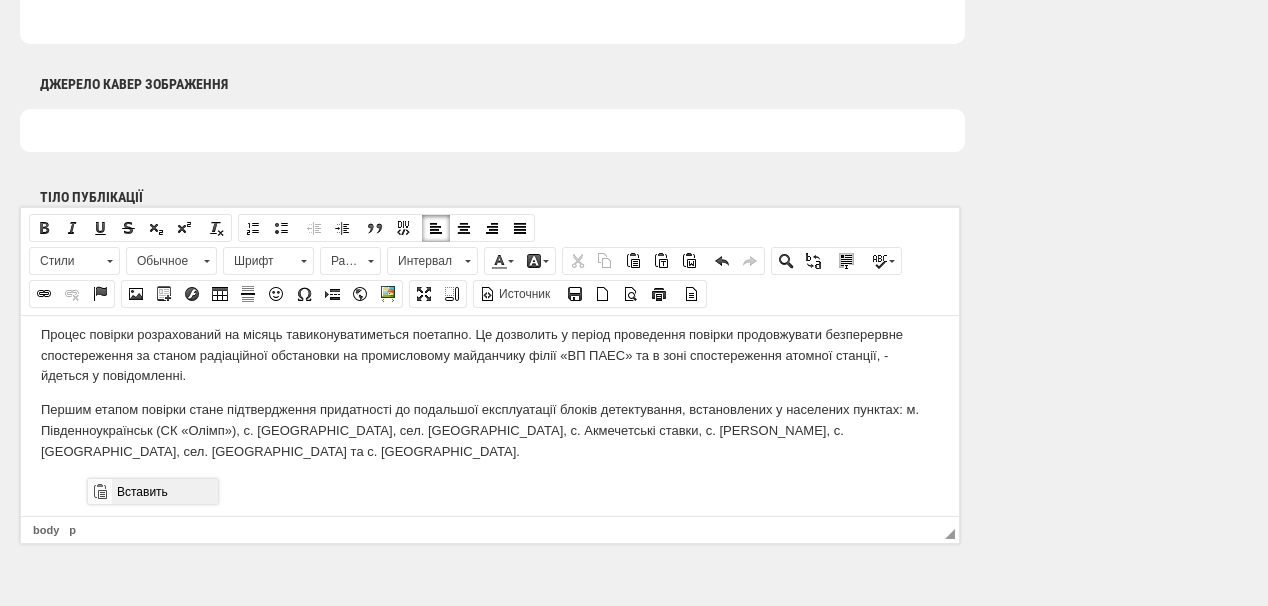 click on "Вставить" at bounding box center (164, 491) 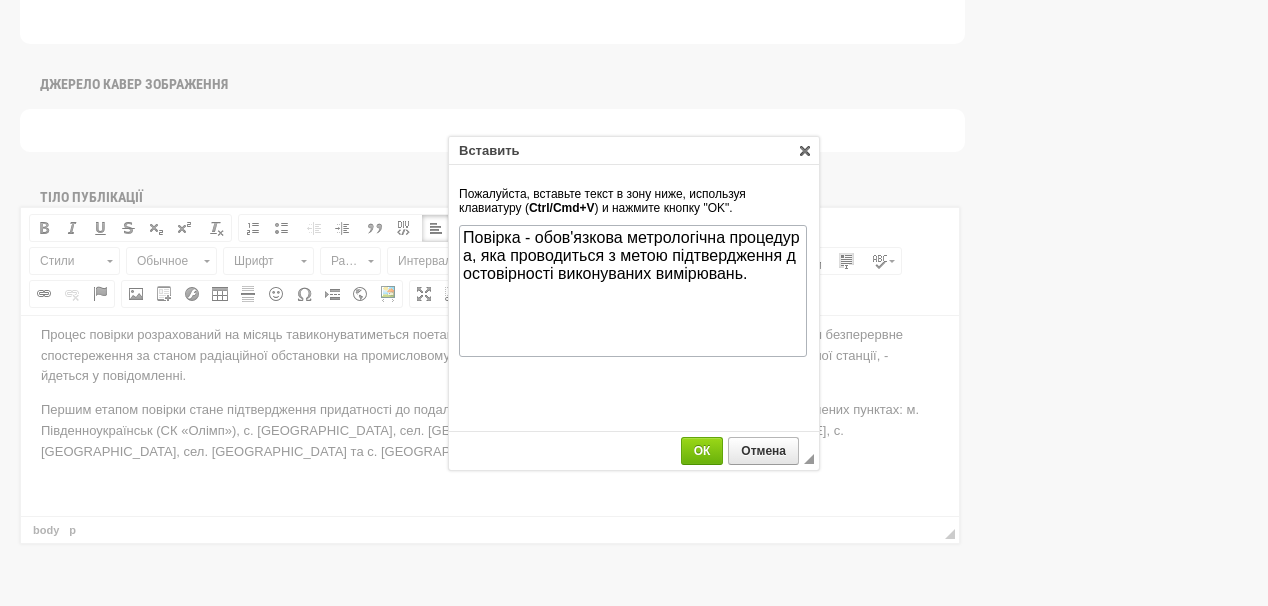 scroll, scrollTop: 0, scrollLeft: 0, axis: both 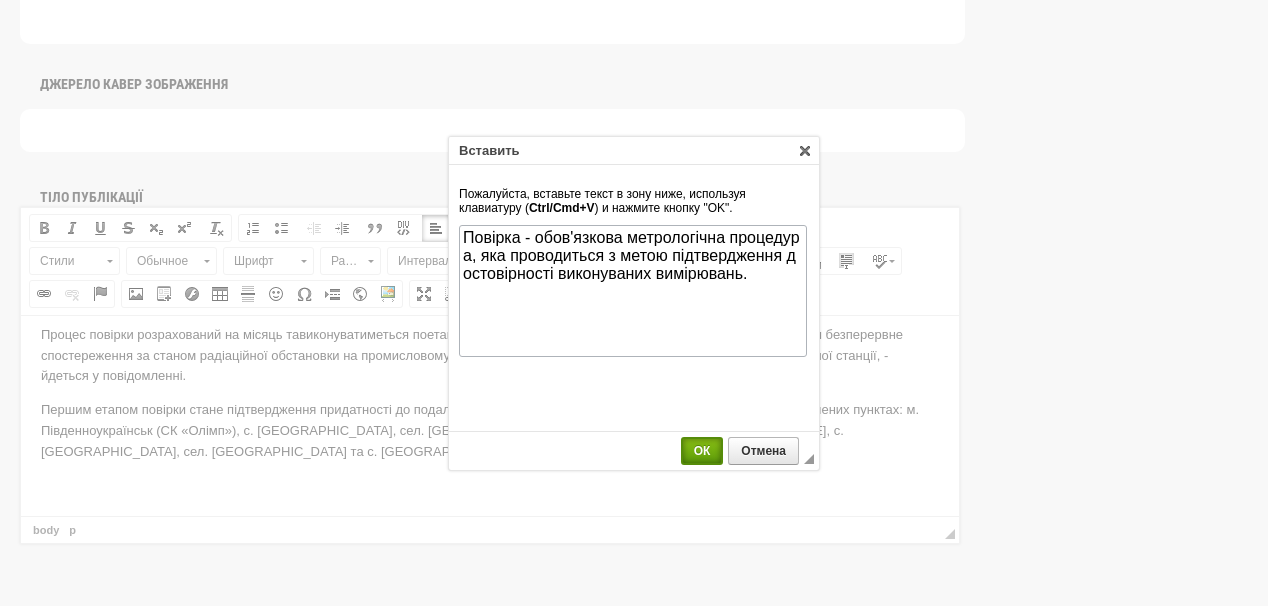click on "ОК" at bounding box center (702, 451) 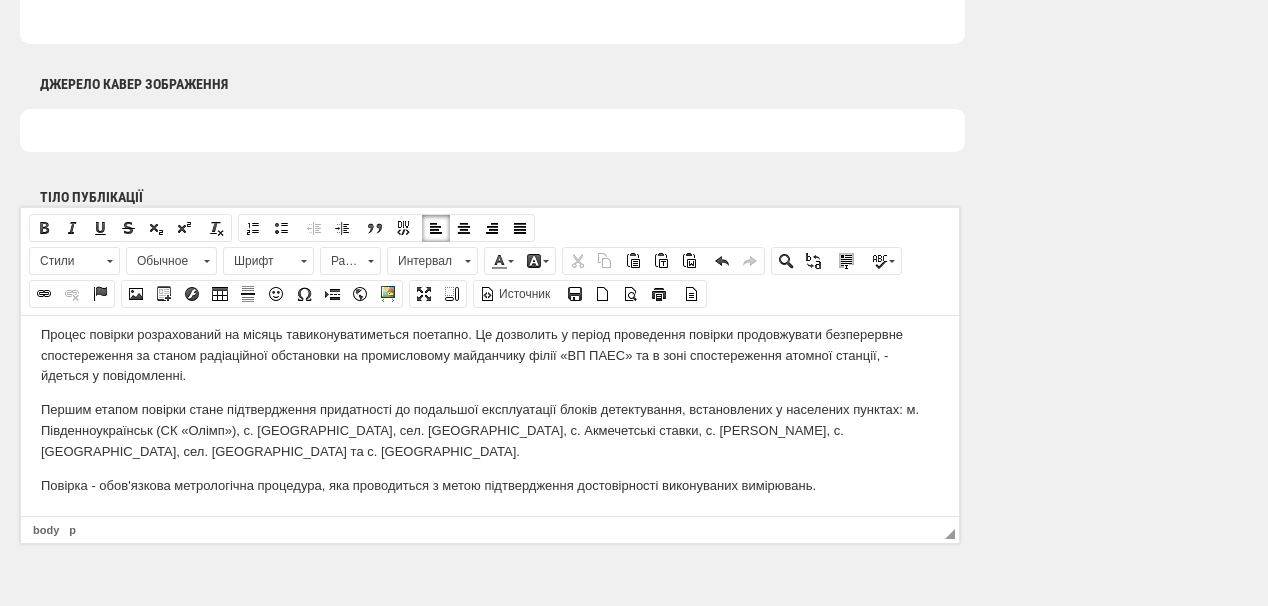 click on "Повірка - обов'язкова метрологічна процедура, яка проводиться з метою підтвердження достовірності виконуваних вимірювань." at bounding box center (490, 485) 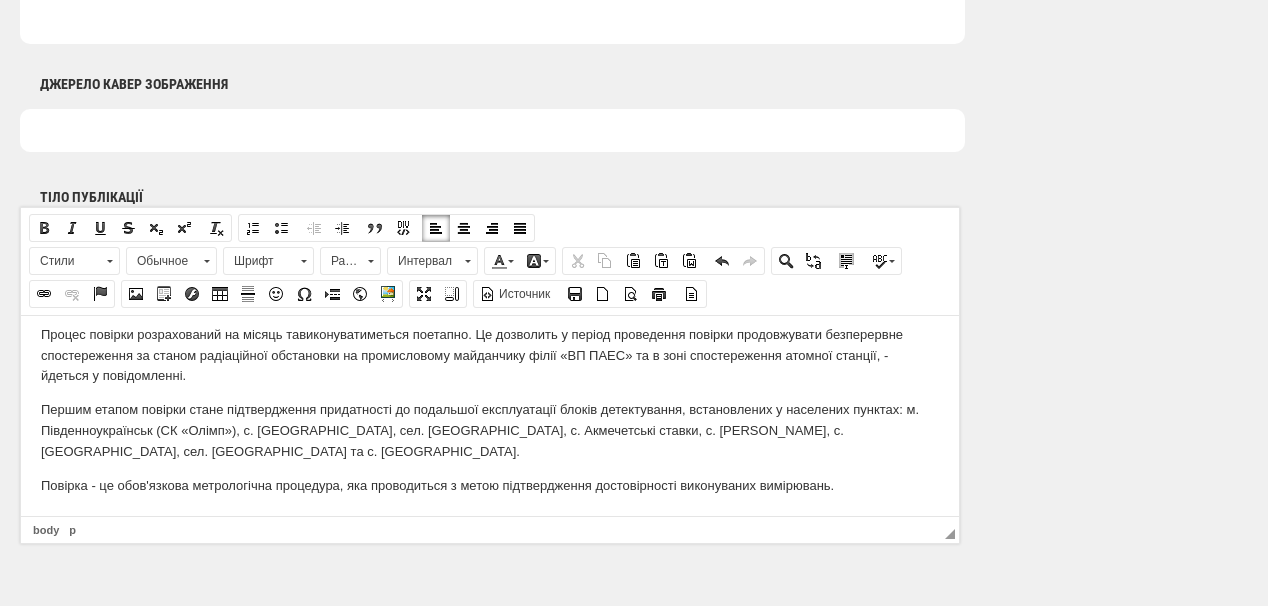 click on "Повірка - це обов'язкова метрологічна процедура, яка проводиться з метою підтвердження достовірності виконуваних вимірювань." at bounding box center [490, 485] 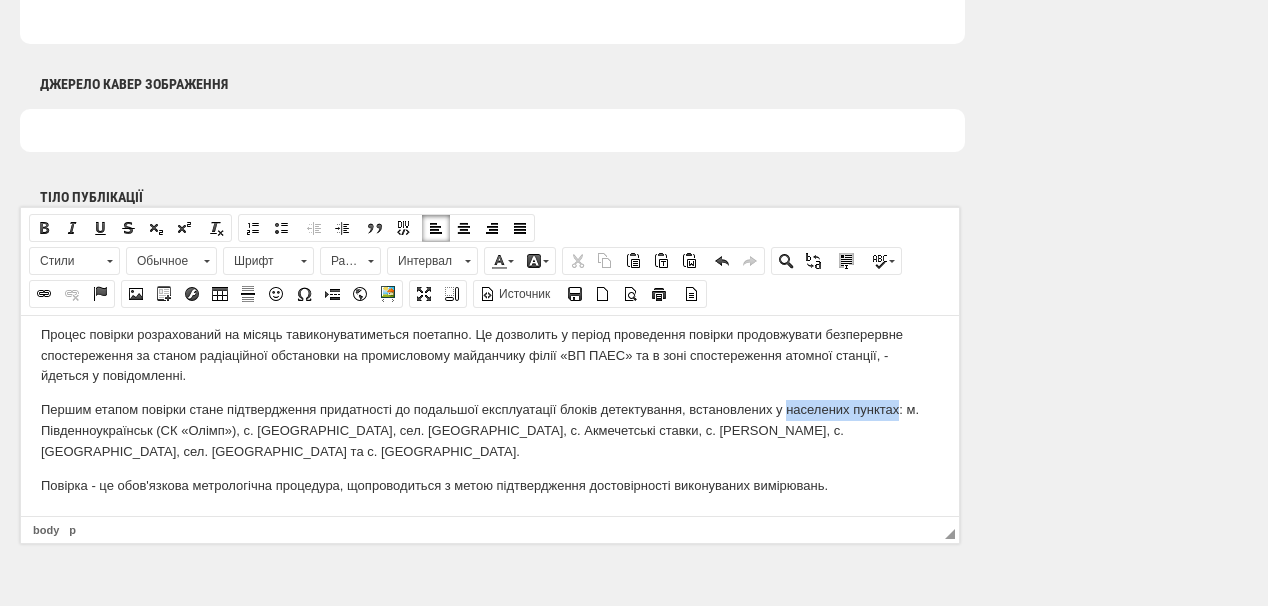 drag, startPoint x: 787, startPoint y: 407, endPoint x: 901, endPoint y: 410, distance: 114.03947 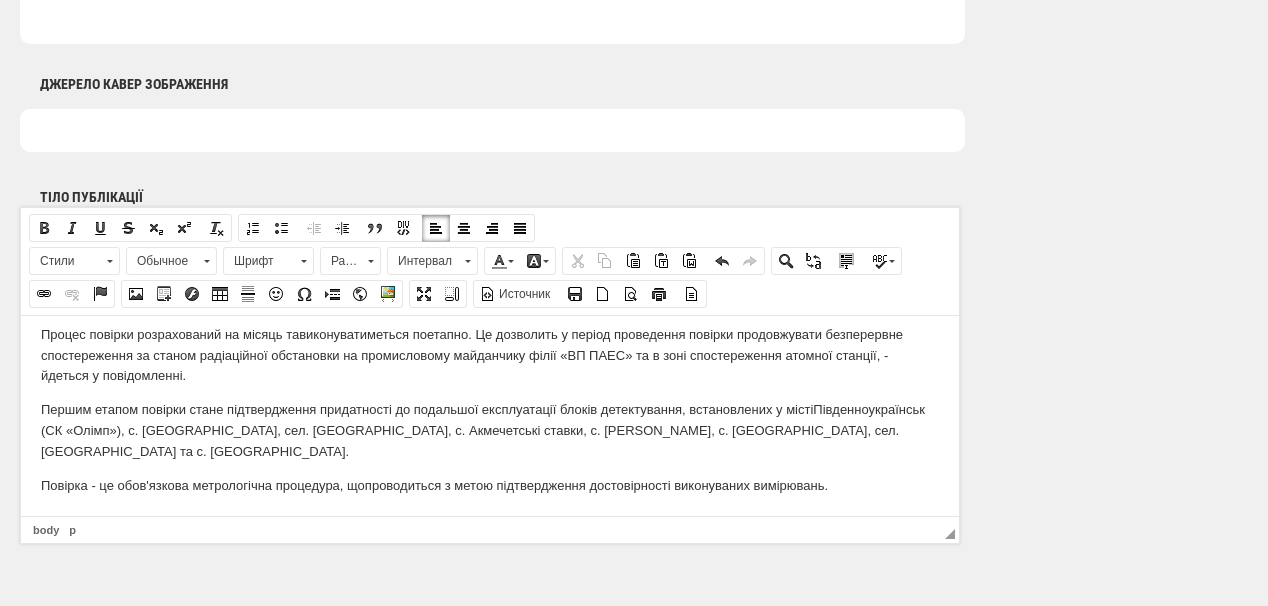 click on "Першим етапом повірки стане підтвердження придатності до подальшої експлуатації блоків детектування, встановлених у місті  Південноукраїнськ (СК «Олімп»), с. Новоселівка, сел. Олександрівка, с. Акмечетські ставки, с. Кузнецове, с. Іванівка, сел. Костянтинівка та с. Бузьке." at bounding box center [490, 430] 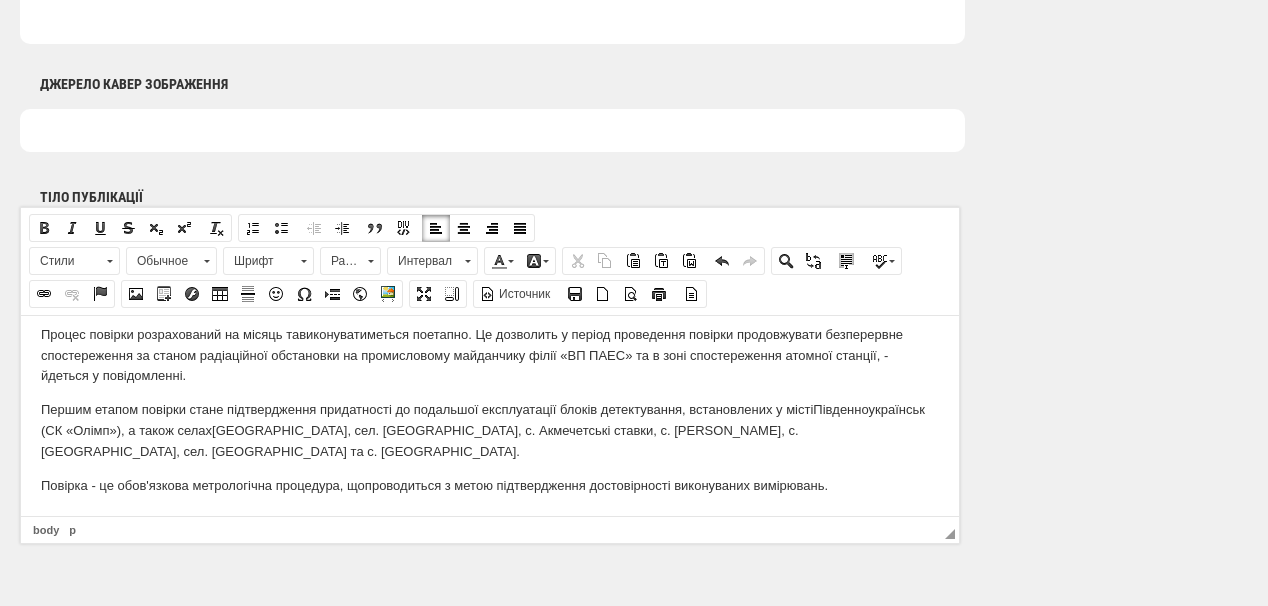 click on "Першим етапом повірки стане підтвердження придатності до подальшої експлуатації блоків детектування, встановлених у місті  Південноукраїнськ (СК «Олімп»), а також селах  Новоселівка, сел. Олександрівка, с. Акмечетські ставки, с. Кузнецове, с. Іванівка, сел. Костянтинівка та с. Бузьке." at bounding box center [490, 430] 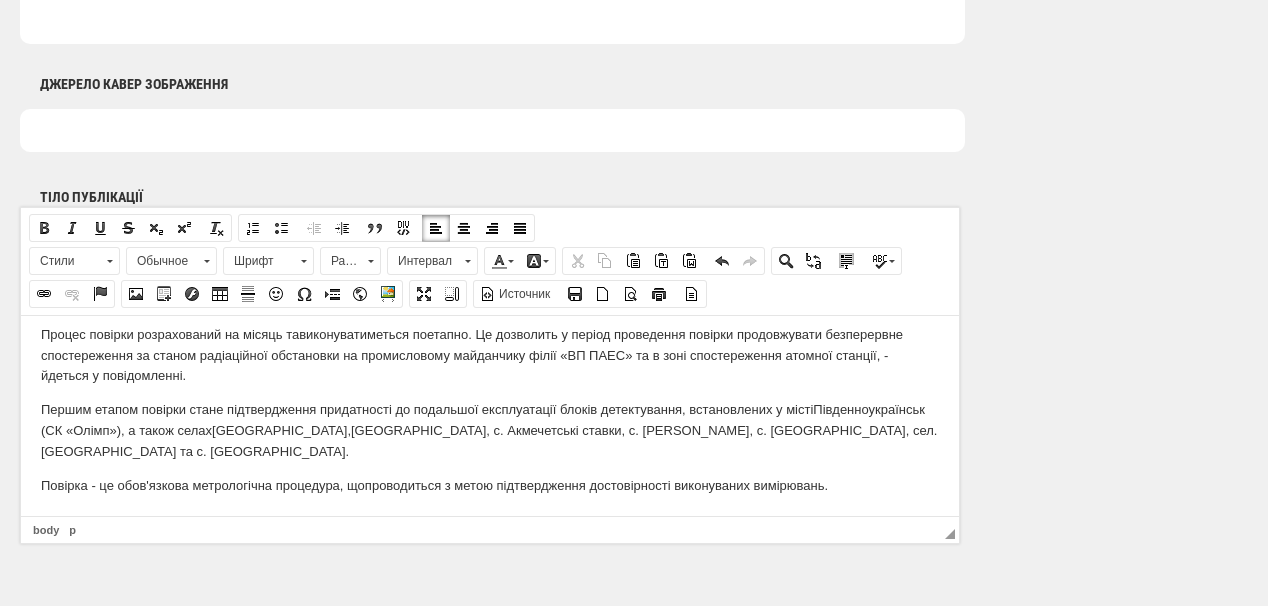 click on "Першим етапом повірки стане підтвердження придатності до подальшої експлуатації блоків детектування, встановлених у місті  Південноукраїнськ (СК «Олімп»), а також селах  Новоселівка,   Олександрівка, с. Акмечетські ставки, с. Кузнецове, с. Іванівка, сел. Костянтинівка та с. Бузьке." at bounding box center [490, 430] 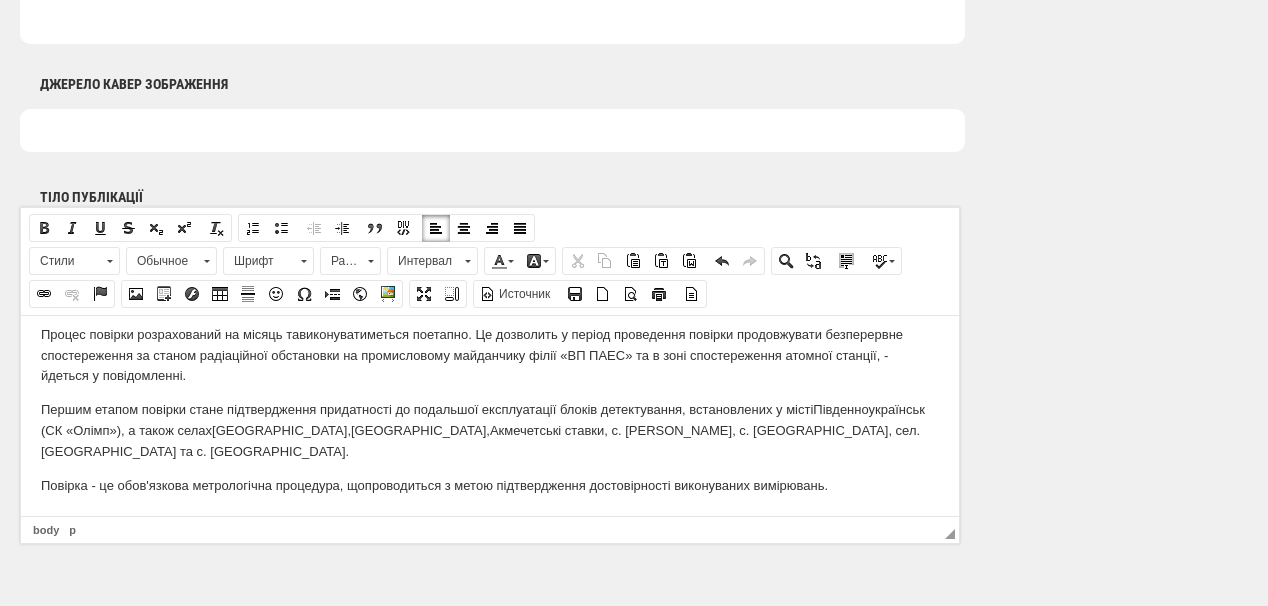 click on "Першим етапом повірки стане підтвердження придатності до подальшої експлуатації блоків детектування, встановлених у місті  Південноукраїнськ (СК «Олімп»), а також селах  Новоселівка,   Олександрівка,  Акмечетські ставки, с. Кузнецове, с. Іванівка, сел. Костянтинівка та с. Бузьке." at bounding box center [490, 430] 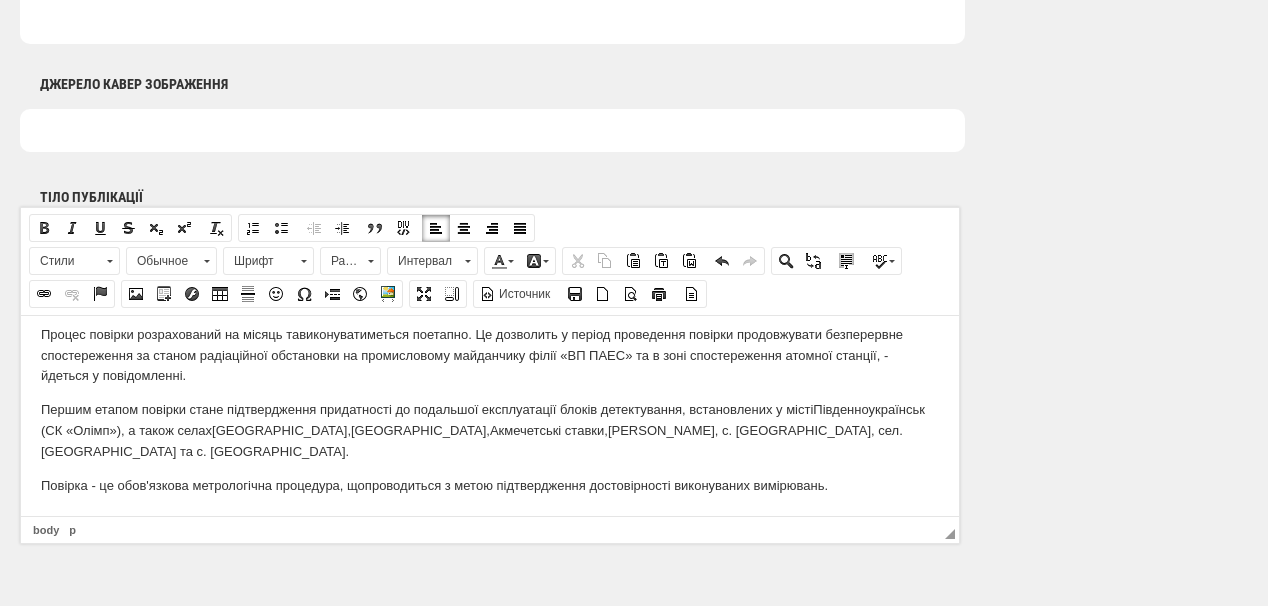 click on "Першим етапом повірки стане підтвердження придатності до подальшої експлуатації блоків детектування, встановлених у місті  Південноукраїнськ (СК «Олімп»), а також селах  Новоселівка,   Олександрівка,  Акмечетські ставки,  Кузнецове, с. Іванівка, сел. Костянтинівка та с. Бузьке." at bounding box center (490, 430) 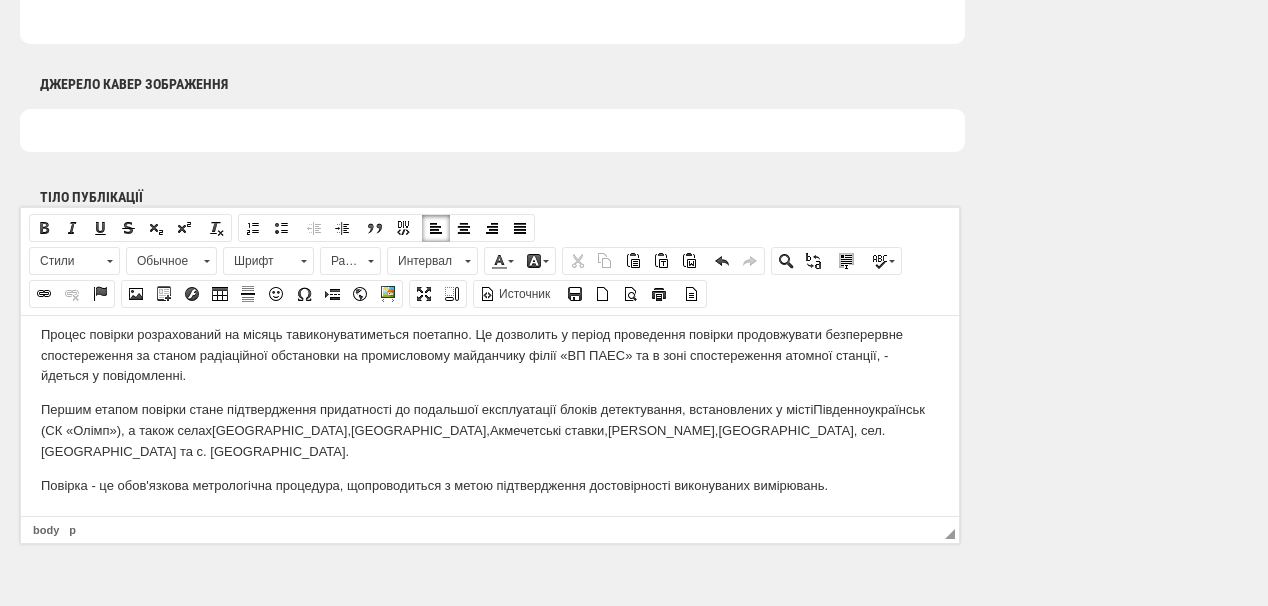 click on "Першим етапом повірки стане підтвердження придатності до подальшої експлуатації блоків детектування, встановлених у місті  Південноукраїнськ (СК «Олімп»), а також селах  Новоселівка,   Олександрівка,  Акмечетські ставки,  Кузнецове,  Іванівка, сел. Костянтинівка та с. Бузьке." at bounding box center [490, 430] 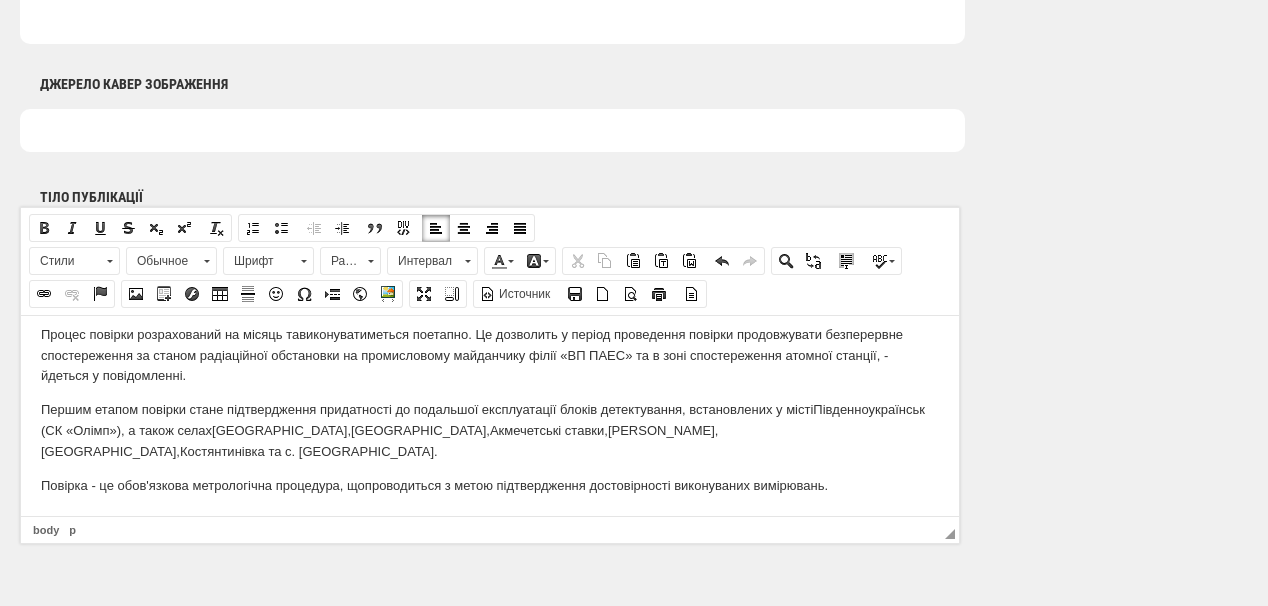 click on "Першим етапом повірки стане підтвердження придатності до подальшої експлуатації блоків детектування, встановлених у місті  Південноукраїнськ (СК «Олімп»), а також селах  Новоселівка,   Олександрівка,  Акмечетські ставки,  Кузнецове,  Іванівка,  Костянтинівка та с. Бузьке." at bounding box center [490, 430] 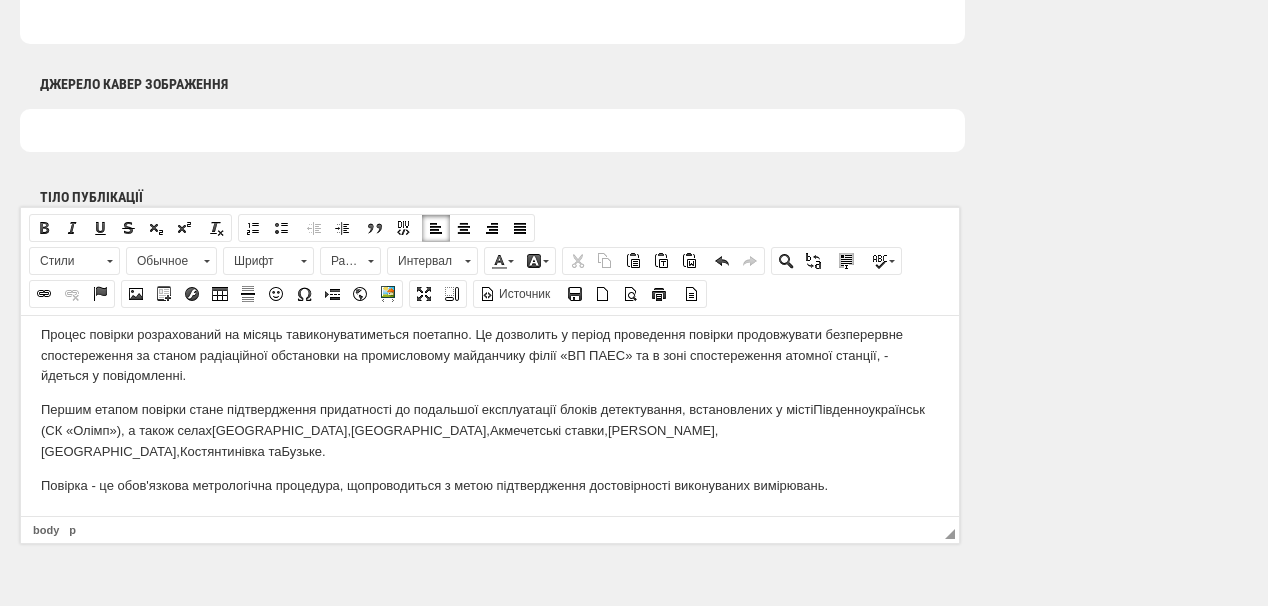 click on "Першим етапом повірки стане підтвердження придатності до подальшої експлуатації блоків детектування, встановлених у місті  Південноукраїнськ (СК «Олімп»), а також селах  Новоселівка,   Олександрівка,  Акмечетські ставки,  Кузнецове,  Іванівка,  Костянтинівка та  Бузьке." at bounding box center (490, 430) 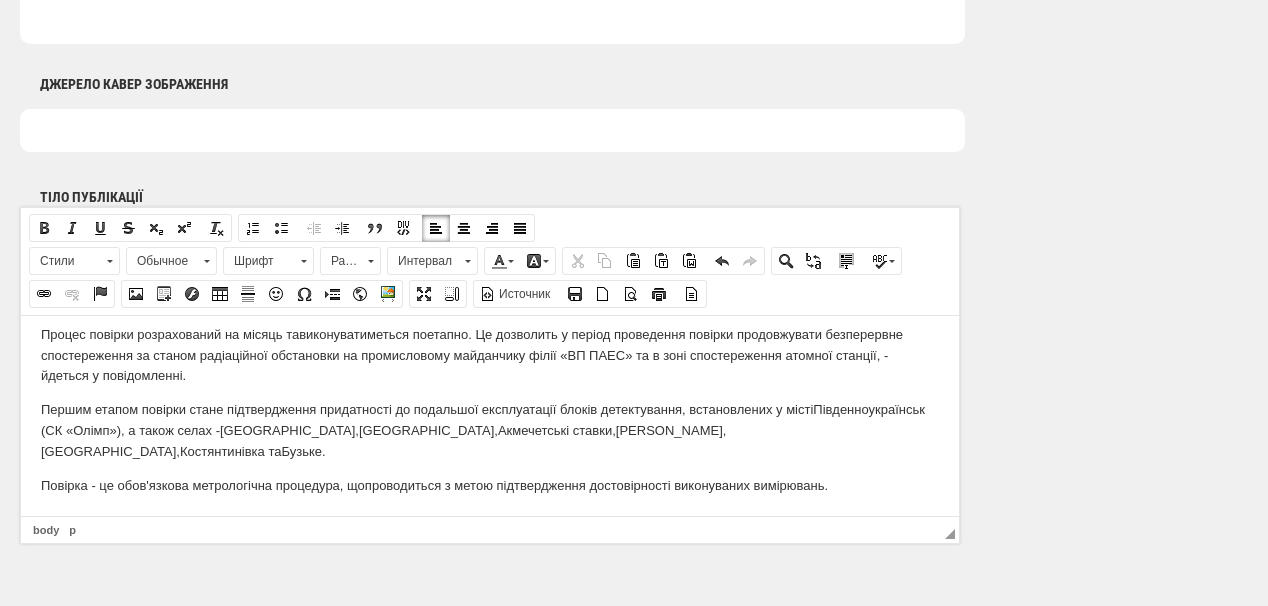 click on "Першим етапом повірки стане підтвердження придатності до подальшої експлуатації блоків детектування, встановлених у місті  Південноукраїнськ (СК «Олімп»), а також селах -  Новоселівка,   Олександрівка,  Акмечетські ставки,  Кузнецове,  Іванівка,  Костянтинівка та  Бузьке." at bounding box center (490, 430) 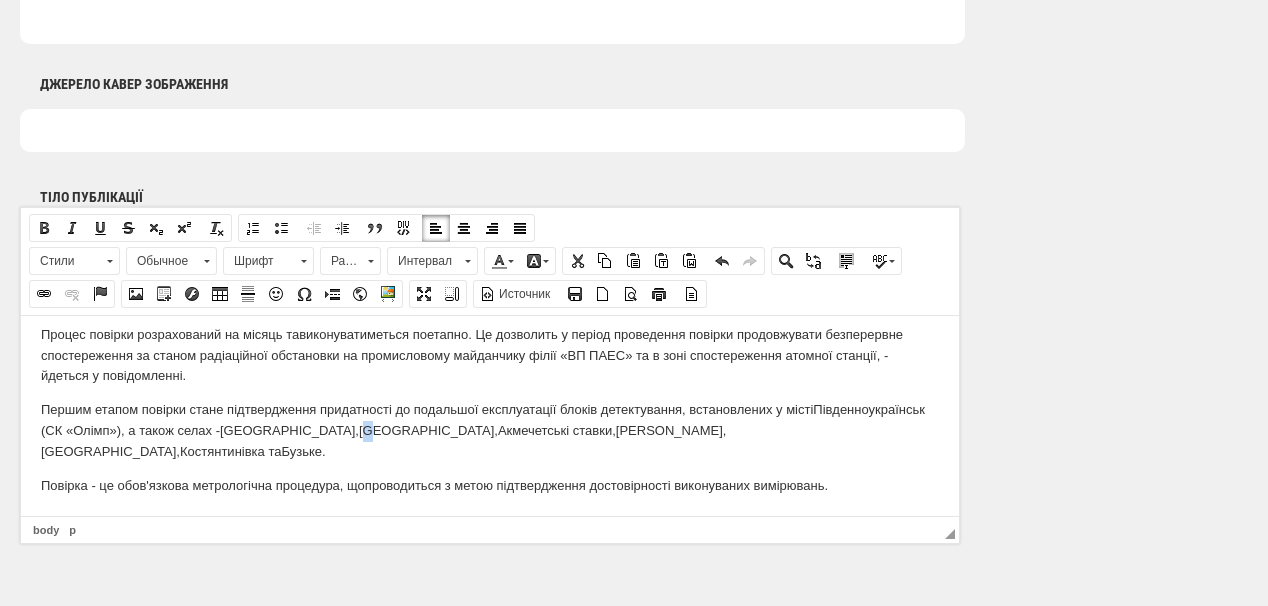 click on "Першим етапом повірки стане підтвердження придатності до подальшої експлуатації блоків детектування, встановлених у місті  Південноукраїнськ (СК «Олімп»), а також селах -  Новоселівка,   Олександрівка,  Акмечетські ставки,  Кузнецове,  Іванівка,  Костянтинівка та  Бузьке." at bounding box center [490, 430] 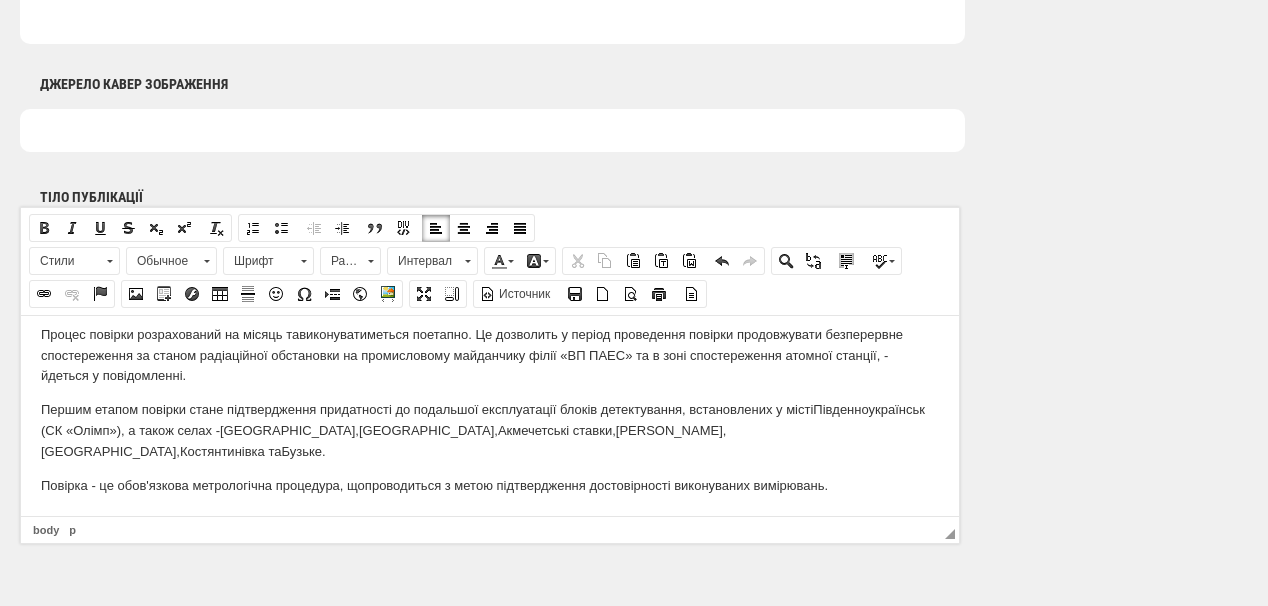 click on "Першим етапом повірки стане підтвердження придатності до подальшої експлуатації блоків детектування, встановлених у місті  Південноукраїнськ (СК «Олімп»), а також селах -  Новоселівка,   Олександрівка,  Акмечетські ставки,  Кузнецове,  Іванівка,  Костянтинівка та  Бузьке." at bounding box center (490, 430) 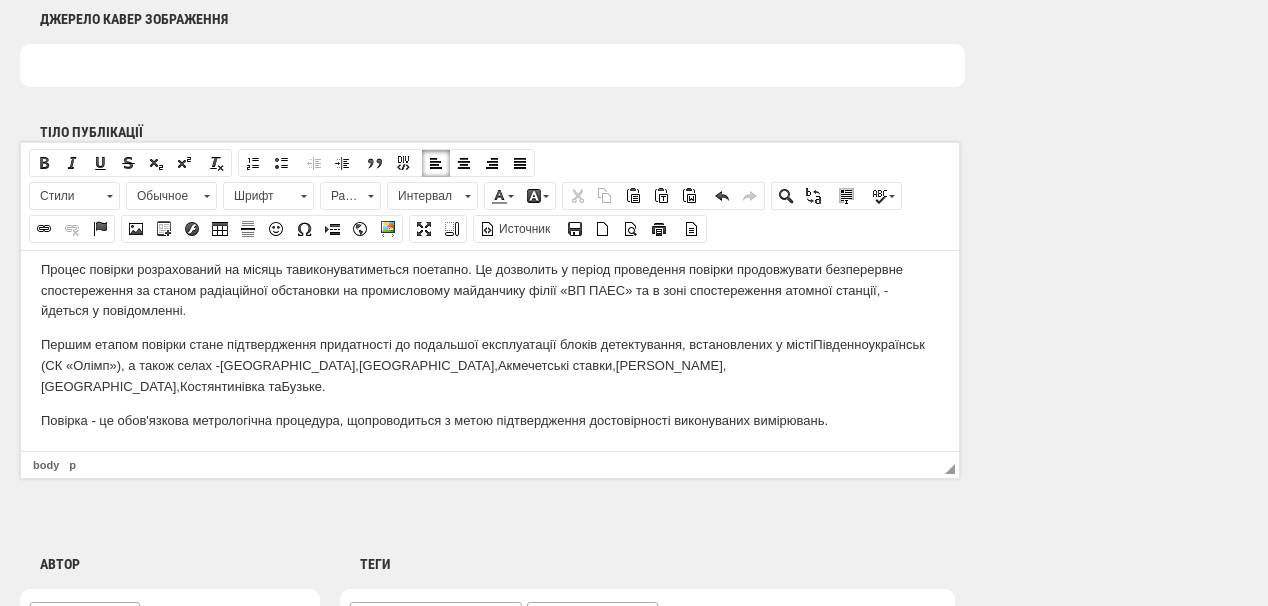 scroll, scrollTop: 1280, scrollLeft: 0, axis: vertical 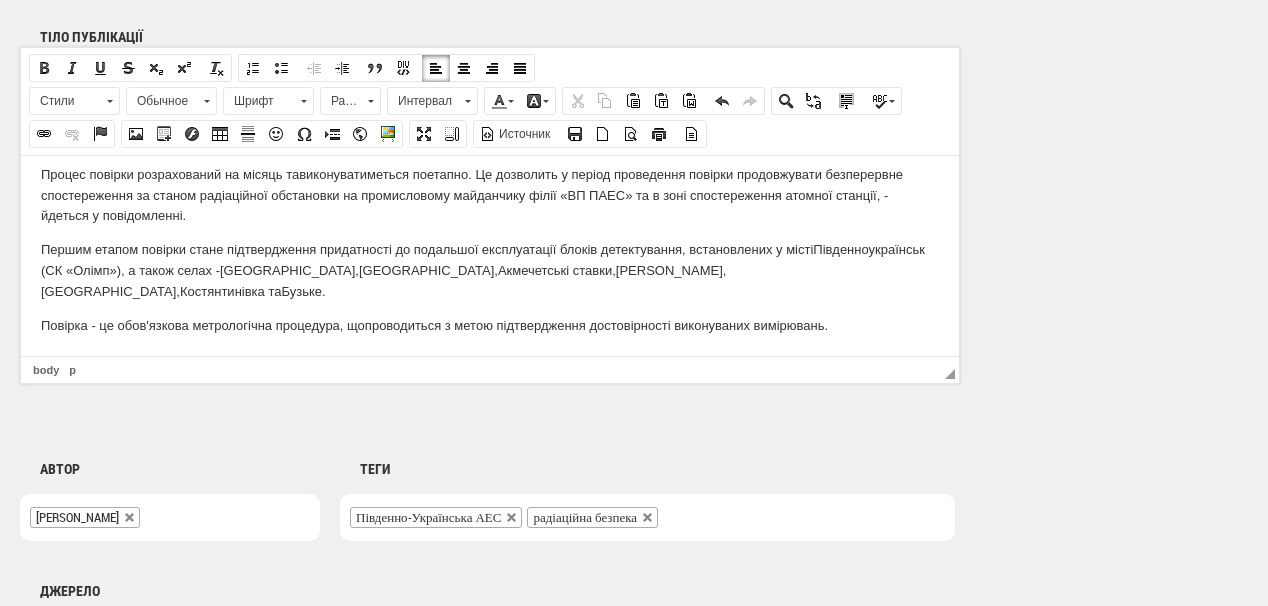 click on "Повірка - це обов'язкова метрологічна процедура, що  проводиться з метою підтвердження достовірності виконуваних вимірювань." at bounding box center [490, 325] 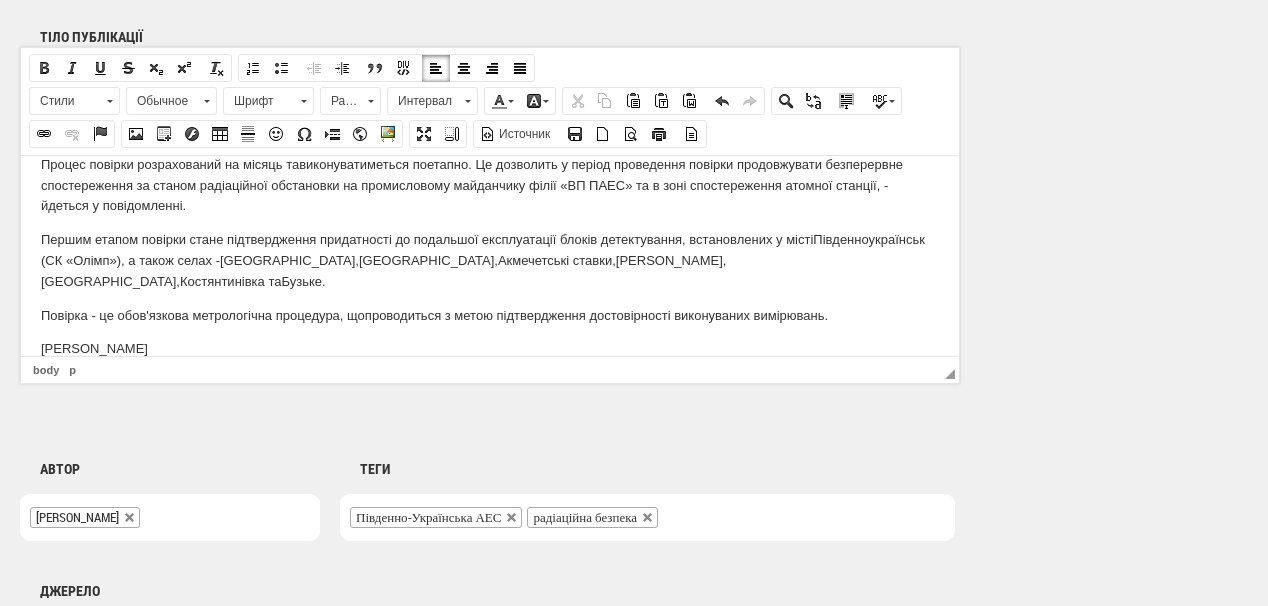 scroll, scrollTop: 186, scrollLeft: 0, axis: vertical 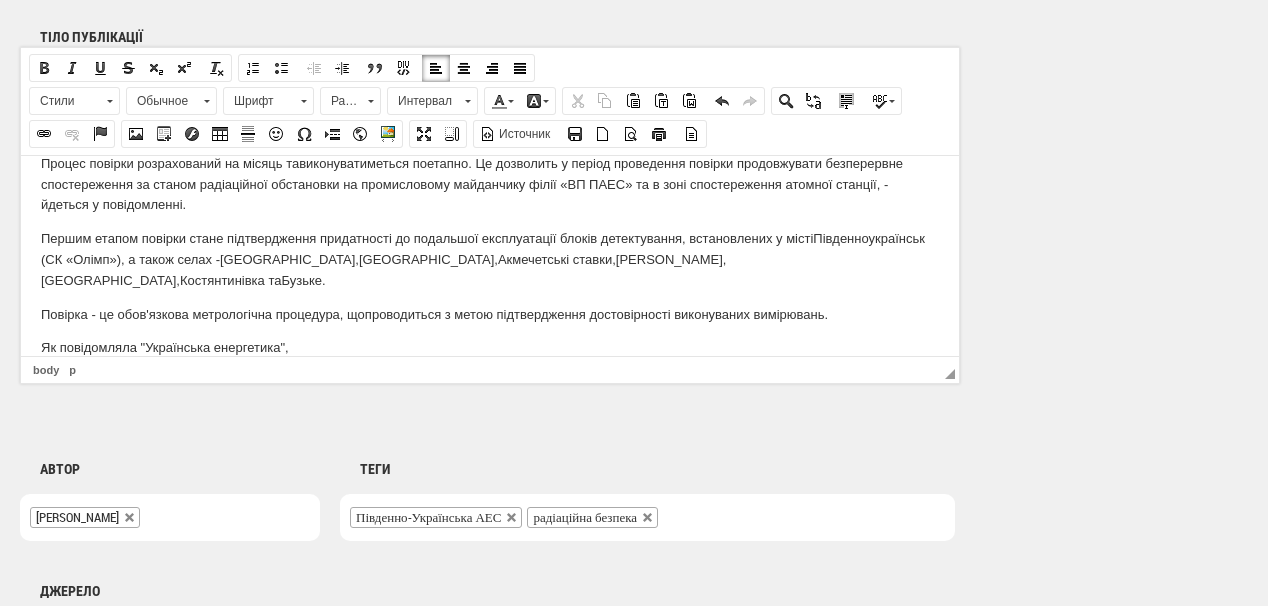 click on "Як повідомляла "Українська енергетика"," at bounding box center (490, 347) 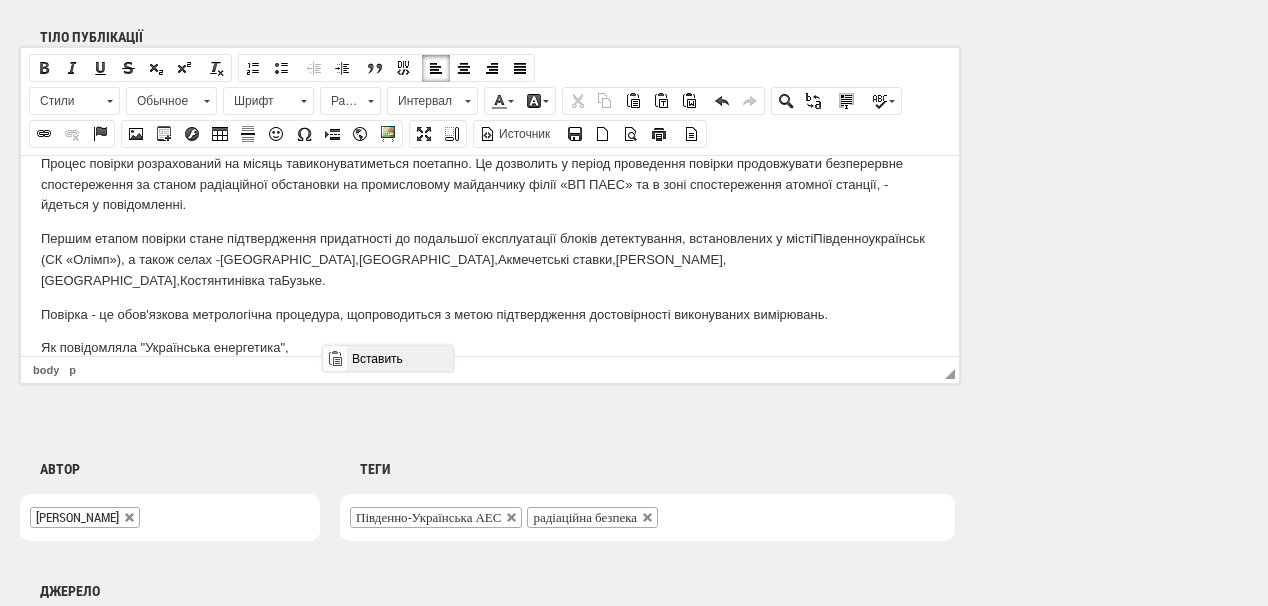 click on "Вставить" at bounding box center (399, 358) 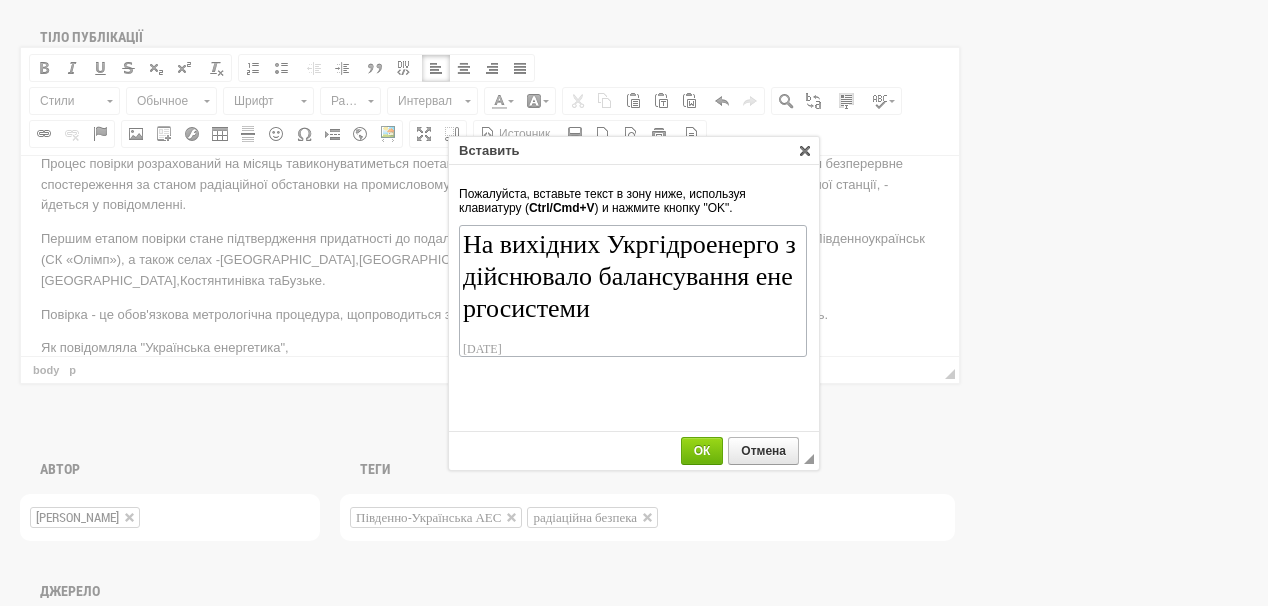 scroll, scrollTop: 86, scrollLeft: 0, axis: vertical 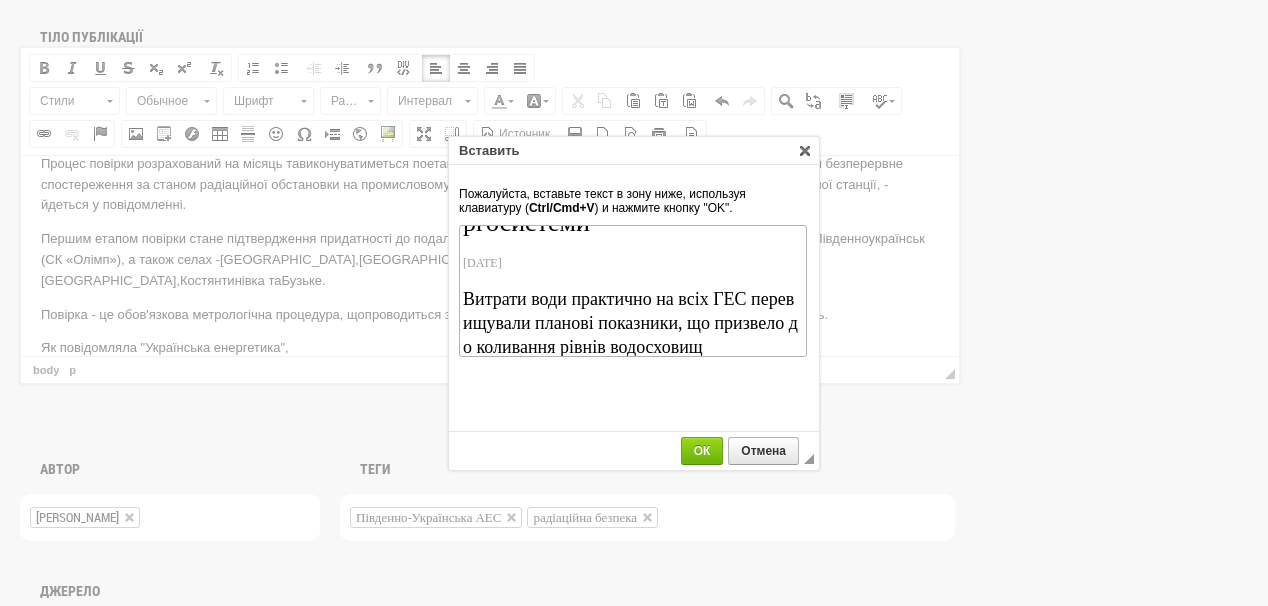 drag, startPoint x: 582, startPoint y: 261, endPoint x: 450, endPoint y: 259, distance: 132.01515 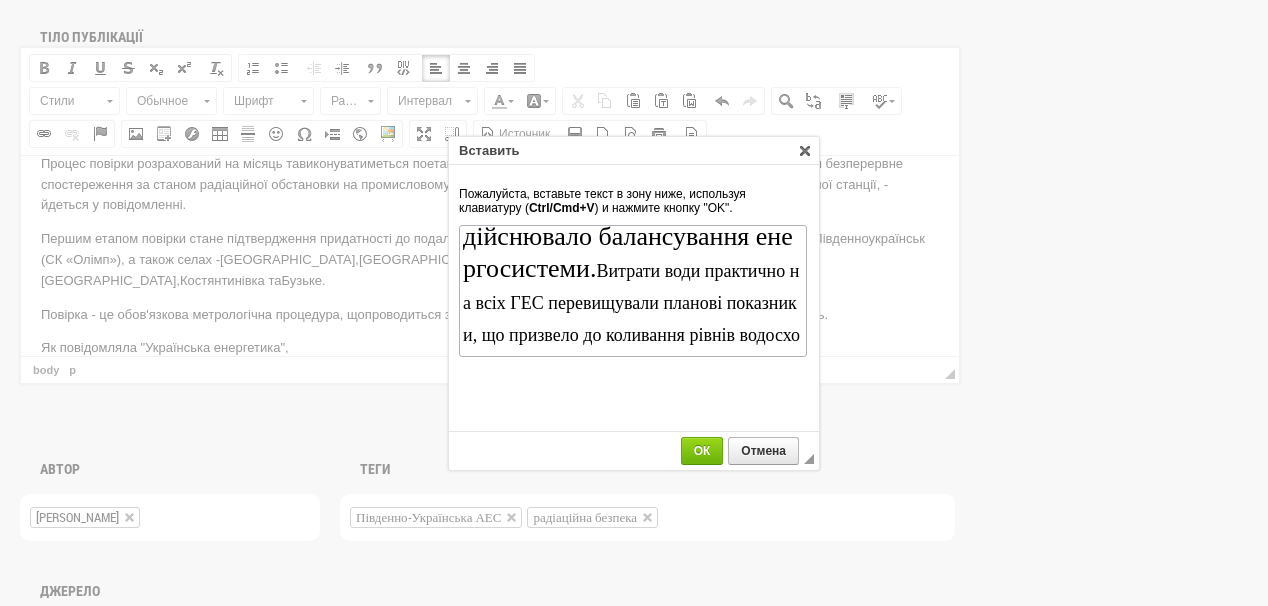 scroll, scrollTop: 0, scrollLeft: 0, axis: both 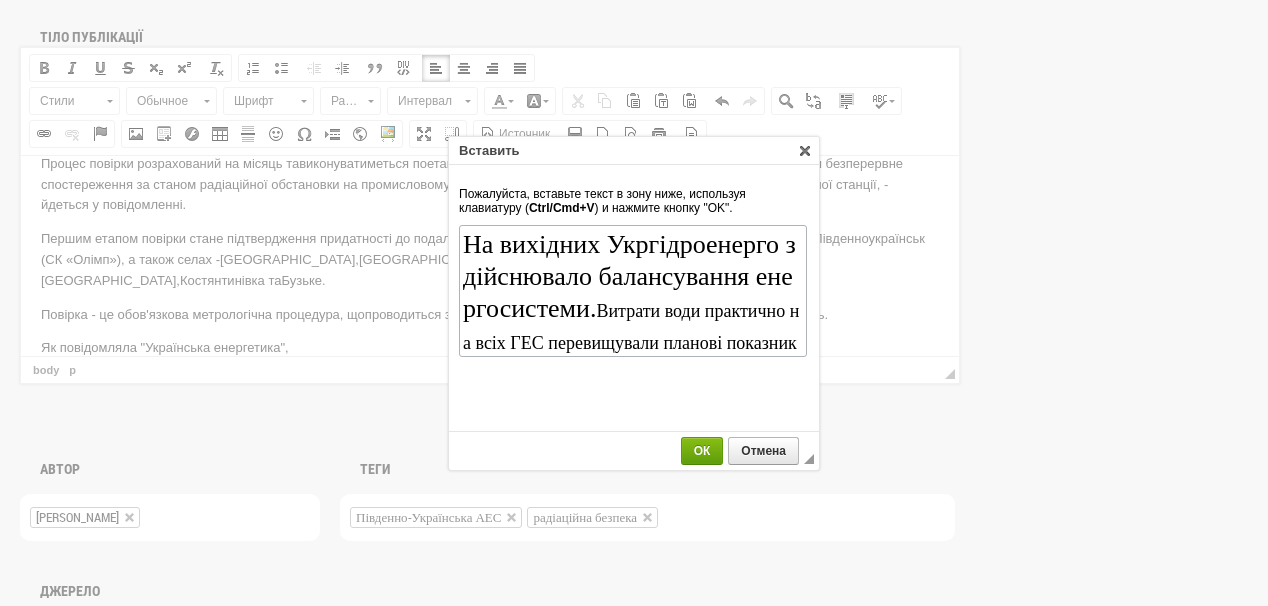 click on "ОК" at bounding box center (702, 451) 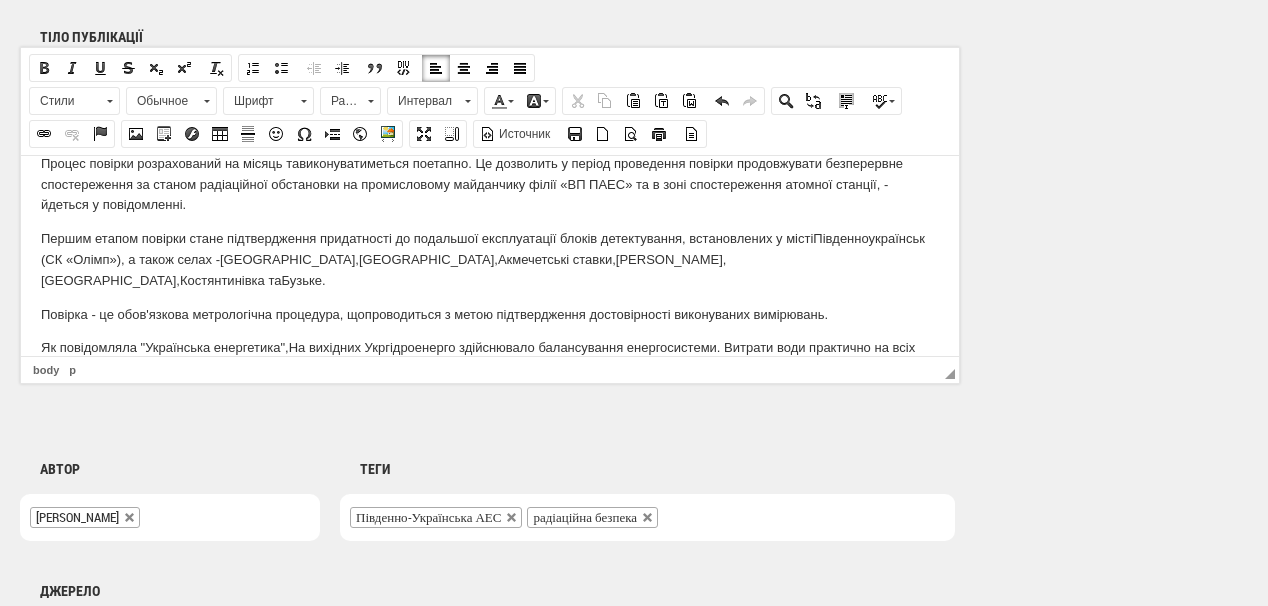 scroll, scrollTop: 206, scrollLeft: 0, axis: vertical 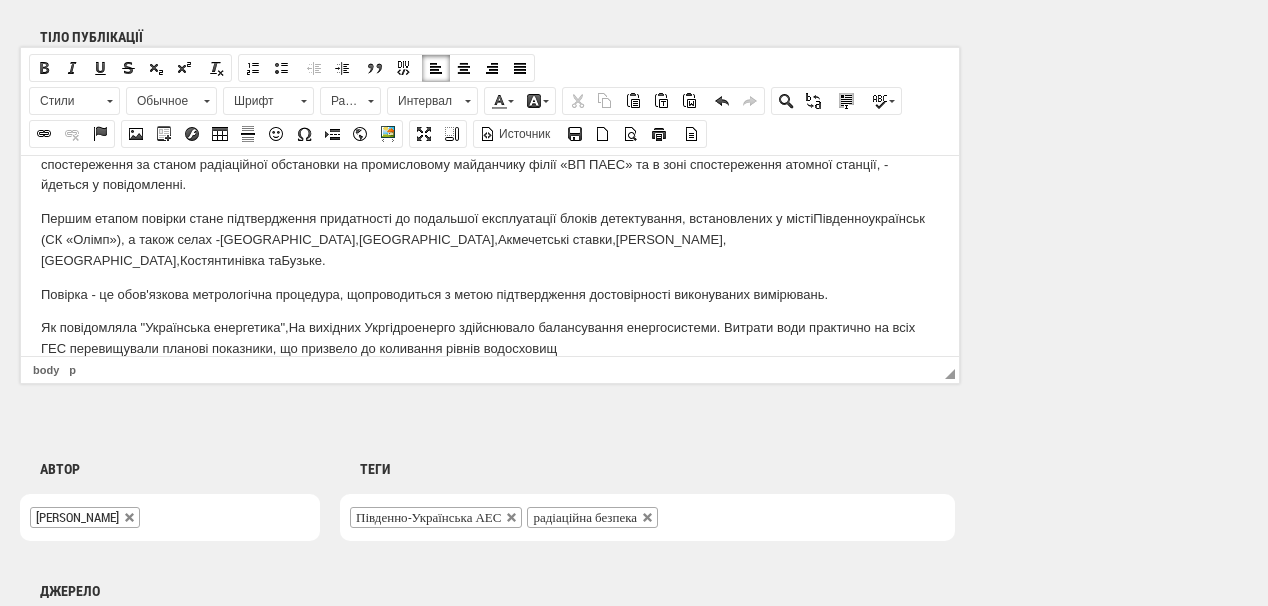click on "Як повідомляла "Українська енергетика",  На вихідних Укргідроенерго здійснювало балансування енергосистеми. Витрати води практично на всіх ГЕС перевищували планові показники, що призвело до коливання рівнів водосховищ" at bounding box center [490, 338] 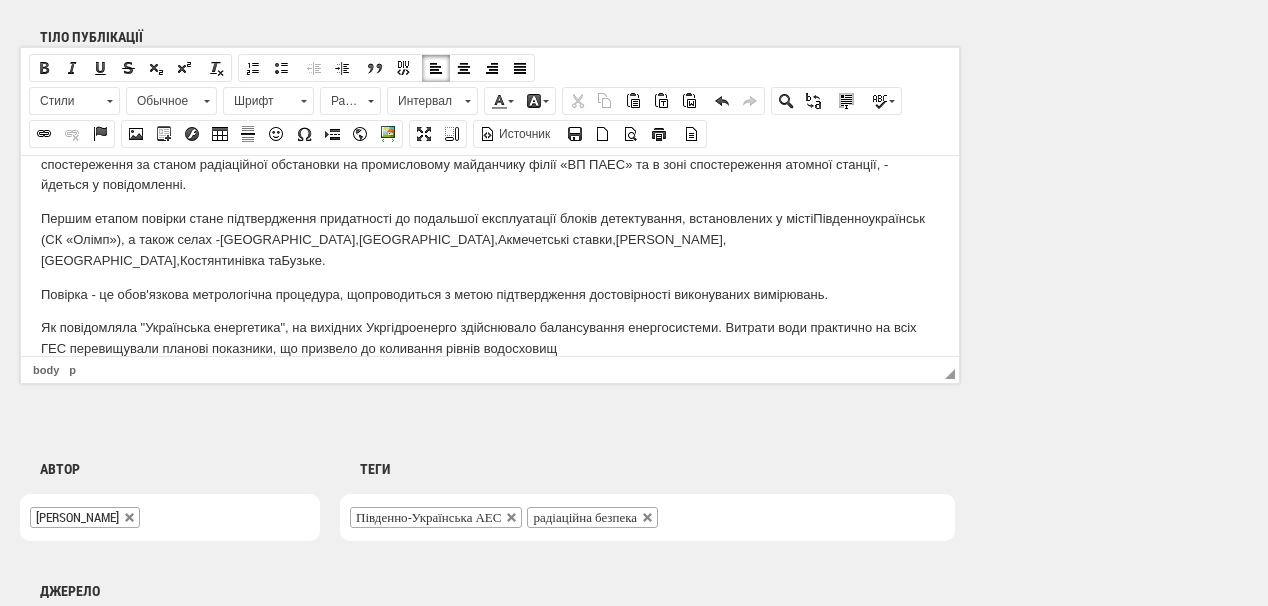 click on "Як повідомляла "Українська енергетика", н а вихідних Укргідроенерго здійснювало балансування енергосистеми. Витрати води практично на всіх ГЕС перевищували планові показники, що призвело до коливання рівнів водосховищ" at bounding box center [490, 338] 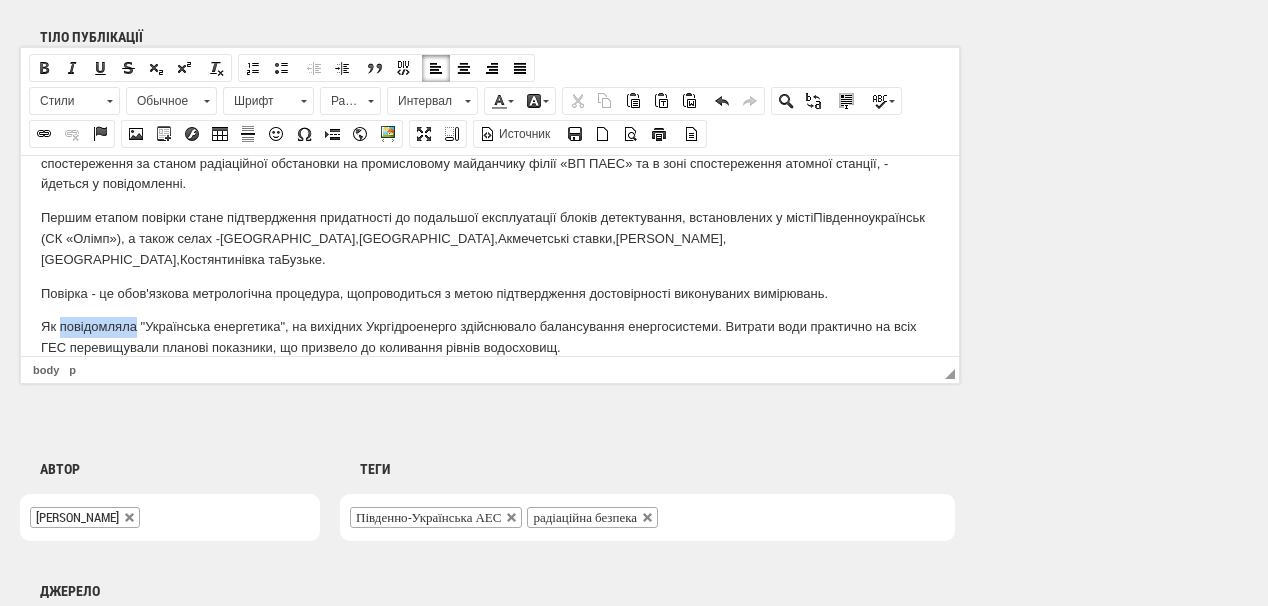 drag, startPoint x: 60, startPoint y: 325, endPoint x: 135, endPoint y: 322, distance: 75.059975 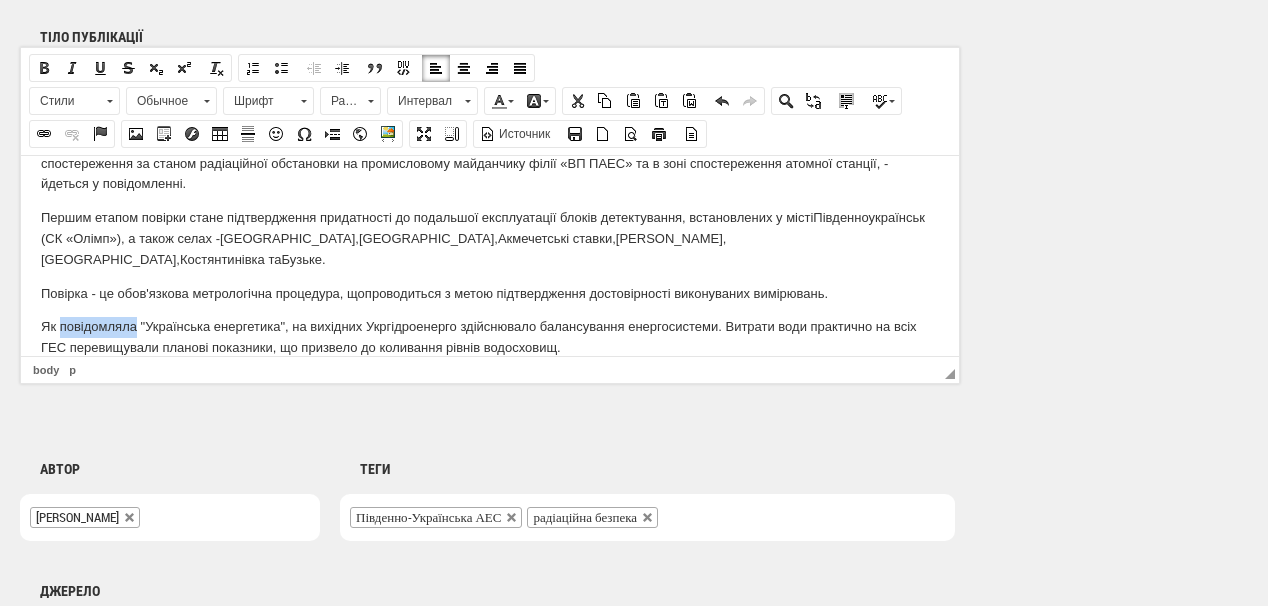click at bounding box center (44, 134) 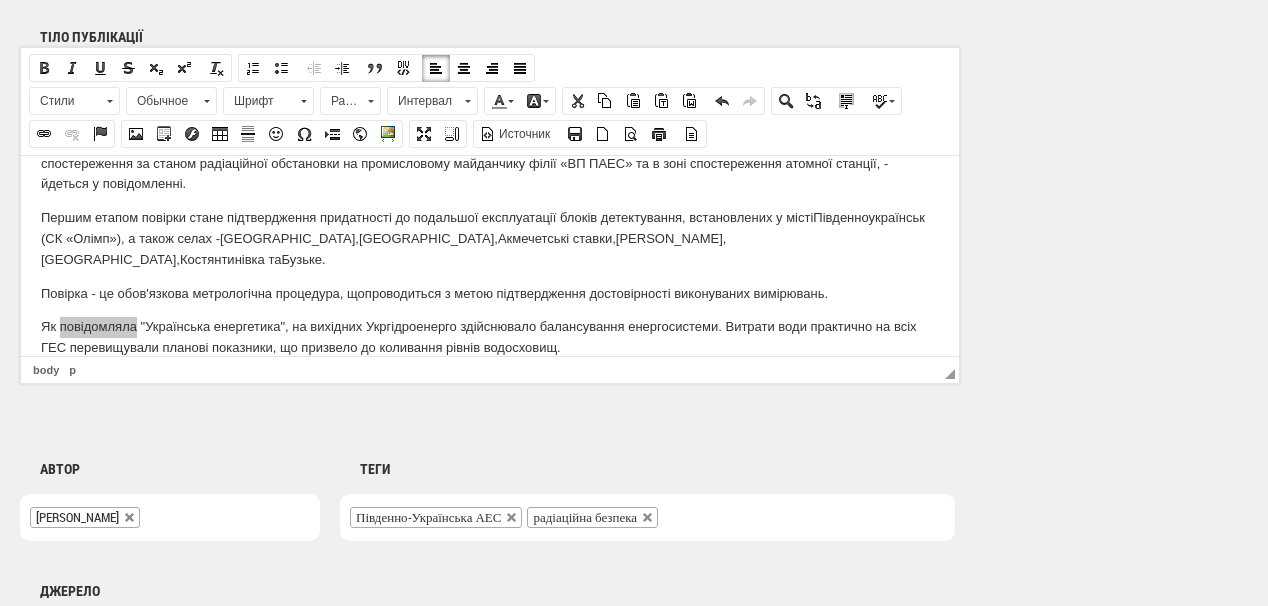select on "http://" 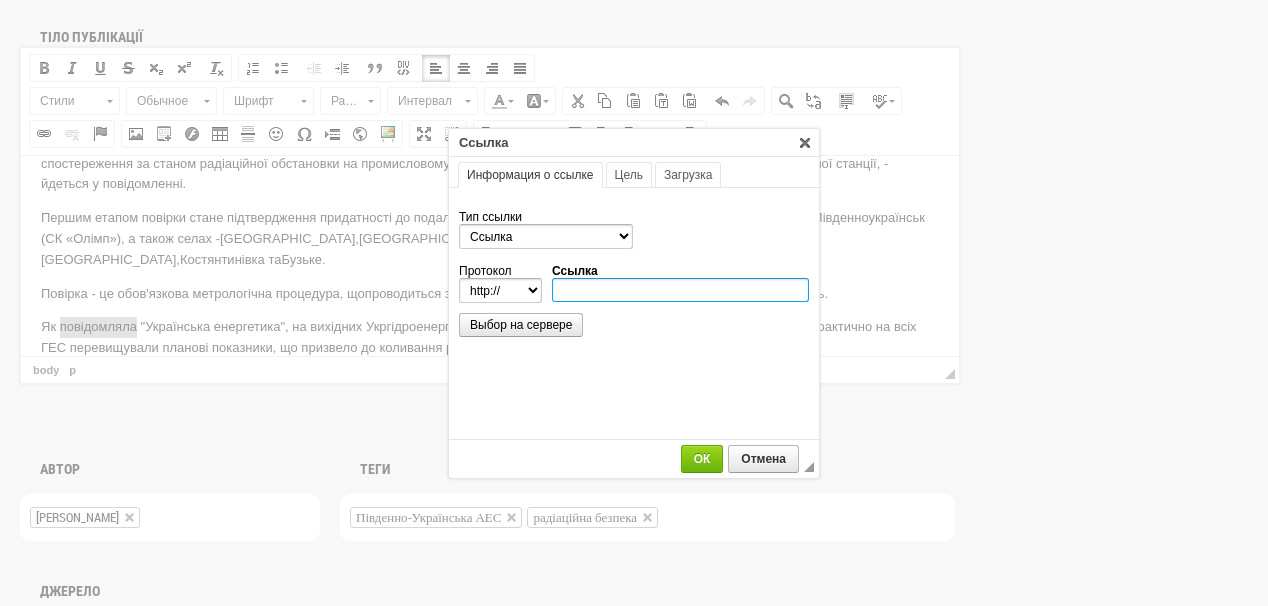 click on "Ссылка" at bounding box center [680, 290] 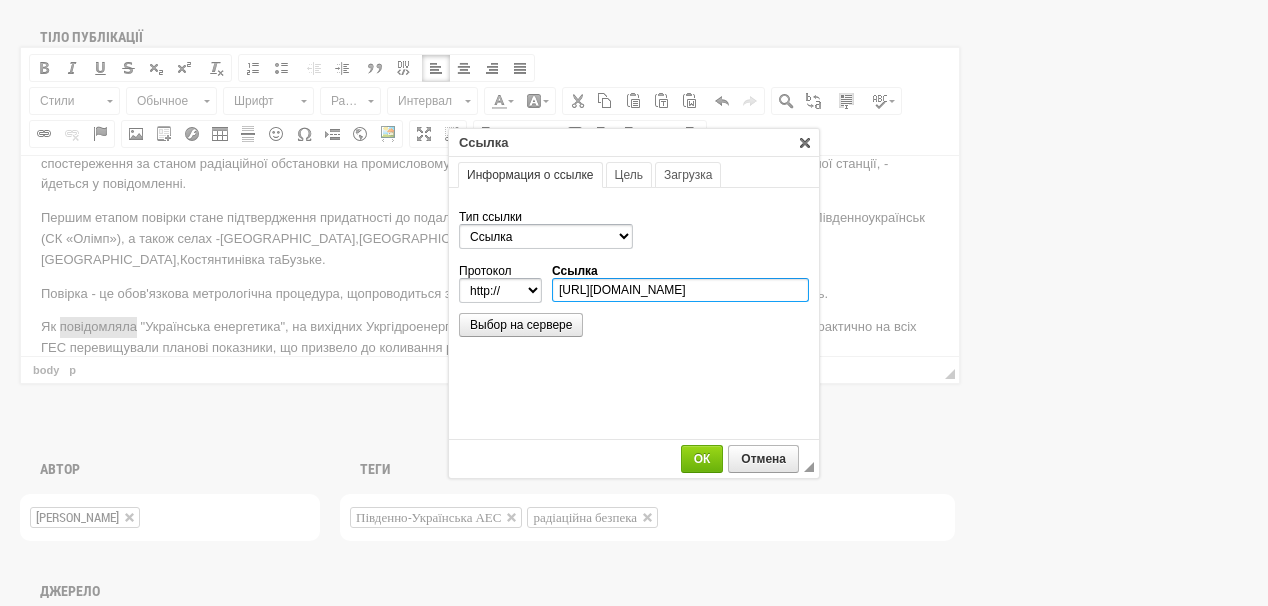 scroll, scrollTop: 0, scrollLeft: 310, axis: horizontal 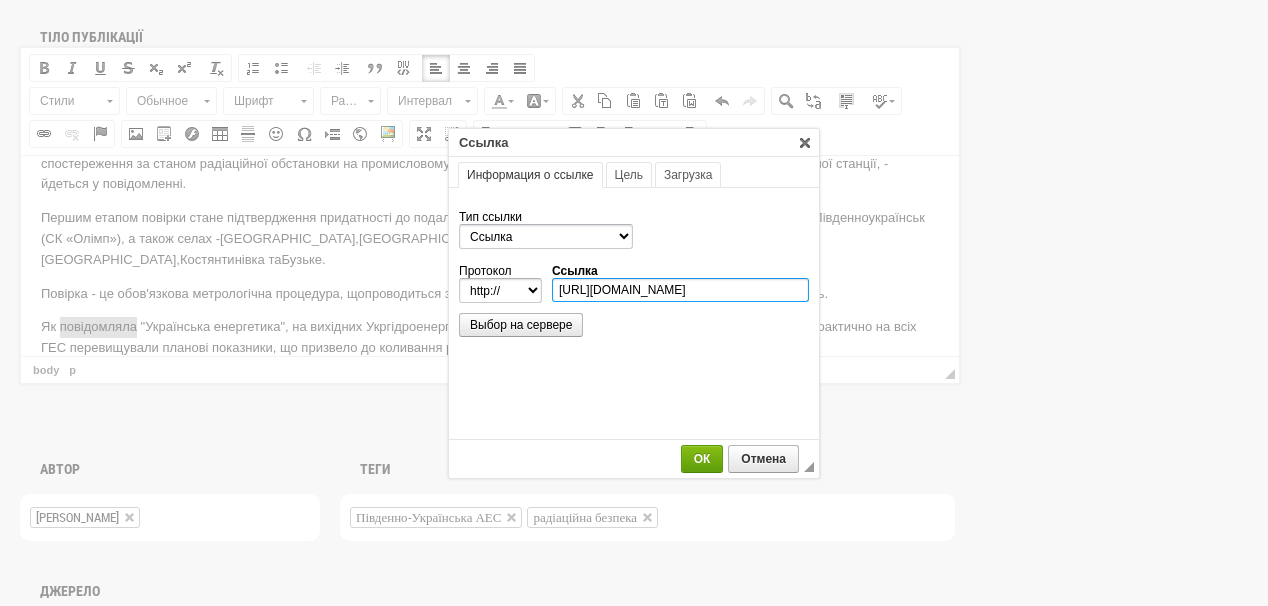 type on "https://ua-energy.org/uk/posts/na-vykhidnykh-ukrhidroenerho-zdiisniuvalo-balansuvannia-enerhosystemy" 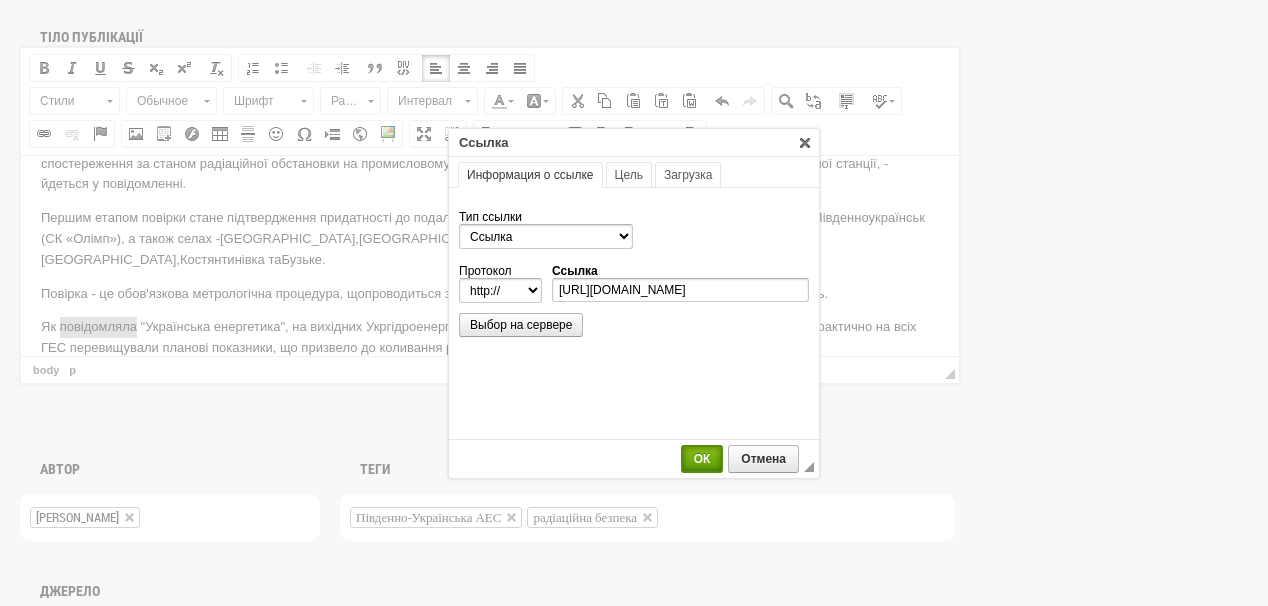 select on "https://" 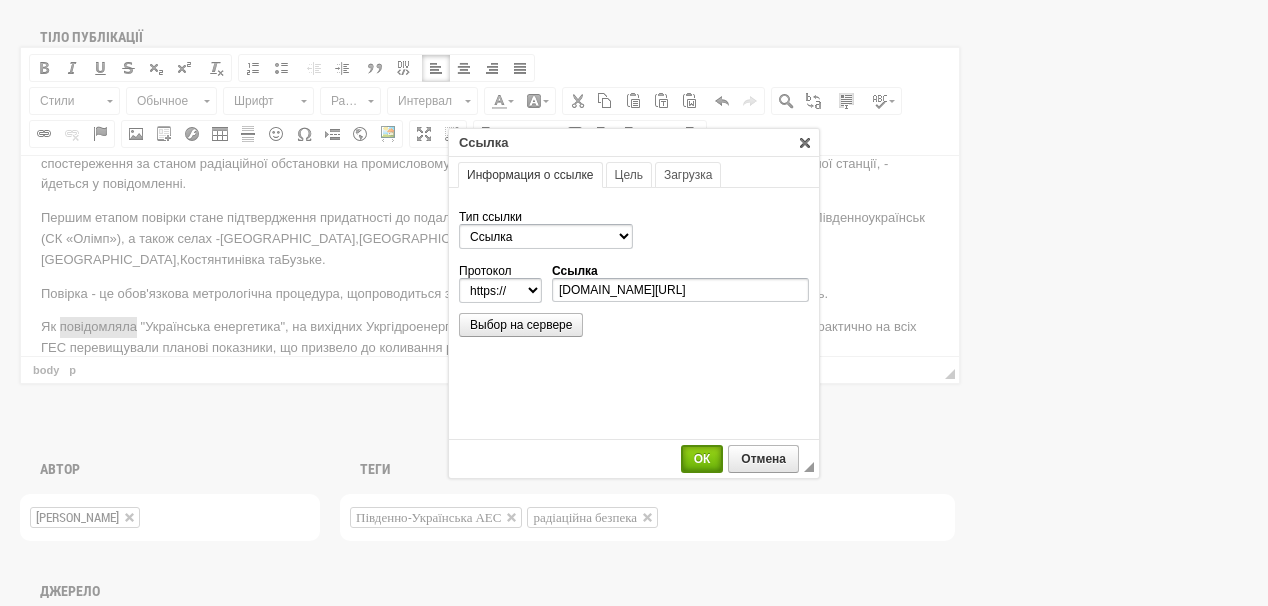 scroll, scrollTop: 0, scrollLeft: 0, axis: both 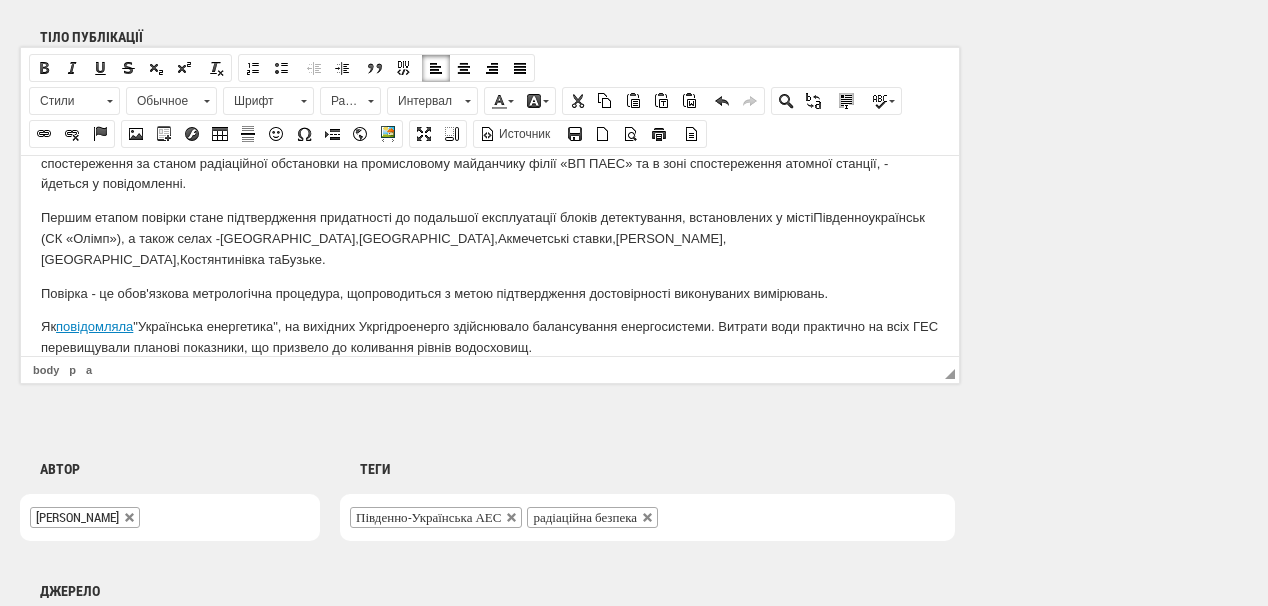 click on "Як  повідомляла  "Українська енергетика", н а вихідних Укргідроенерго здійснювало балансування енергосистеми. Витрати води практично на всіх ГЕС перевищували планові показники, що призвело до коливання рівнів водосховищ." at bounding box center (490, 337) 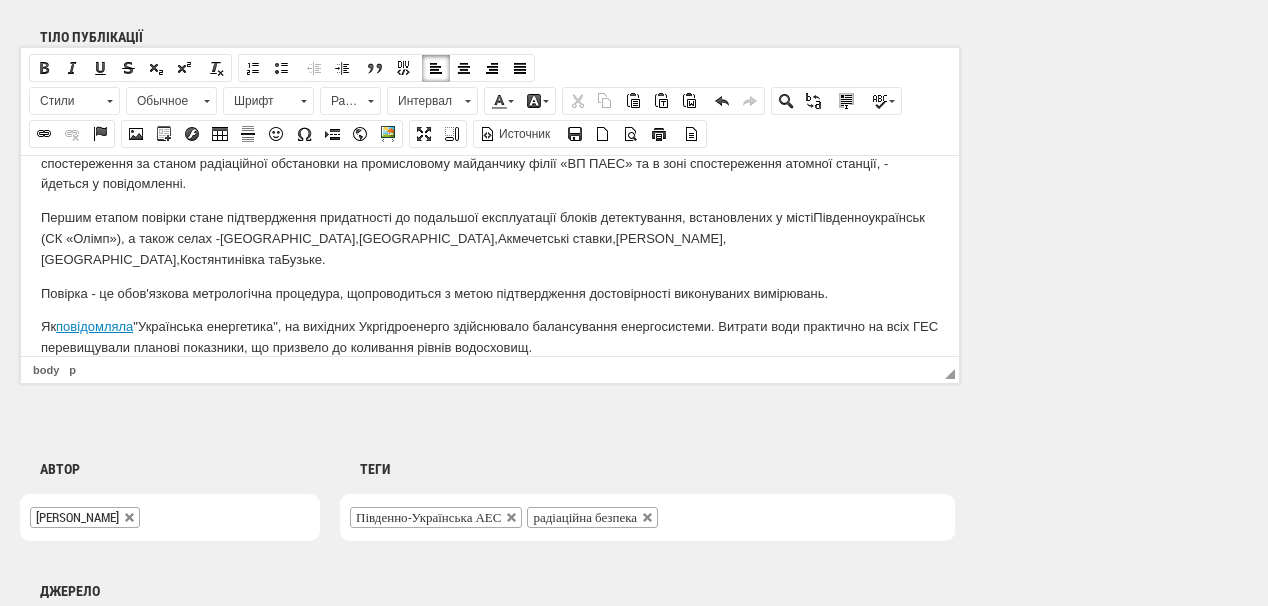 scroll, scrollTop: 240, scrollLeft: 0, axis: vertical 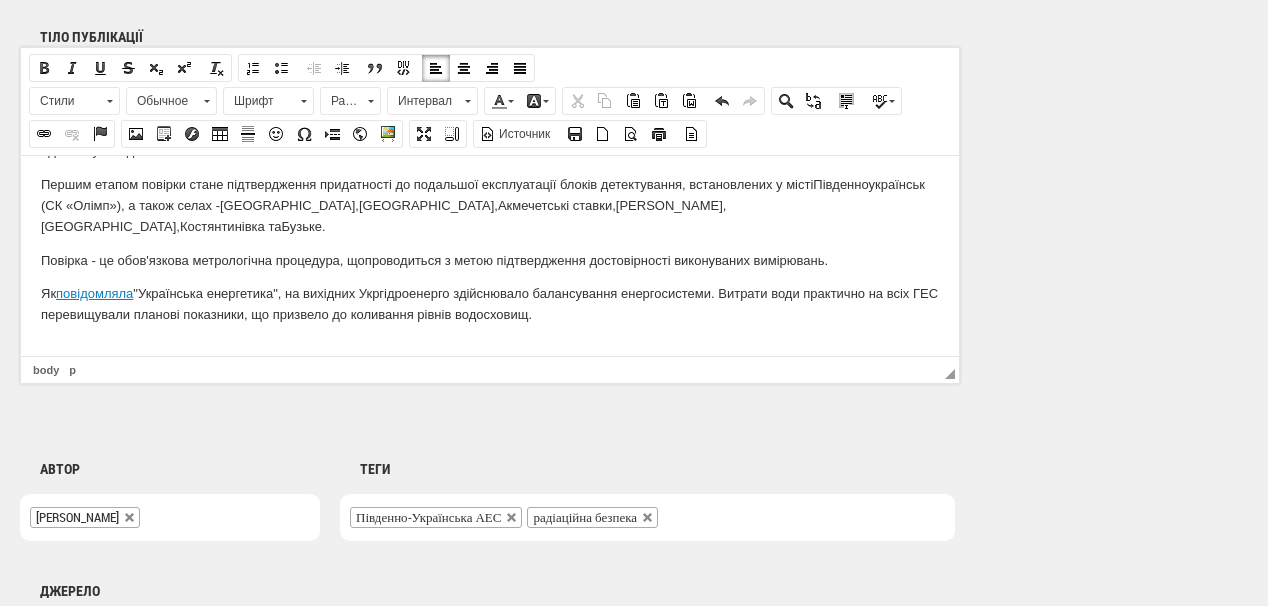 click at bounding box center (490, 348) 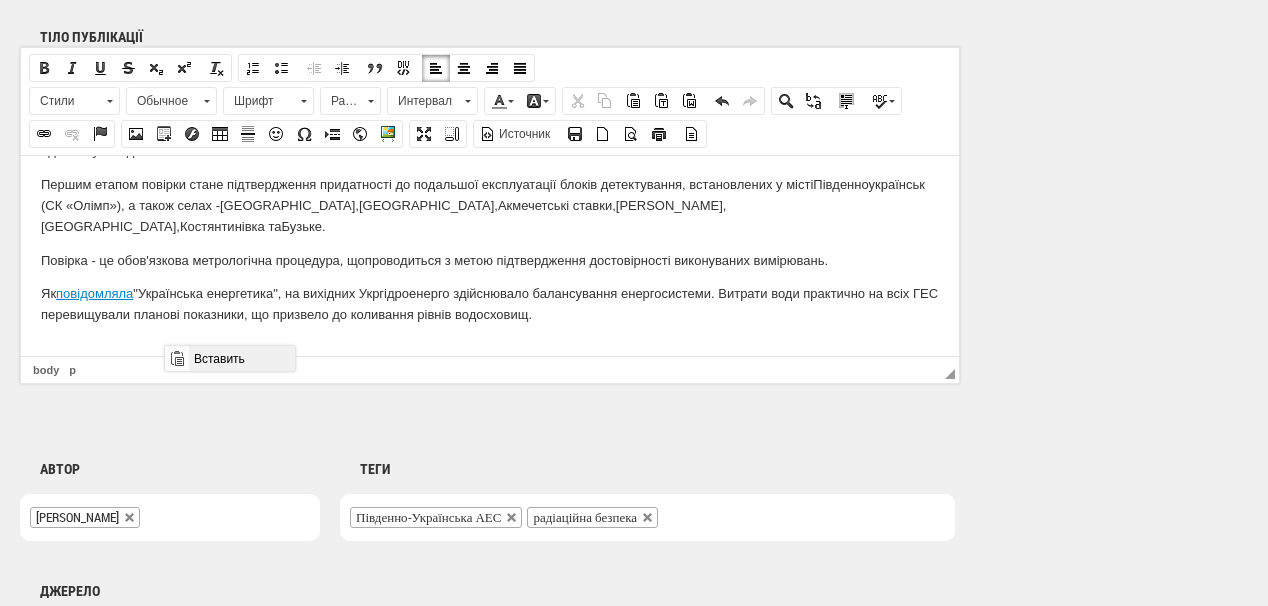 click on "Вставить" at bounding box center [241, 358] 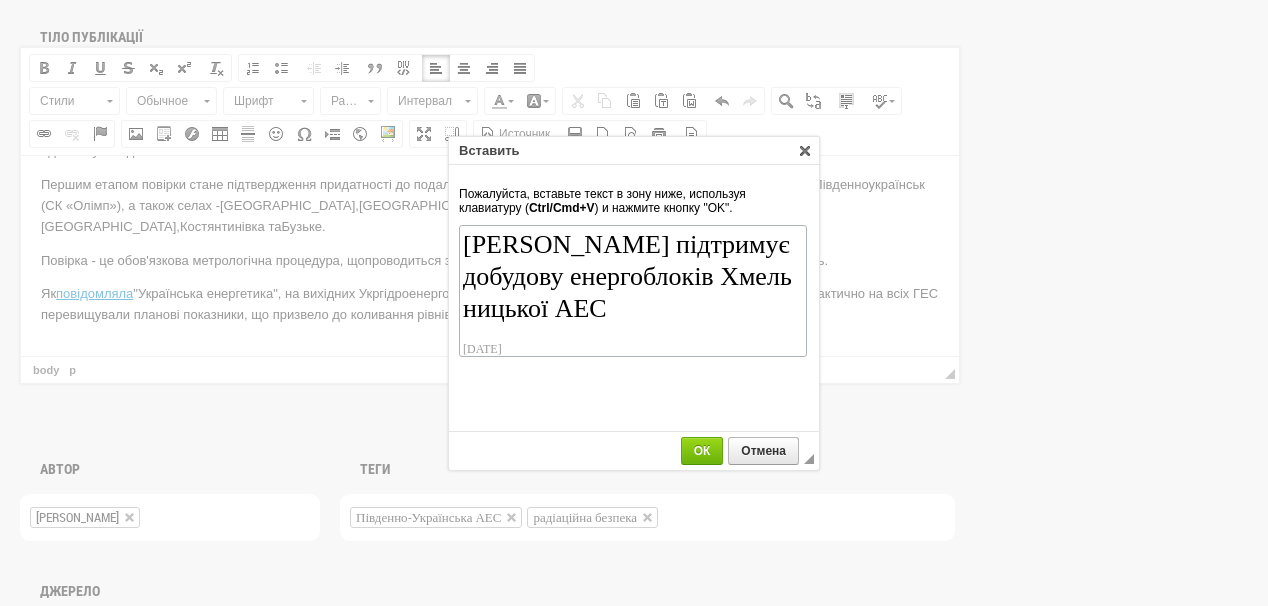 scroll, scrollTop: 110, scrollLeft: 0, axis: vertical 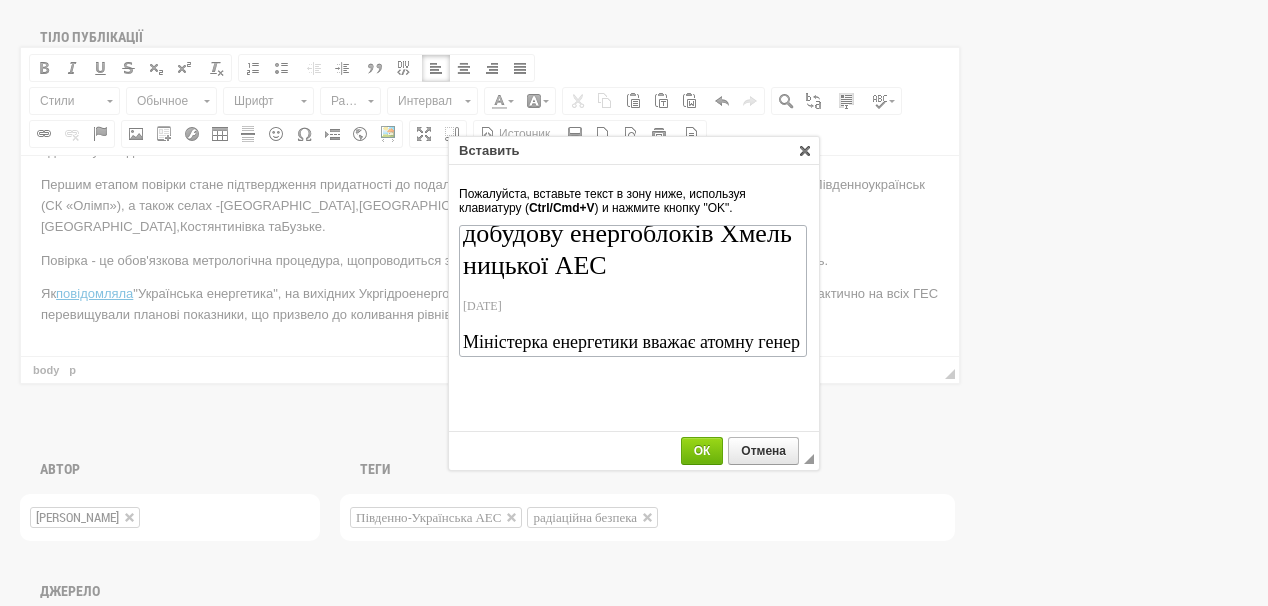 drag, startPoint x: 558, startPoint y: 236, endPoint x: 470, endPoint y: 290, distance: 103.24728 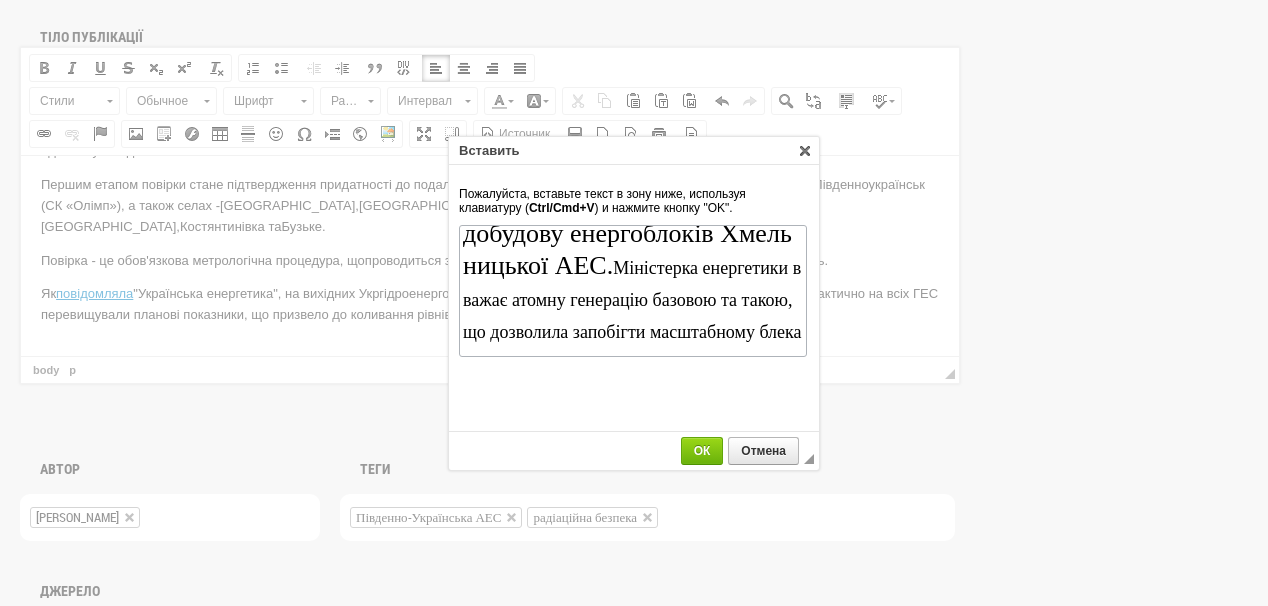 scroll, scrollTop: 0, scrollLeft: 0, axis: both 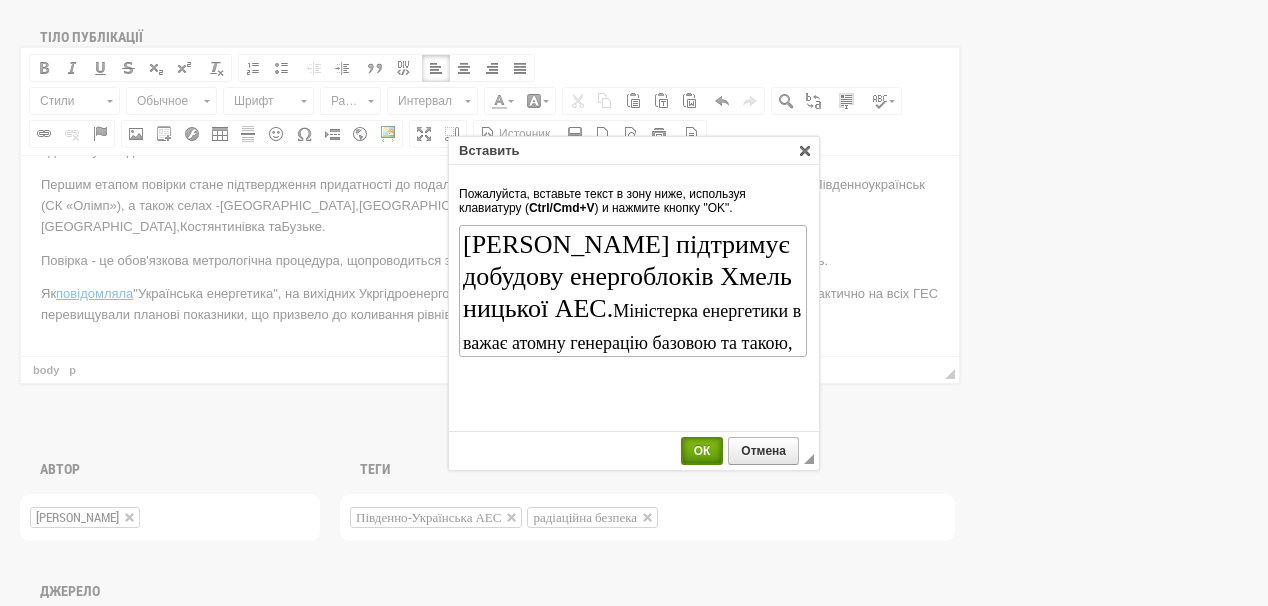 click on "ОК" at bounding box center [702, 451] 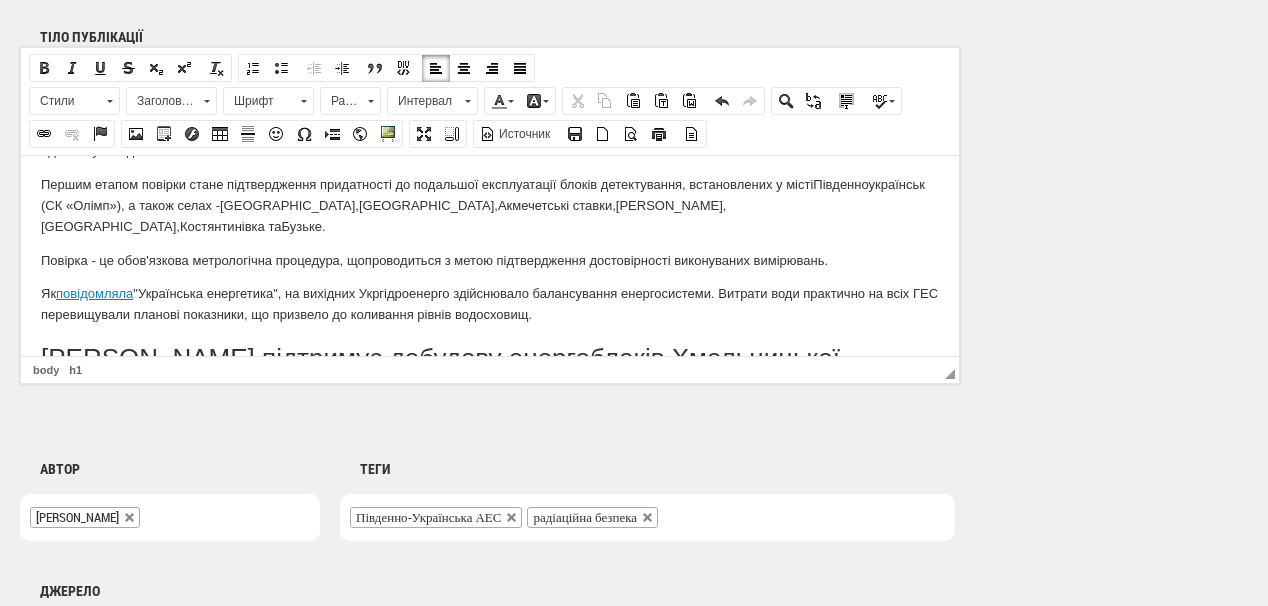 scroll, scrollTop: 320, scrollLeft: 0, axis: vertical 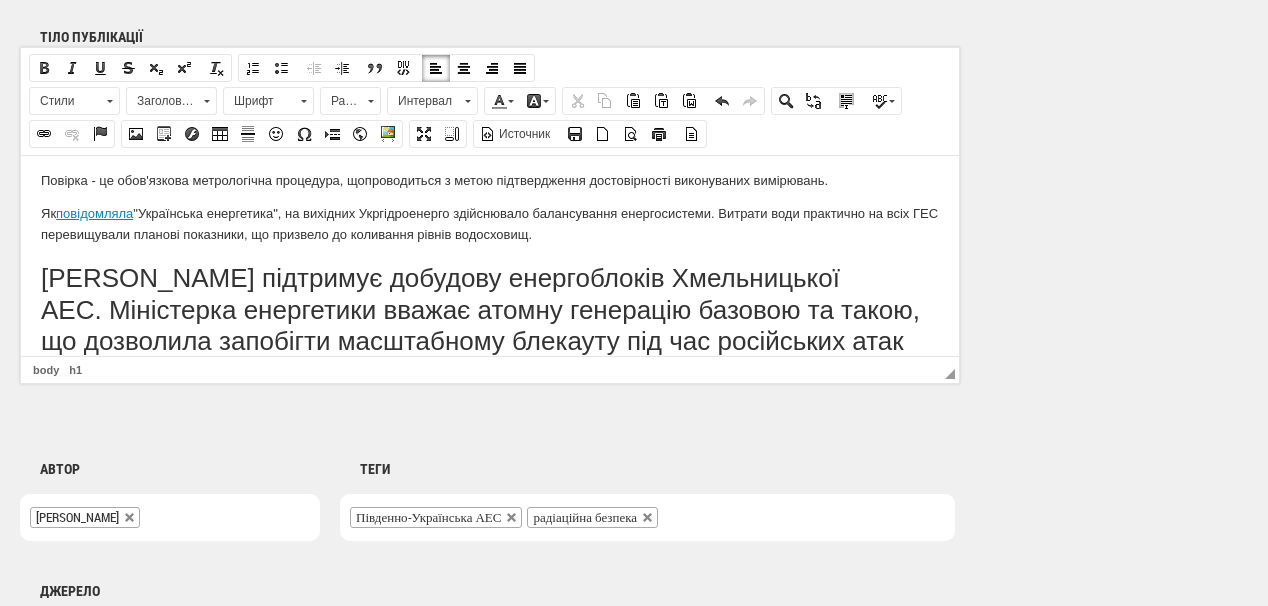 click on "Заголовок 1" at bounding box center (162, 101) 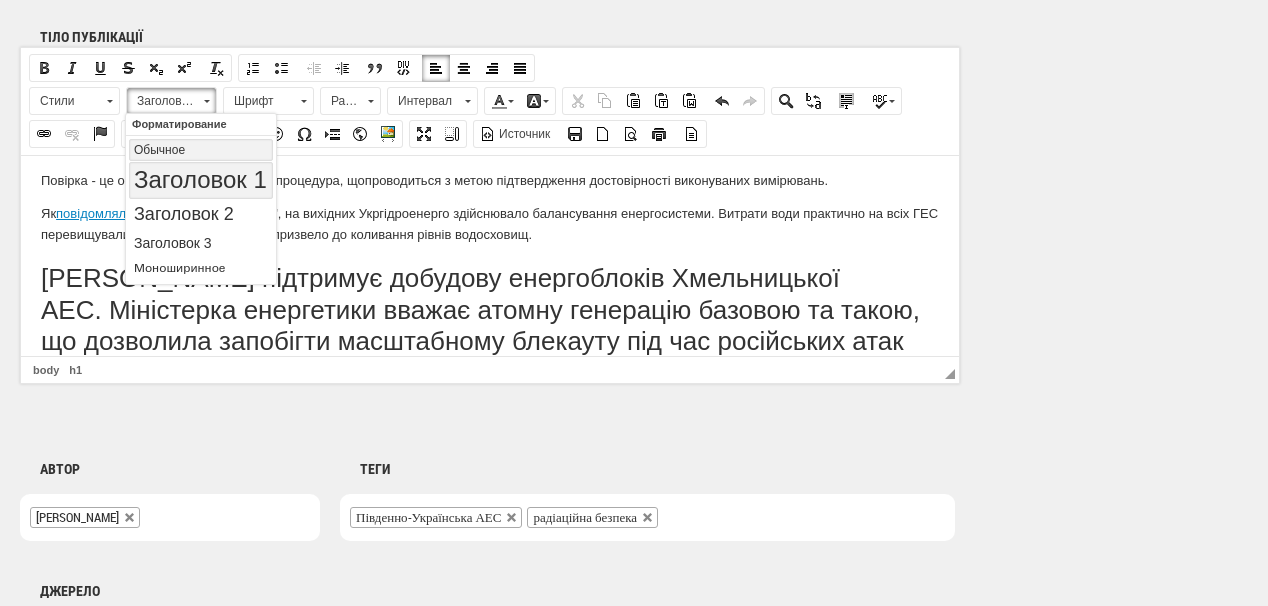 scroll, scrollTop: 0, scrollLeft: 0, axis: both 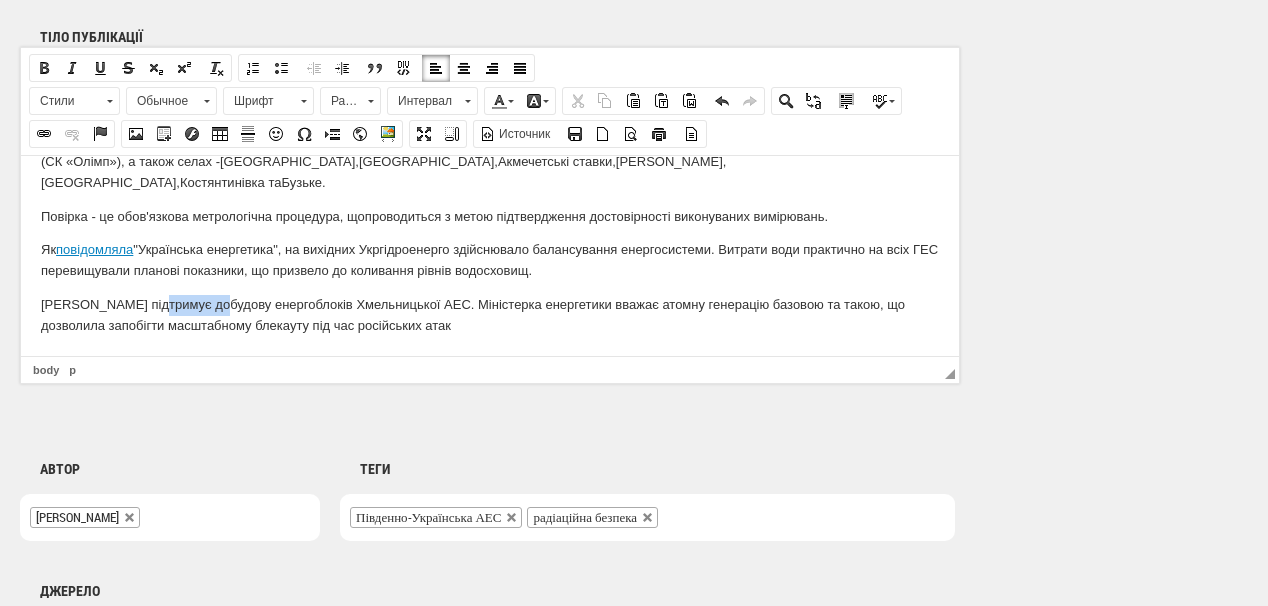 drag, startPoint x: 149, startPoint y: 303, endPoint x: 206, endPoint y: 305, distance: 57.035076 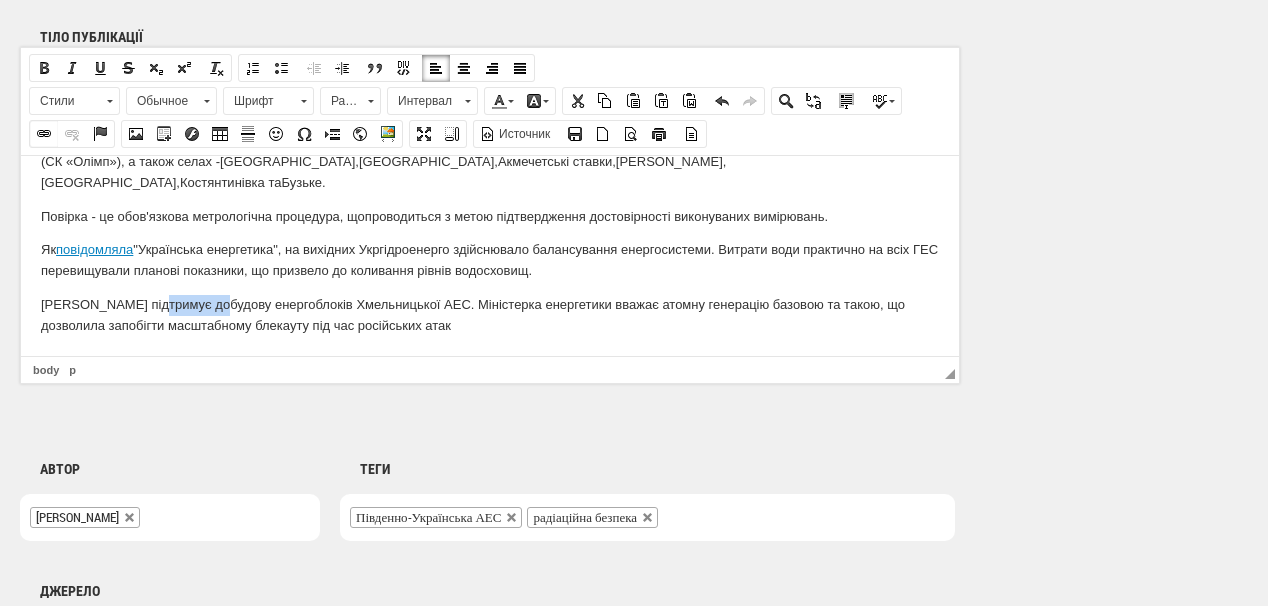 click at bounding box center (44, 134) 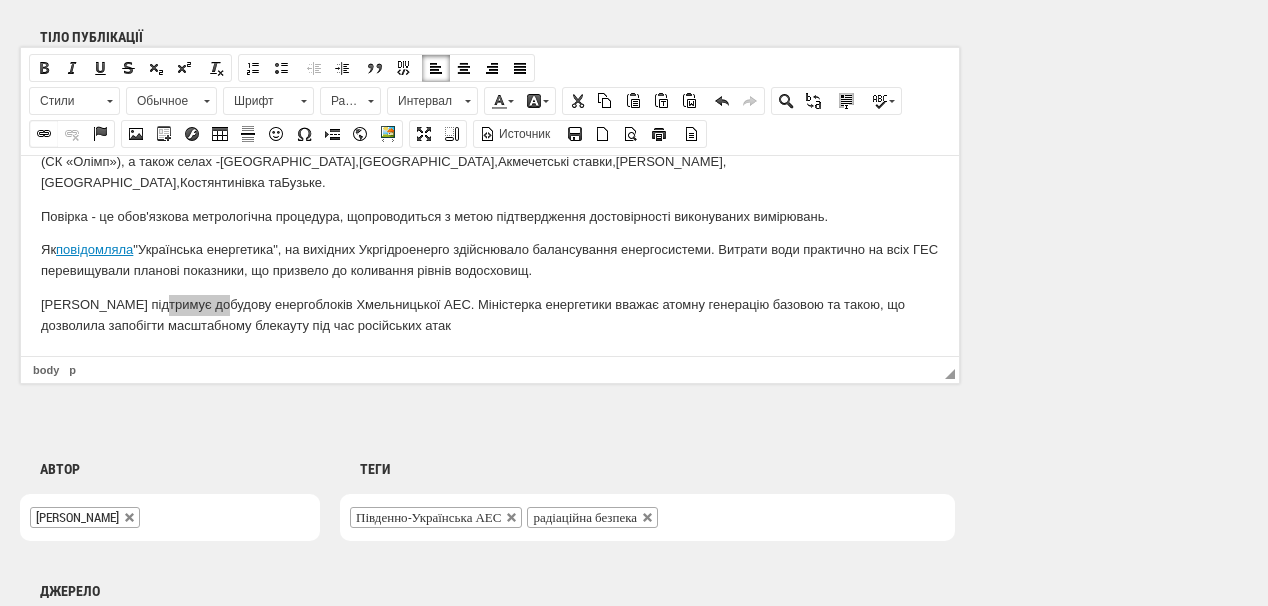 select on "http://" 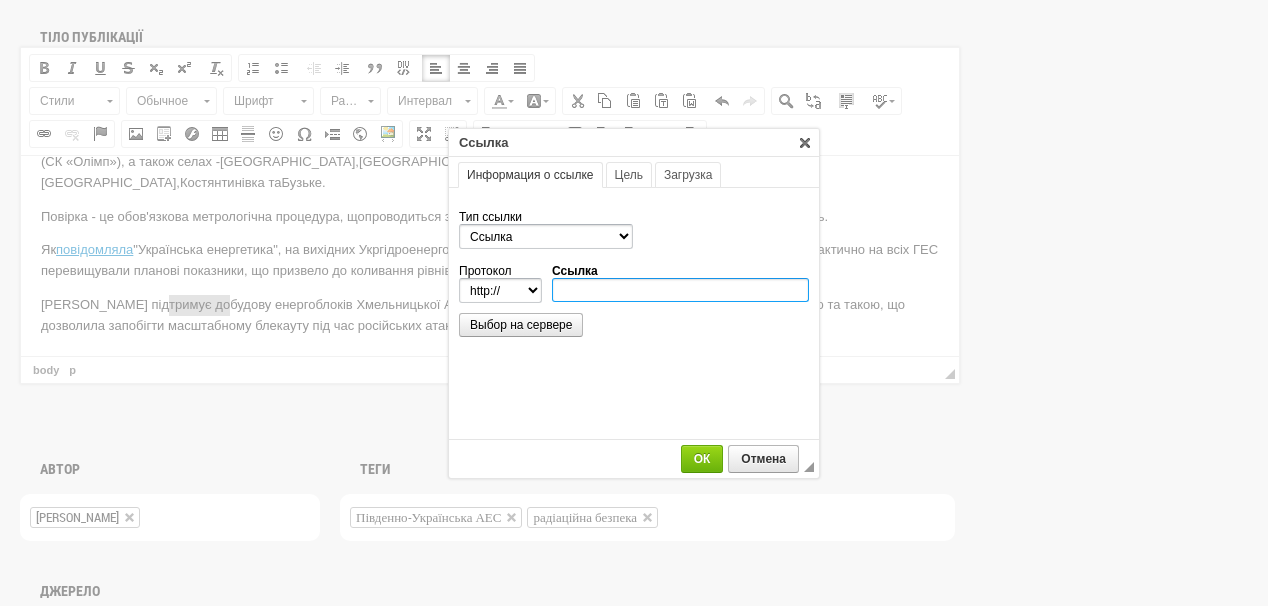 click on "Ссылка" at bounding box center [680, 290] 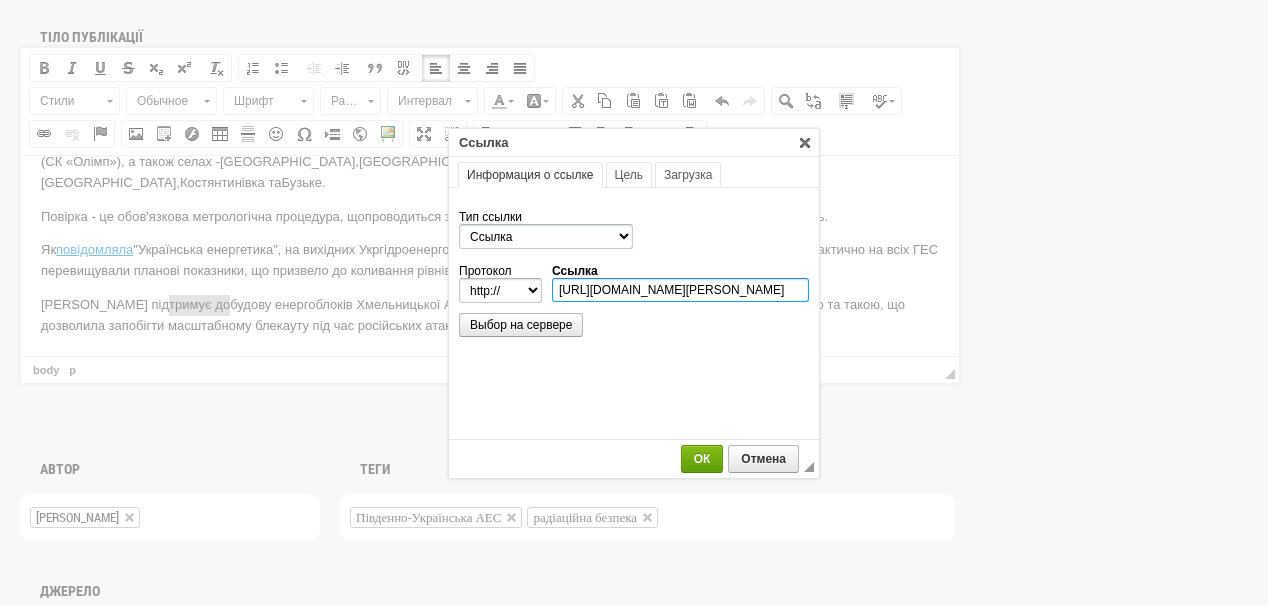 scroll, scrollTop: 0, scrollLeft: 294, axis: horizontal 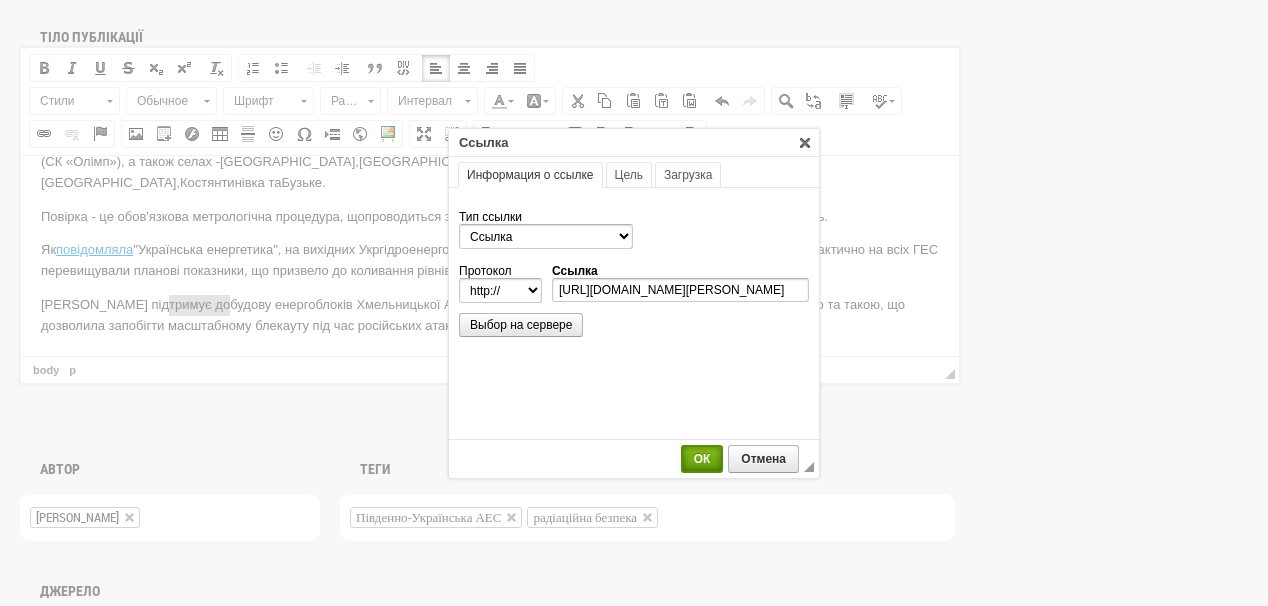 select on "https://" 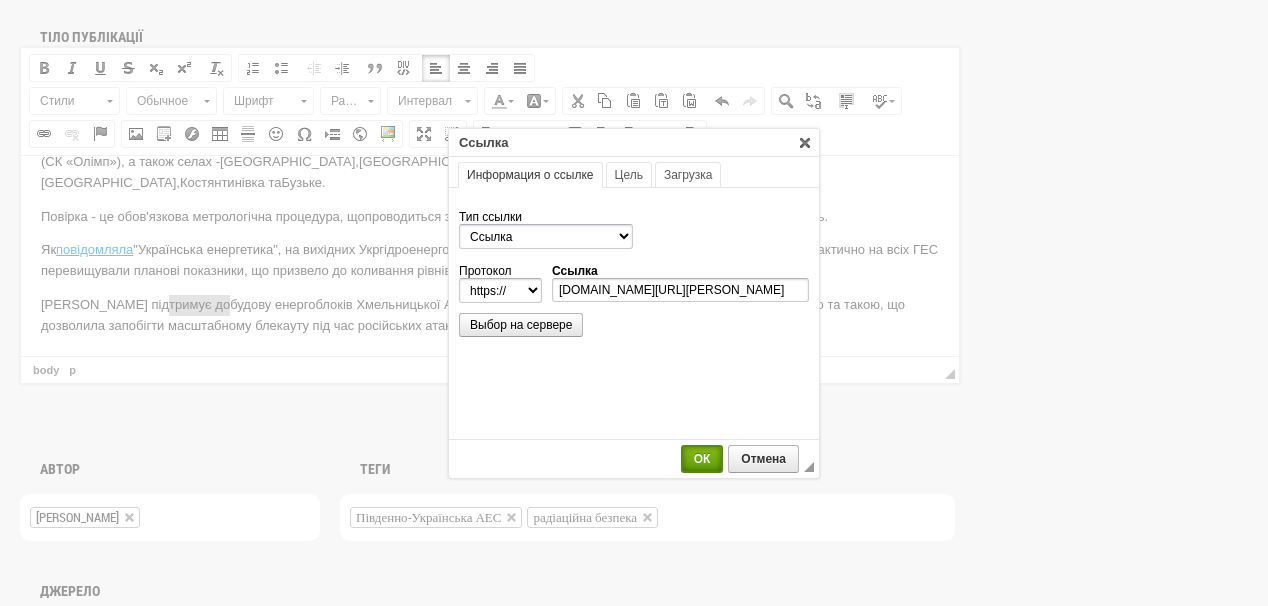 scroll, scrollTop: 0, scrollLeft: 0, axis: both 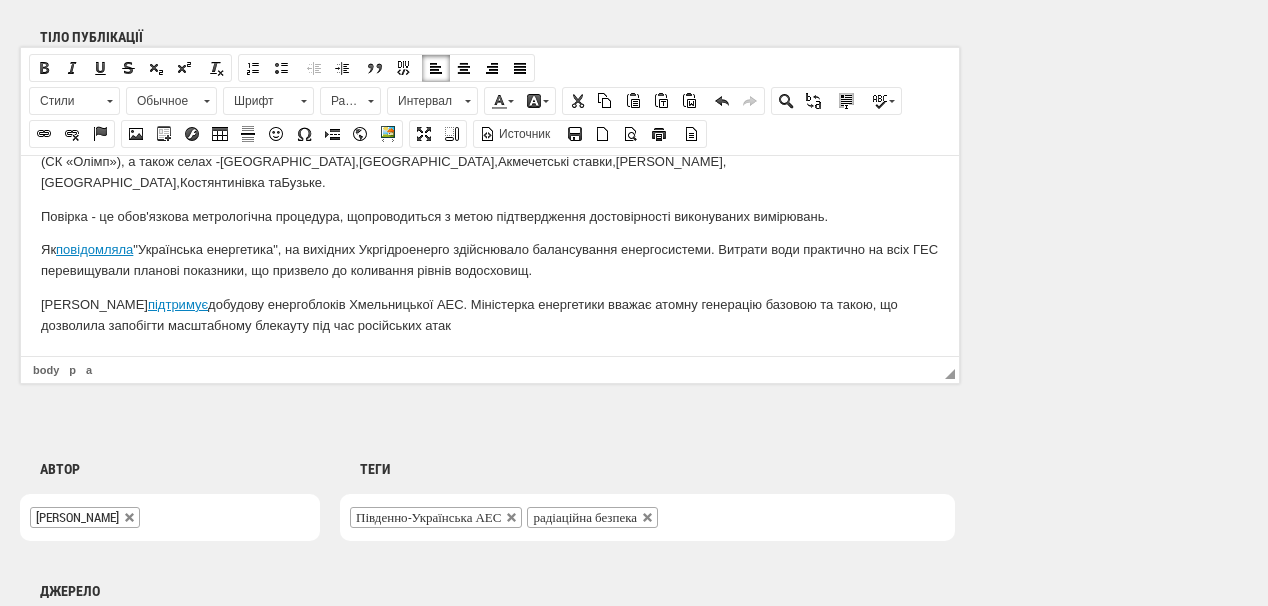 click on "Світлана Гринчук  підтримує  добудову енергоблоків Хмельницької АЕС. Міністерка енергетики вважає атомну генерацію базовою та такою, що дозволила запобігти масштабному блекауту під час російських атак" at bounding box center [490, 315] 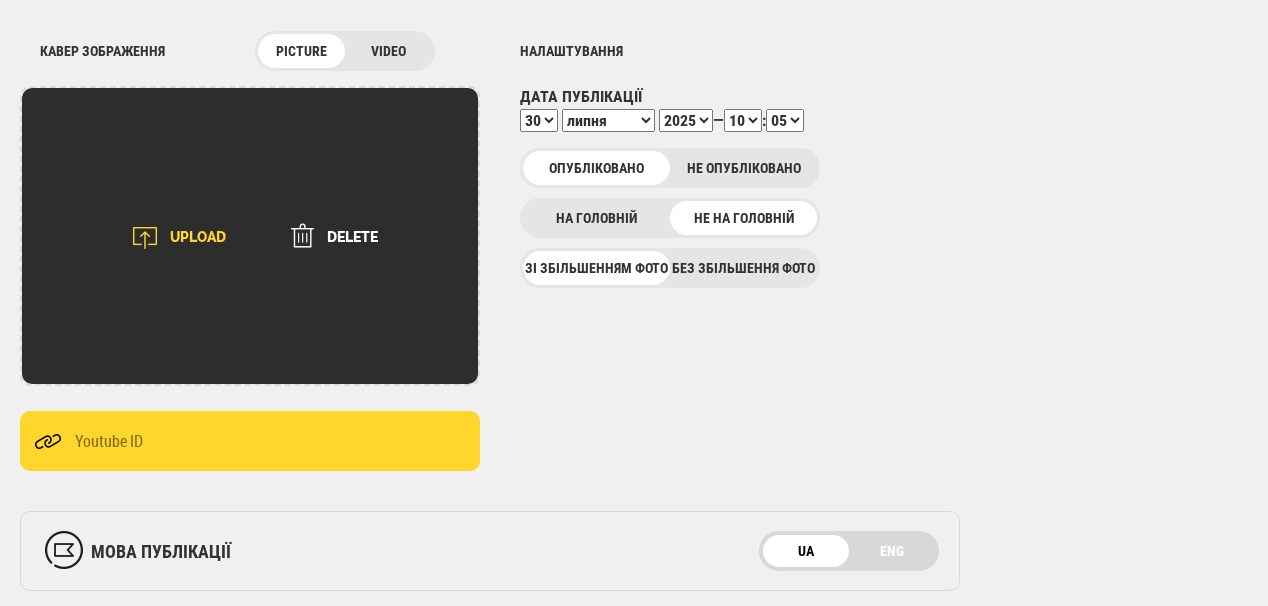 scroll, scrollTop: 240, scrollLeft: 0, axis: vertical 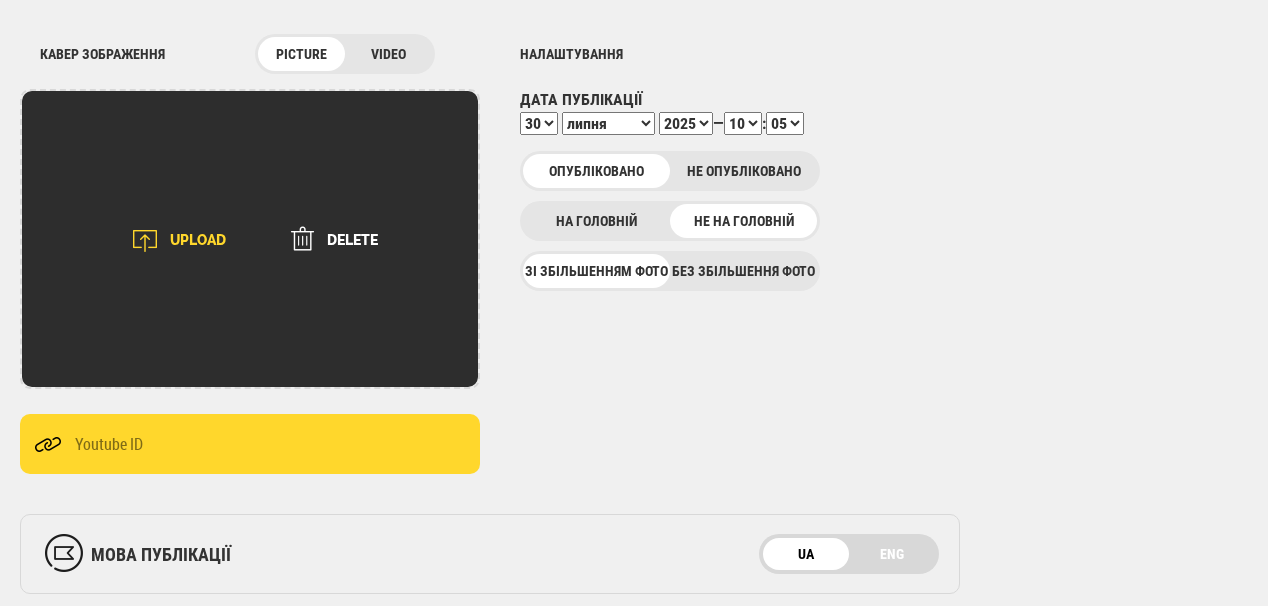 click on "UPLOAD" at bounding box center (172, 241) 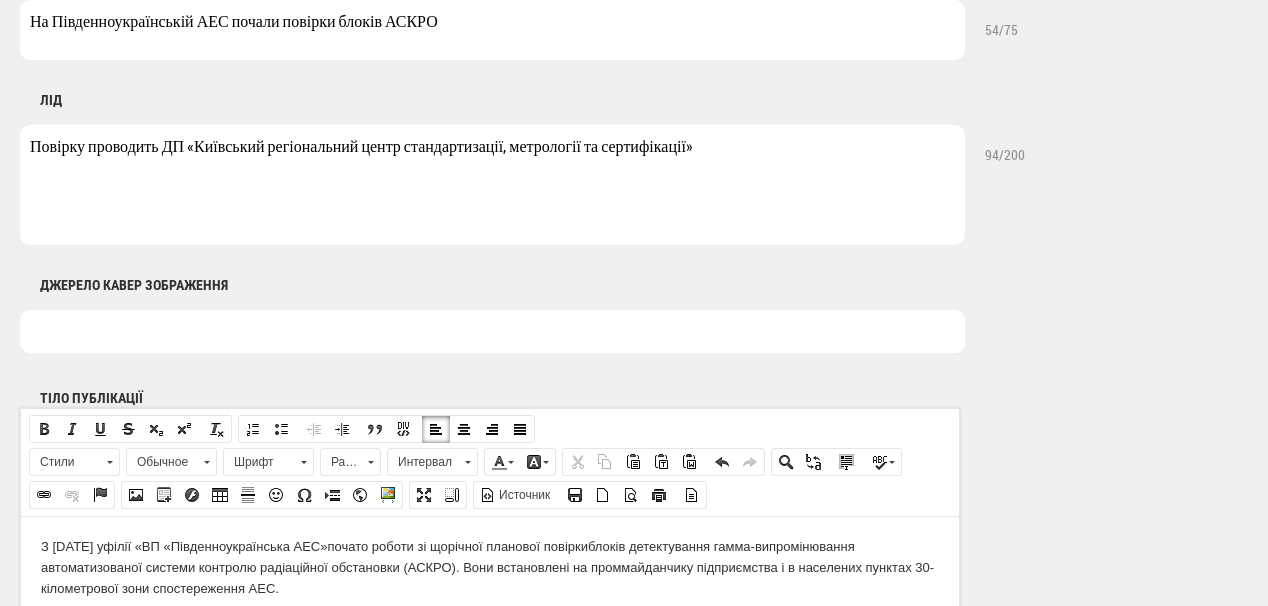 scroll, scrollTop: 960, scrollLeft: 0, axis: vertical 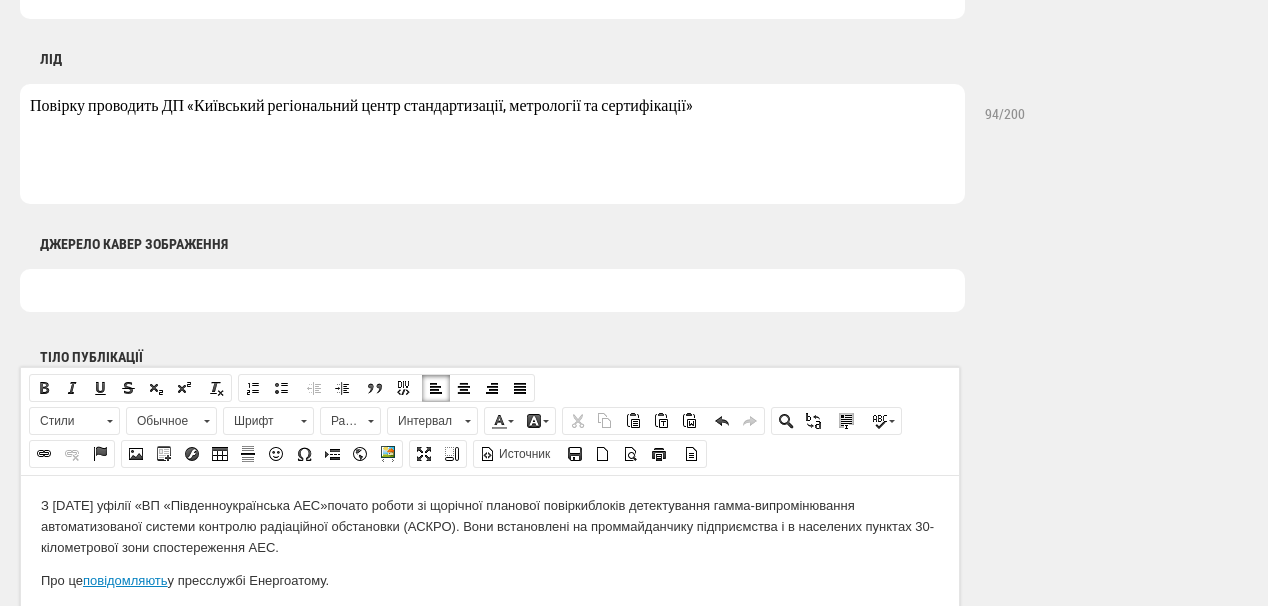 click at bounding box center (492, 290) 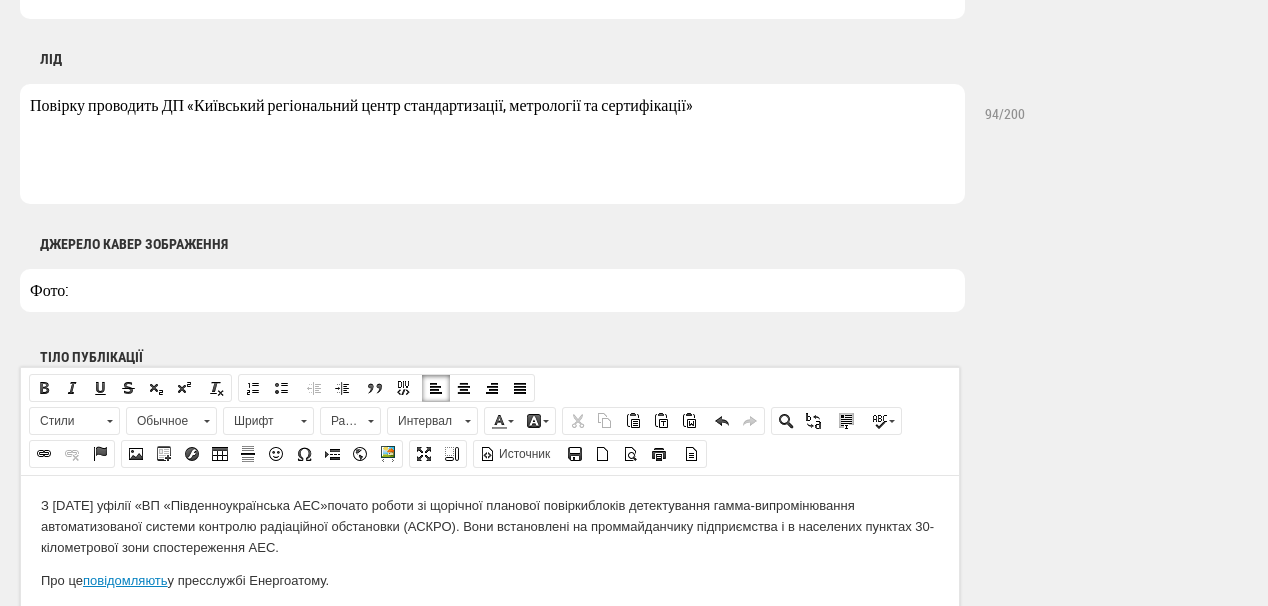 click on "Фото:" at bounding box center (492, 290) 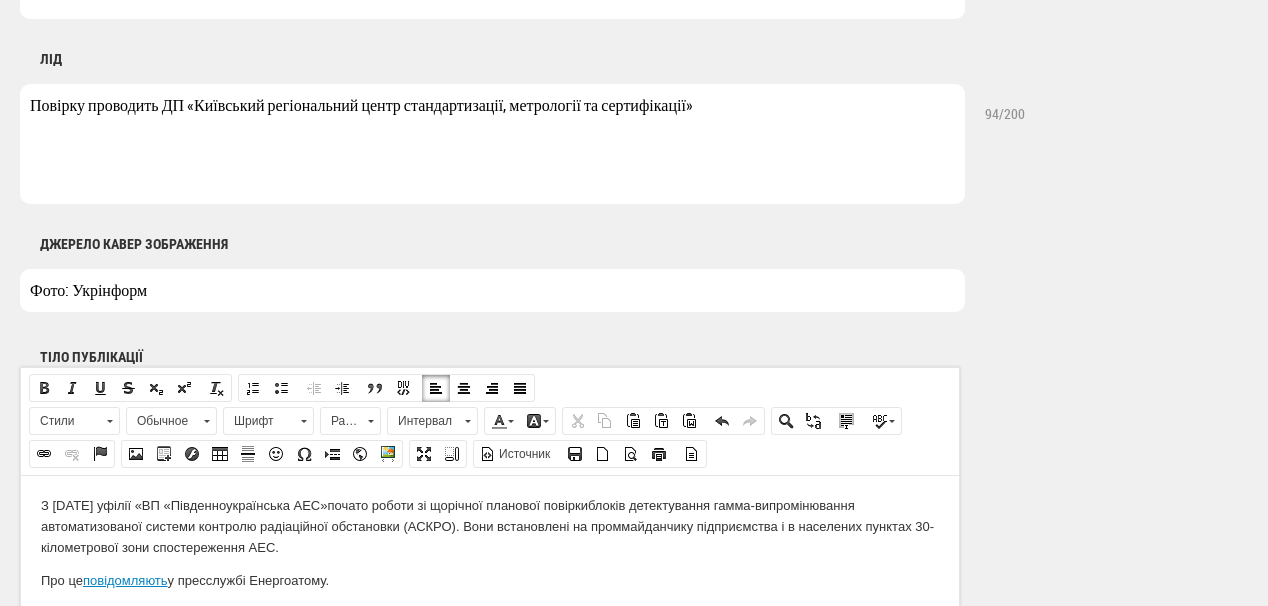 click on "Фото: Укрінформ" at bounding box center (492, 290) 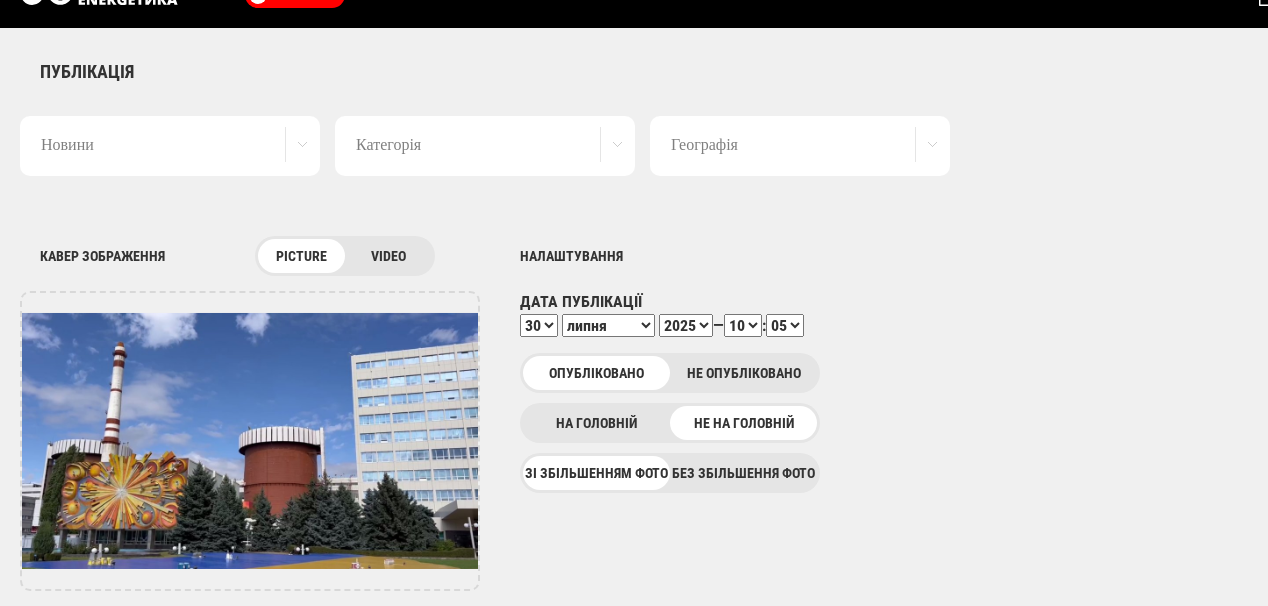 scroll, scrollTop: 0, scrollLeft: 0, axis: both 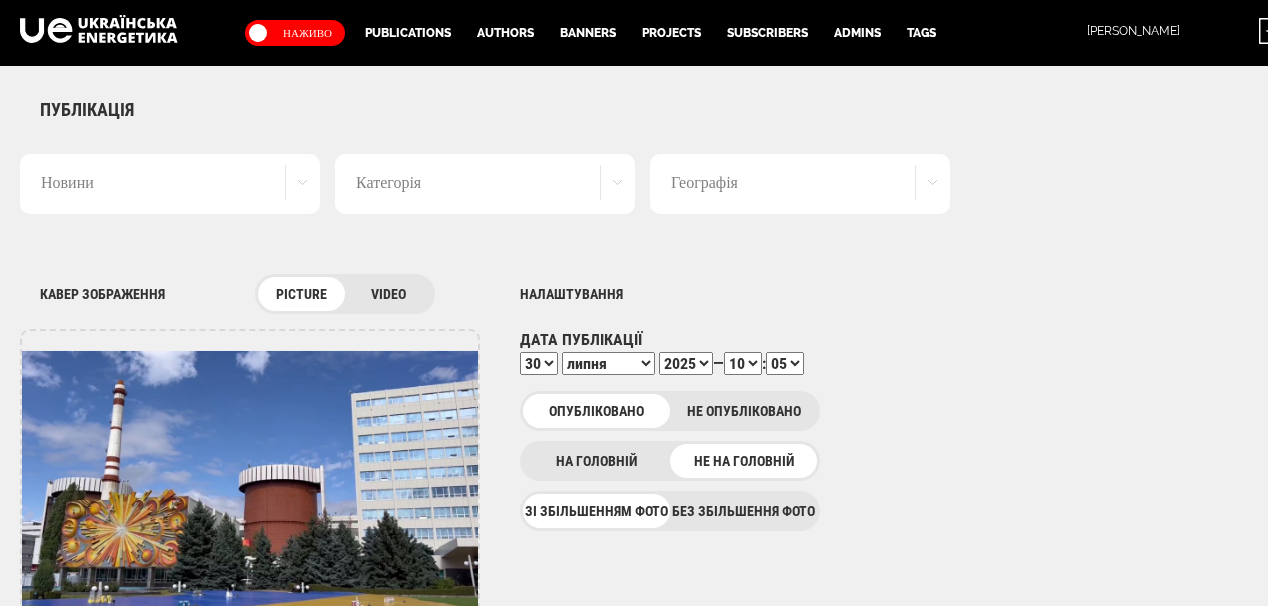 type on "Південно-Українська АЕС Фото: Укрінформ" 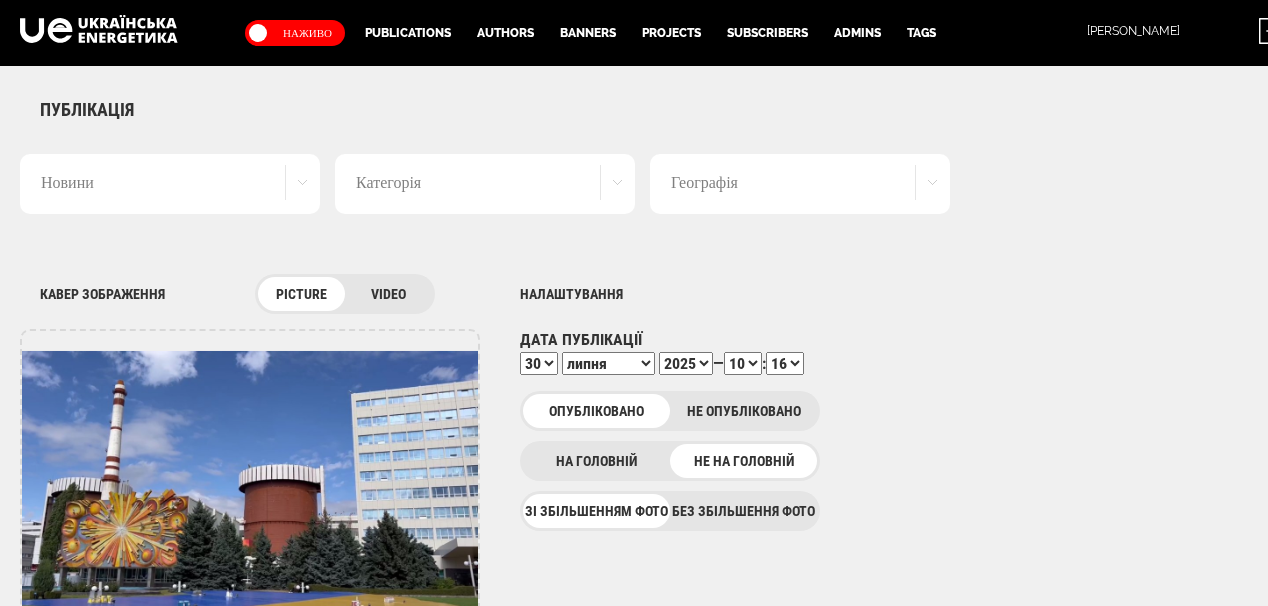 click on "00
01
02
03
04
05
06
07
08
09
10
11
12
13
14
15
16
17
18
19
20
21
22
23
24
25
26
27
28
29
30
31
32
33
34
35
36
37
38
39
40
41
42
43
44
45
46
47
48
49
50
51
52
53
54
55
56
57
58
59" at bounding box center (785, 363) 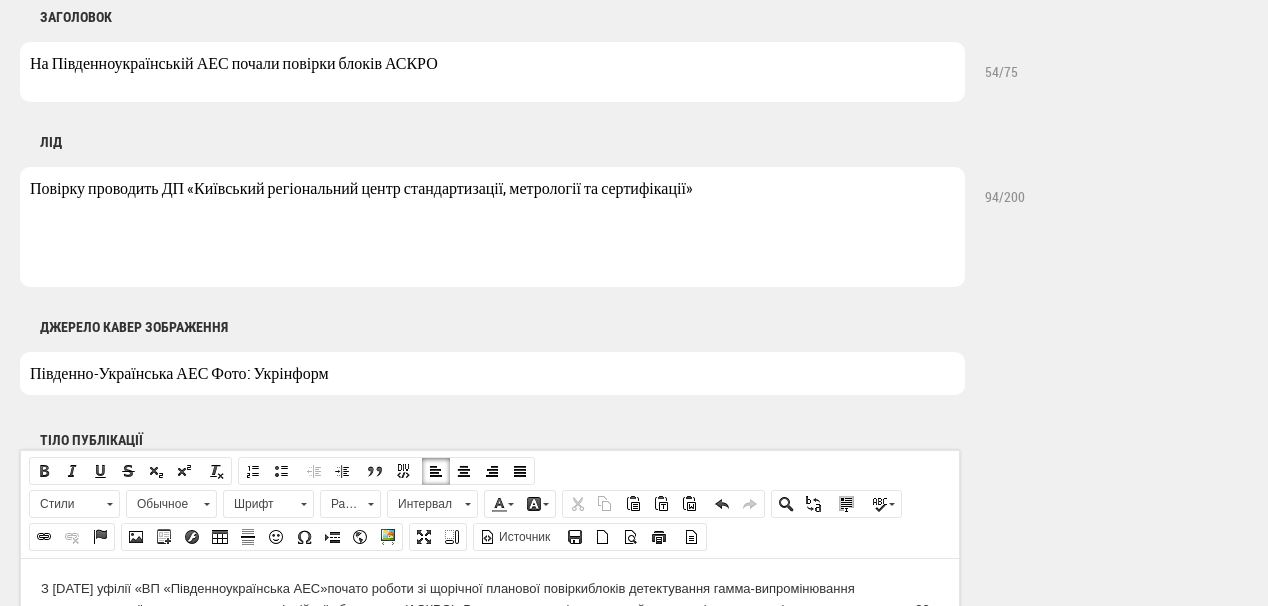 scroll, scrollTop: 880, scrollLeft: 0, axis: vertical 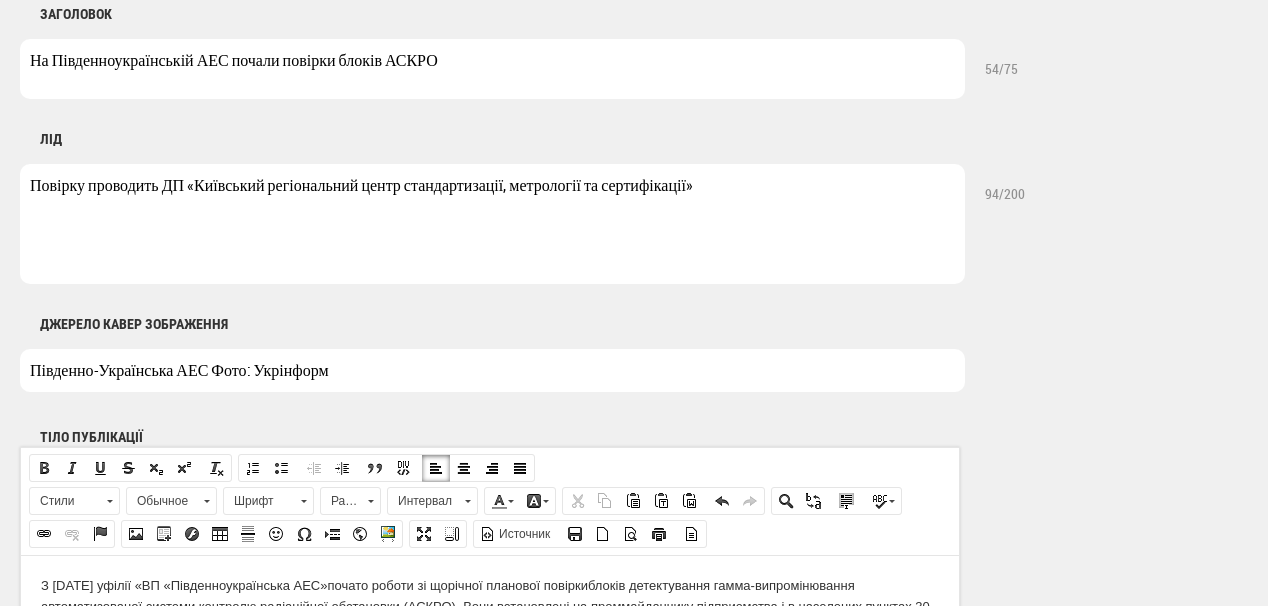 click on "Південно-Українська АЕС Фото: Укрінформ" at bounding box center [492, 370] 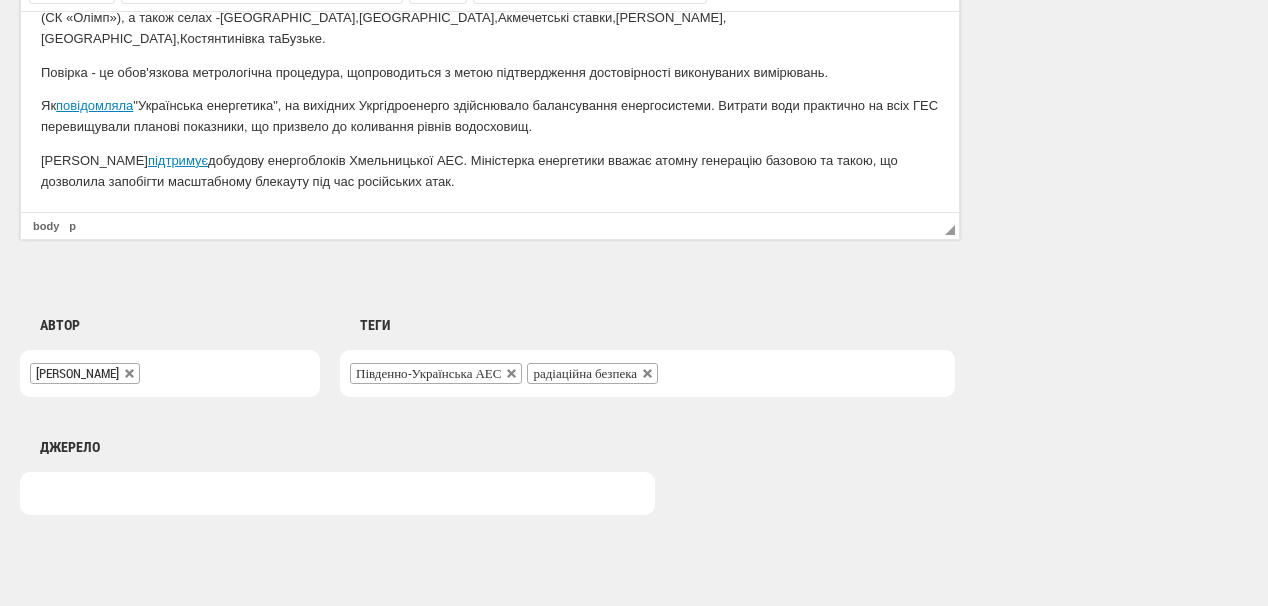scroll, scrollTop: 1440, scrollLeft: 0, axis: vertical 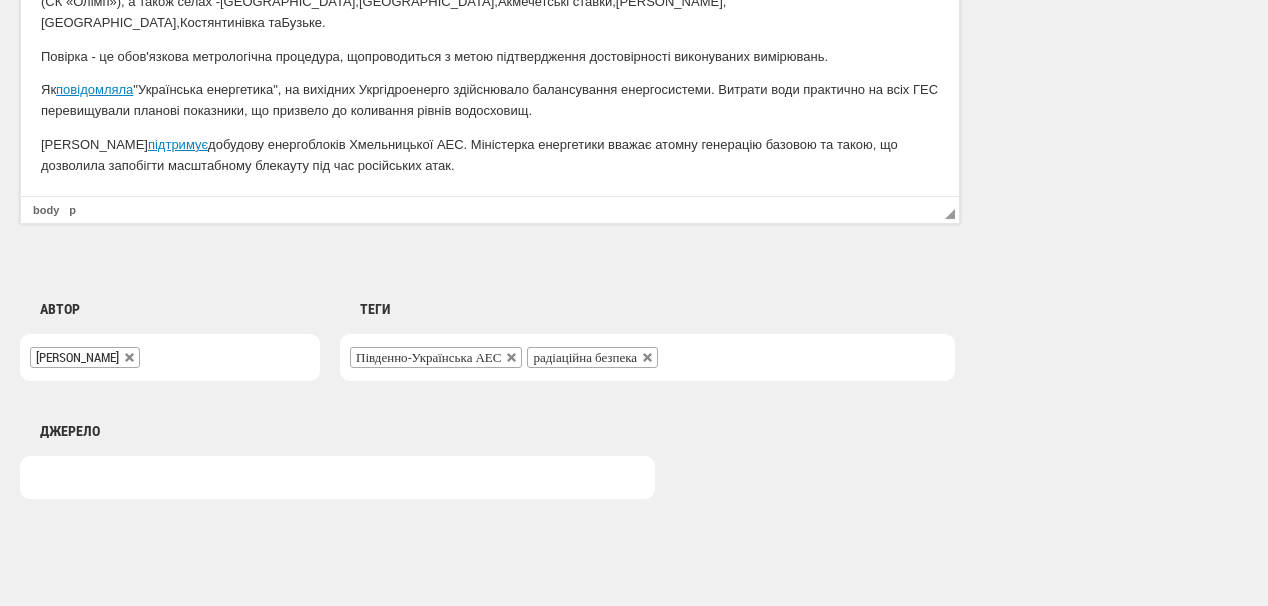 type on "Південноукраїнська АЕС Фото: Укрінформ" 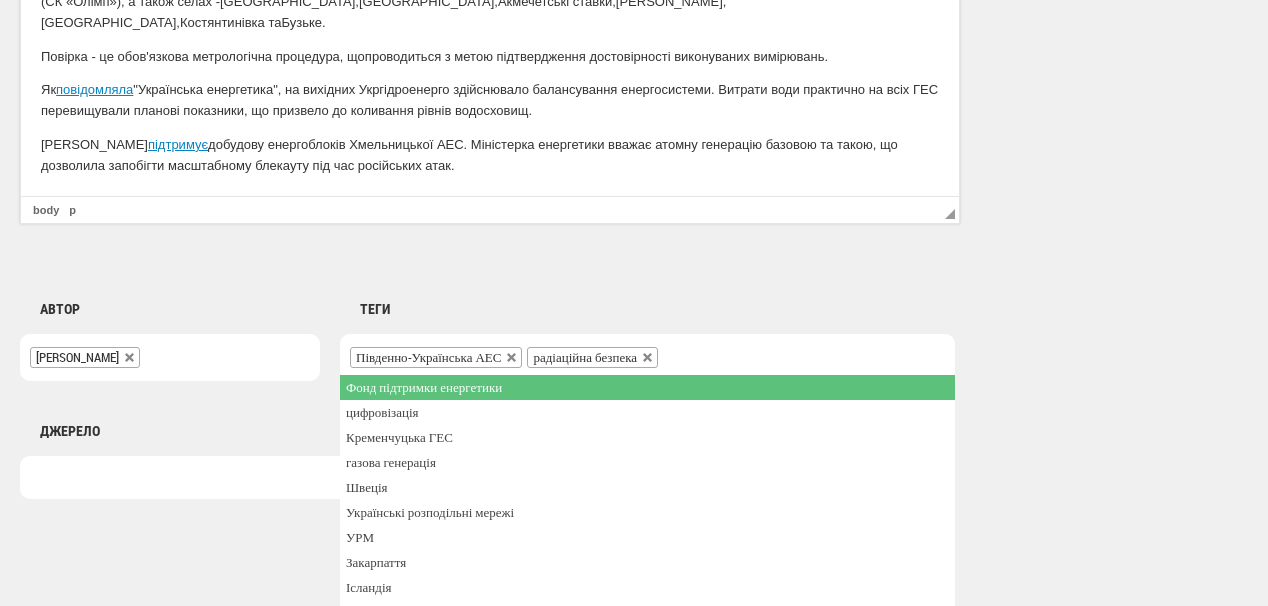 click on "Південно-Українська АЕС радіаційна безпека" at bounding box center [647, 357] 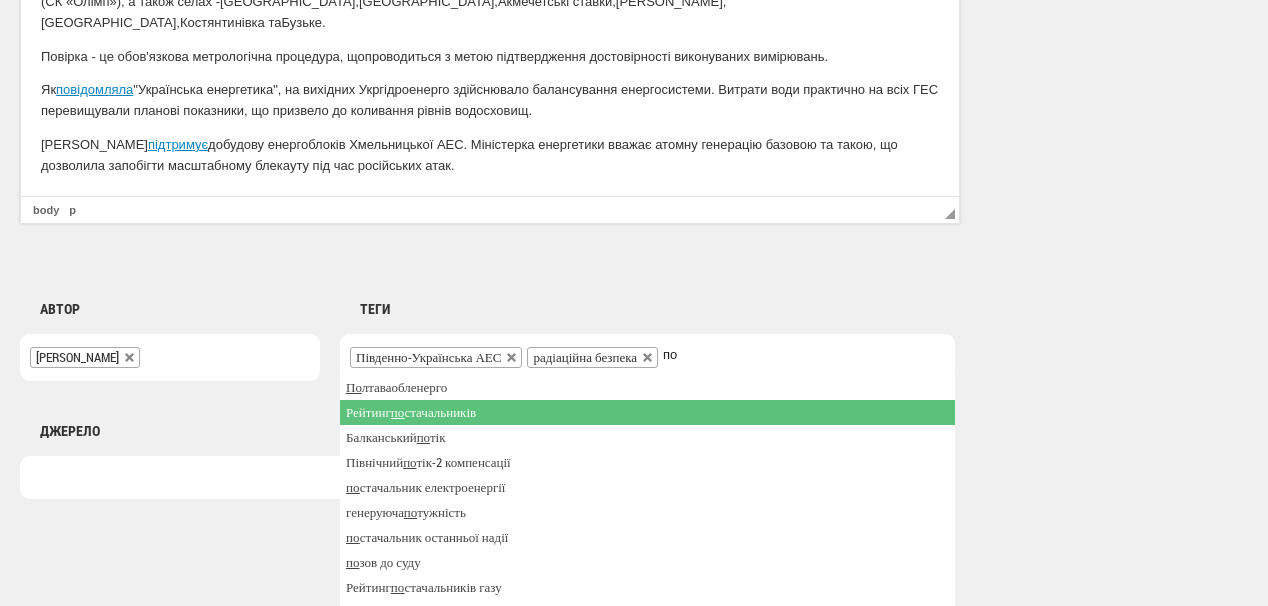 type on "п" 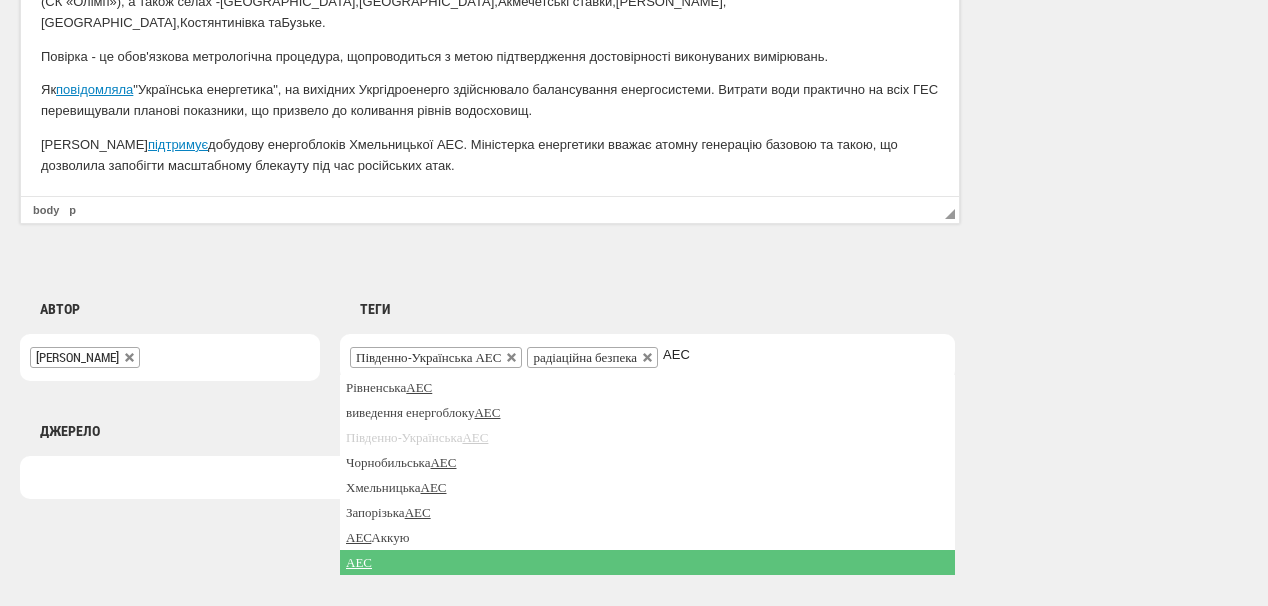 type on "АЕС" 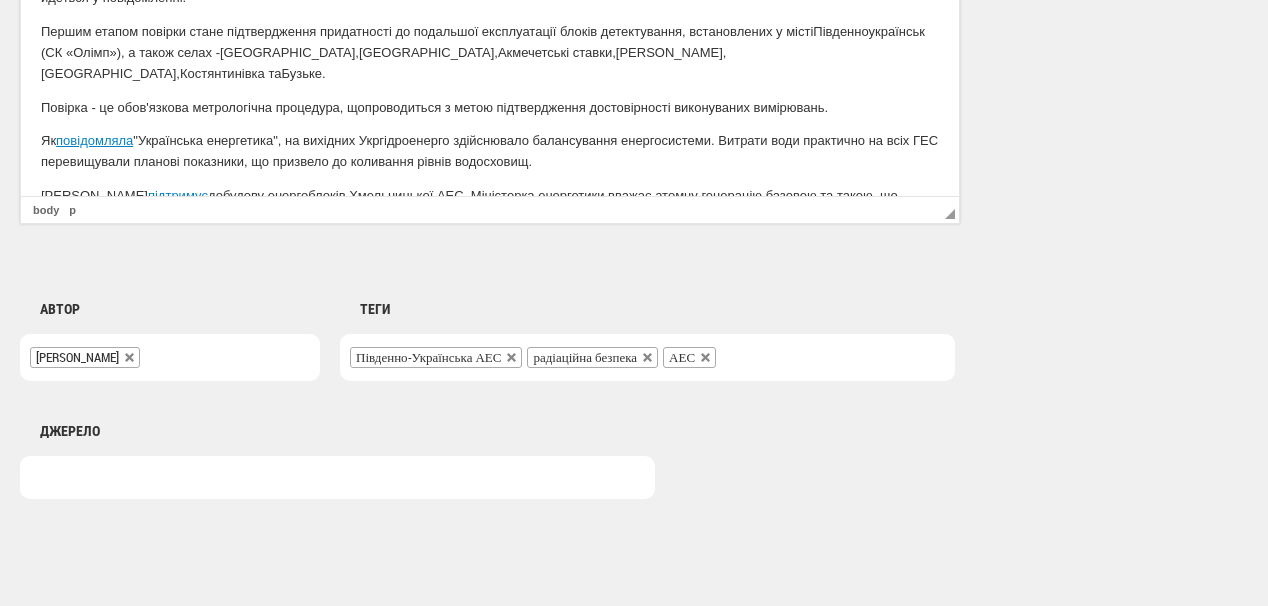 scroll, scrollTop: 204, scrollLeft: 0, axis: vertical 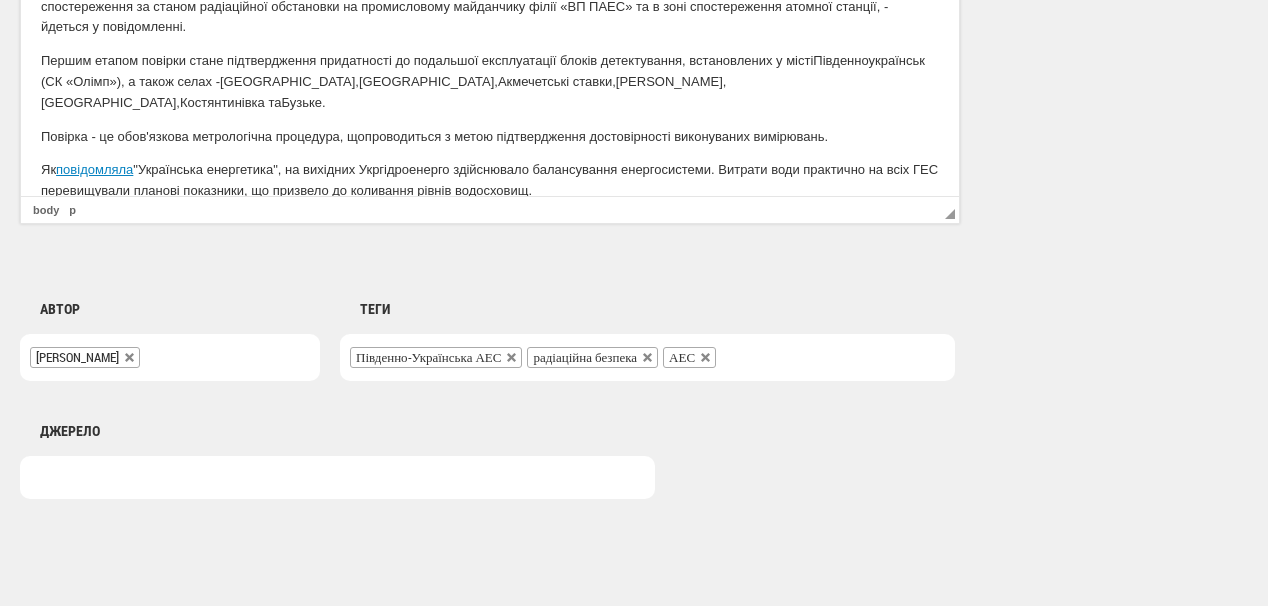 click at bounding box center (733, 355) 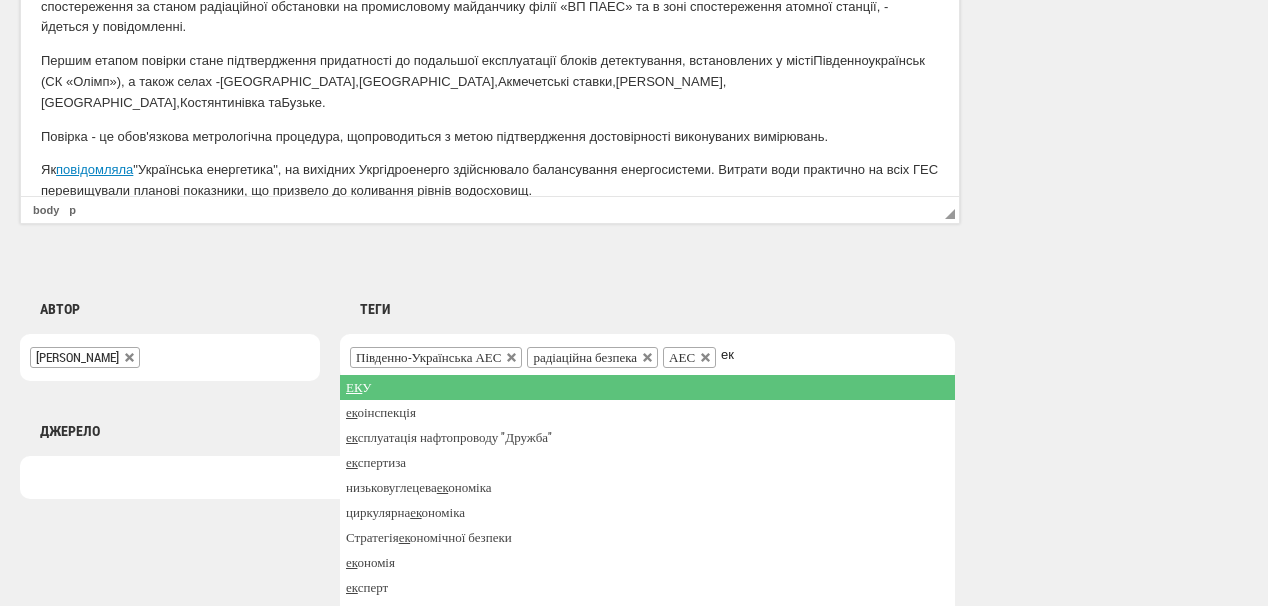 type on "е" 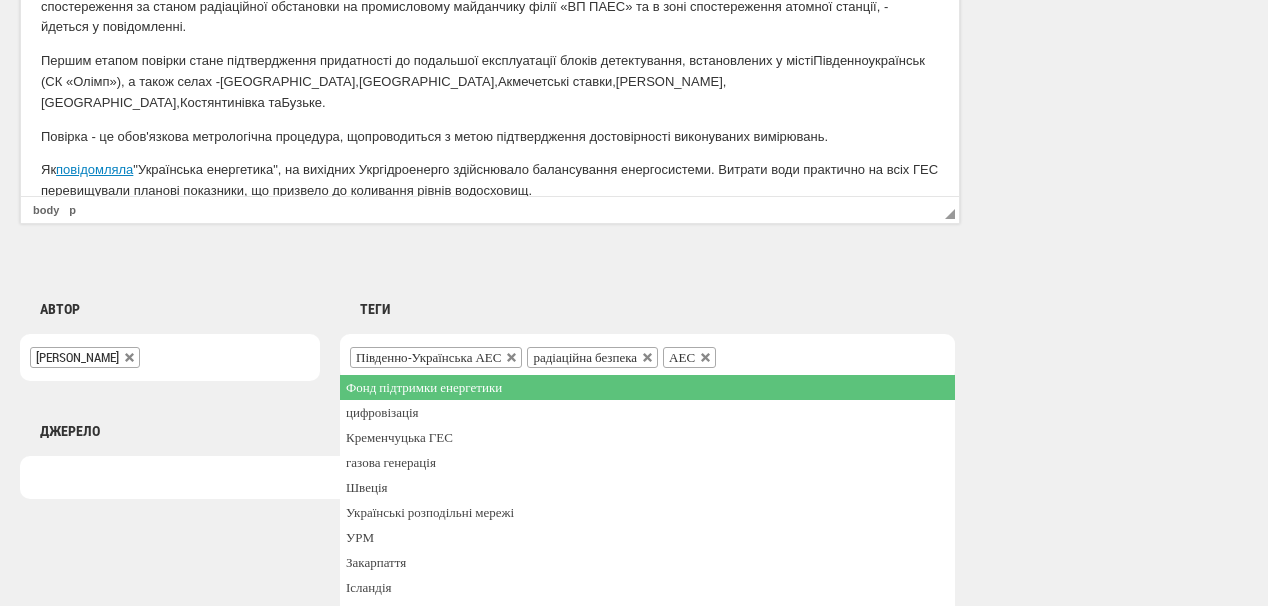 click at bounding box center (733, 355) 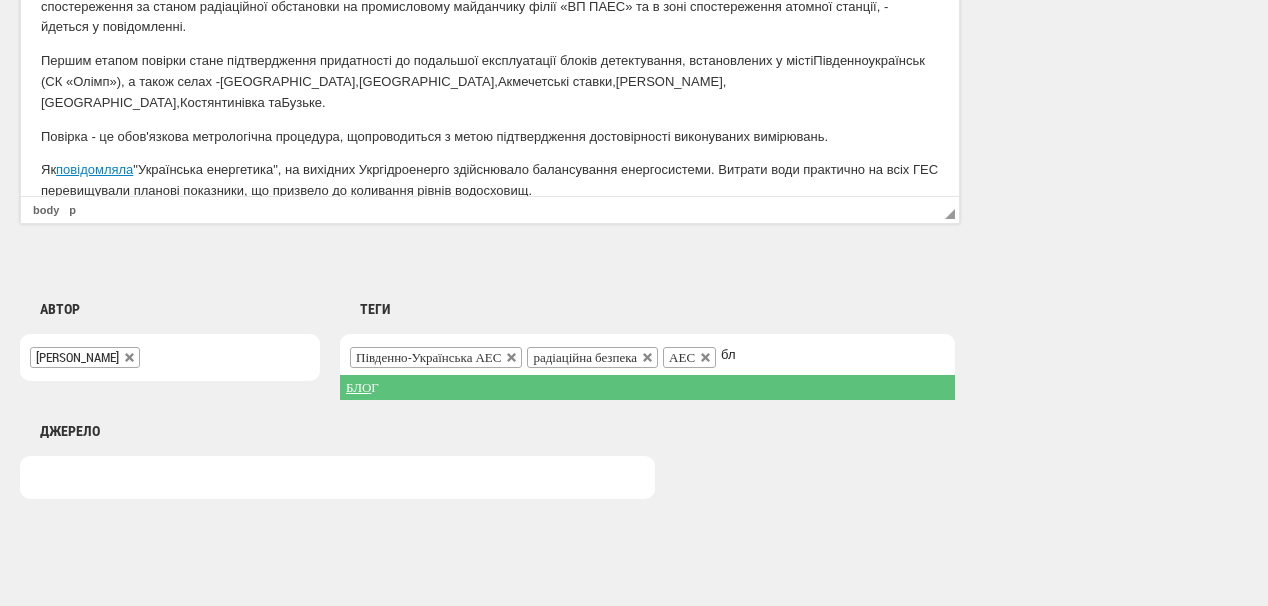 type on "б" 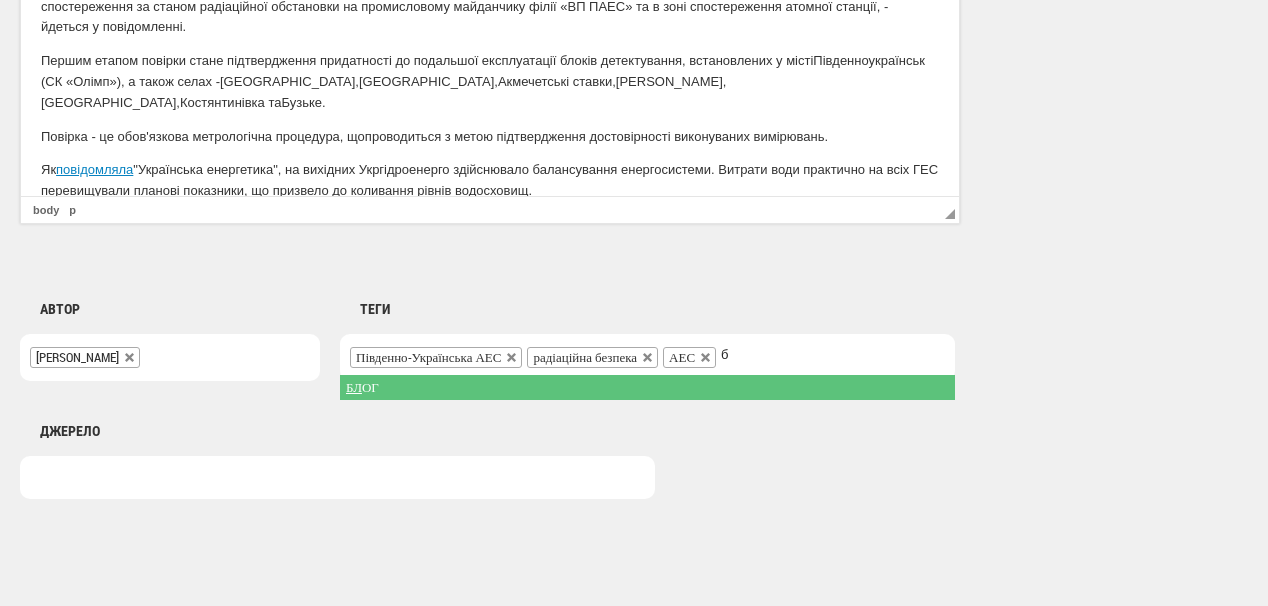 type 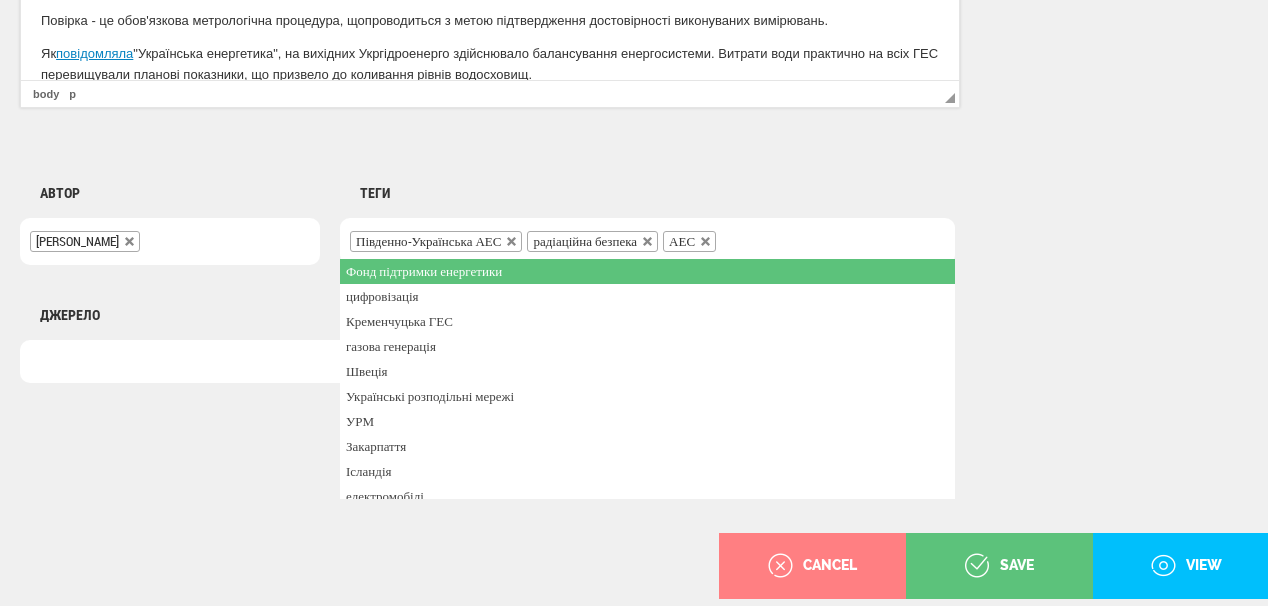 scroll, scrollTop: 1560, scrollLeft: 0, axis: vertical 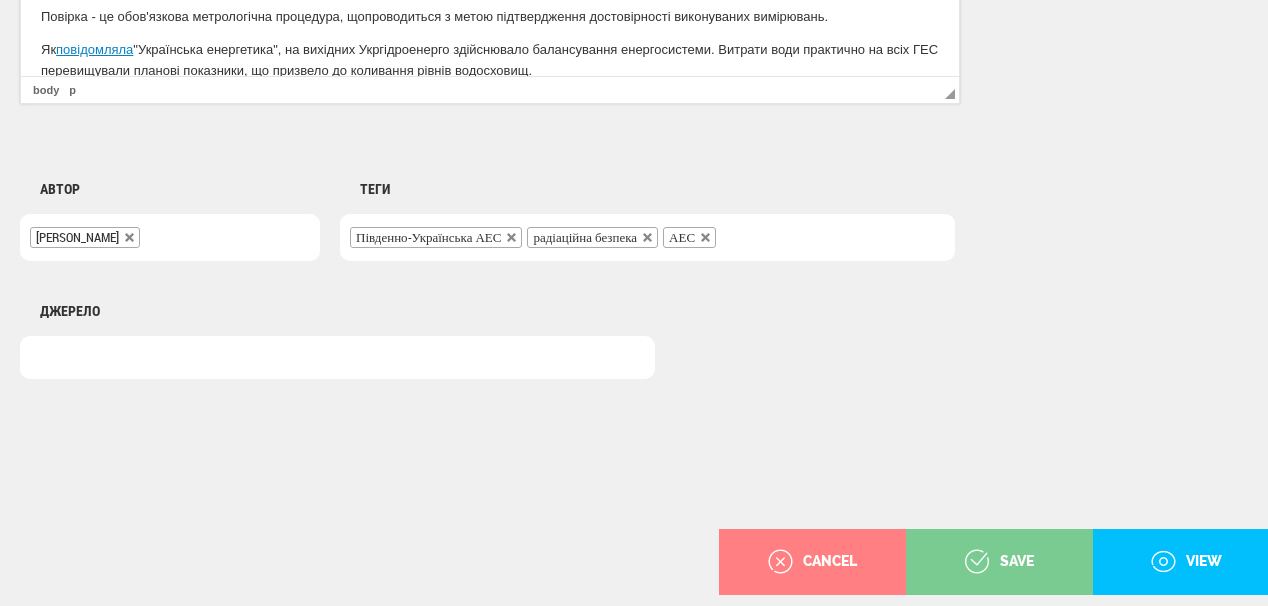click on "save" at bounding box center [999, 562] 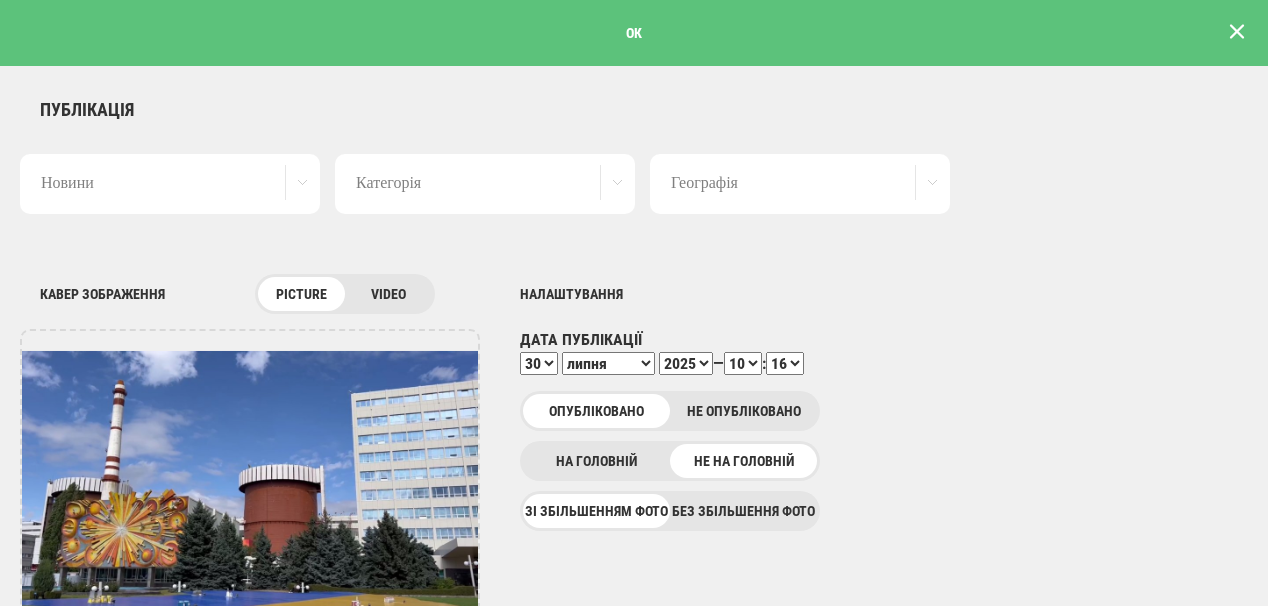 scroll, scrollTop: 0, scrollLeft: 0, axis: both 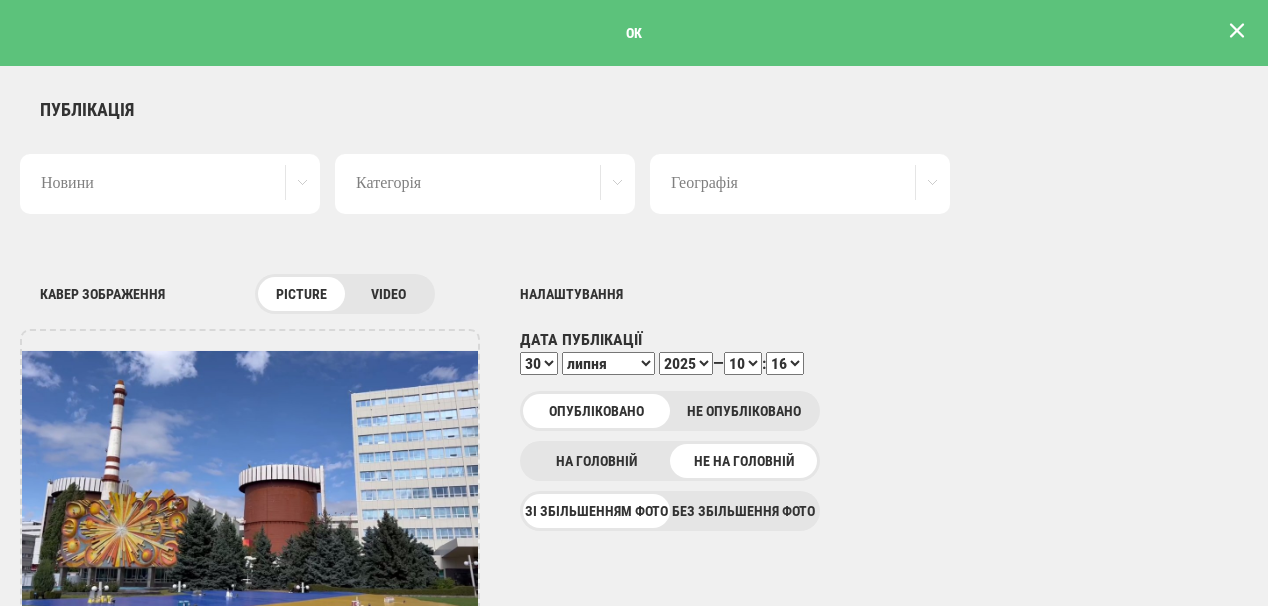click at bounding box center (1237, 31) 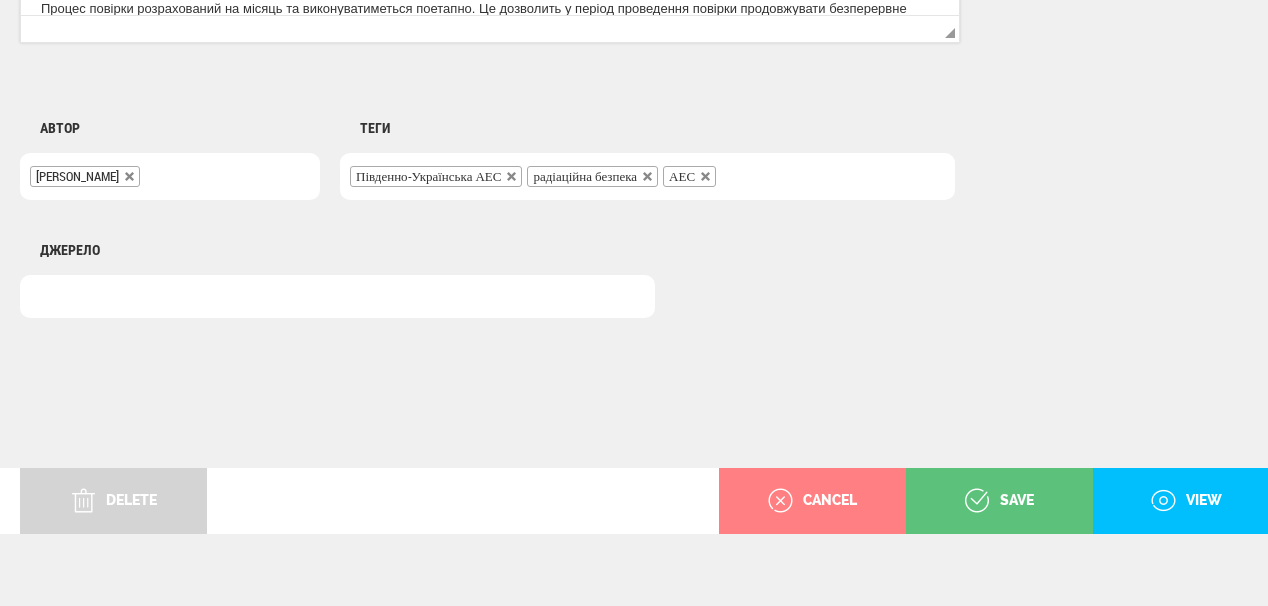scroll, scrollTop: 1625, scrollLeft: 0, axis: vertical 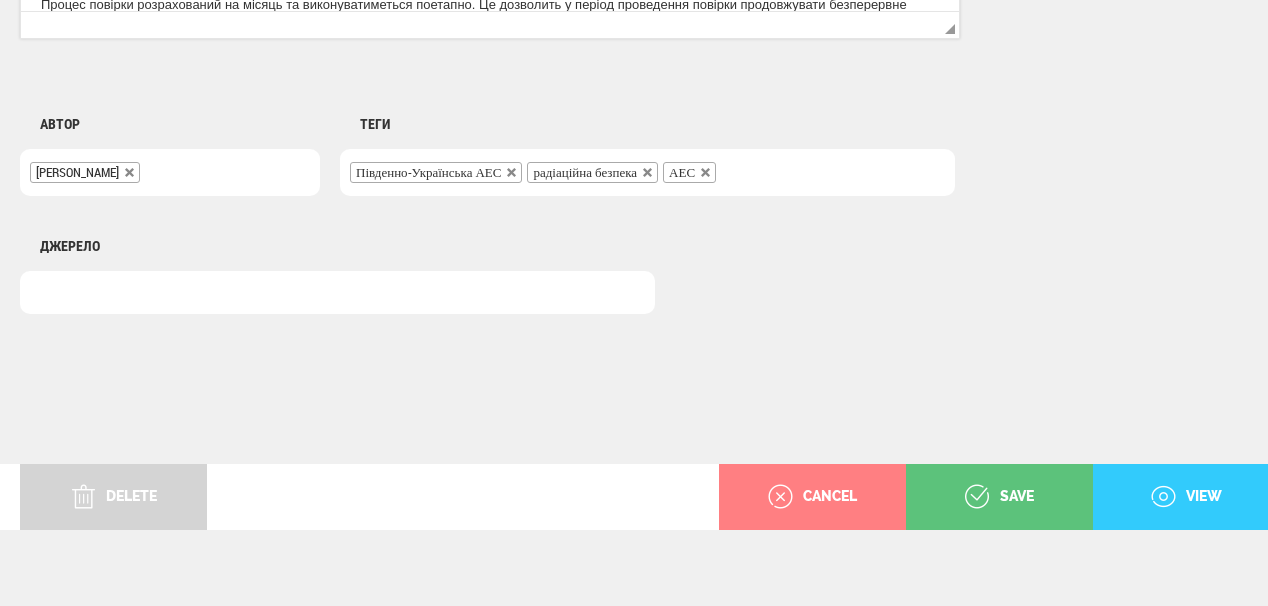 click on "view" at bounding box center (1186, 497) 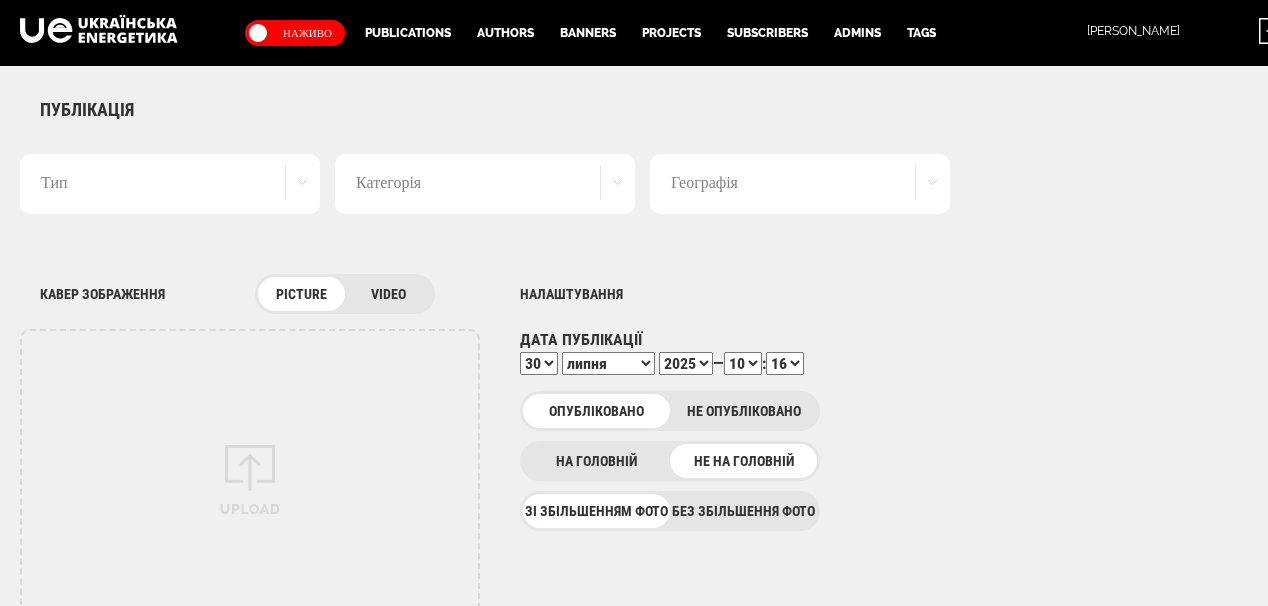 select on "16" 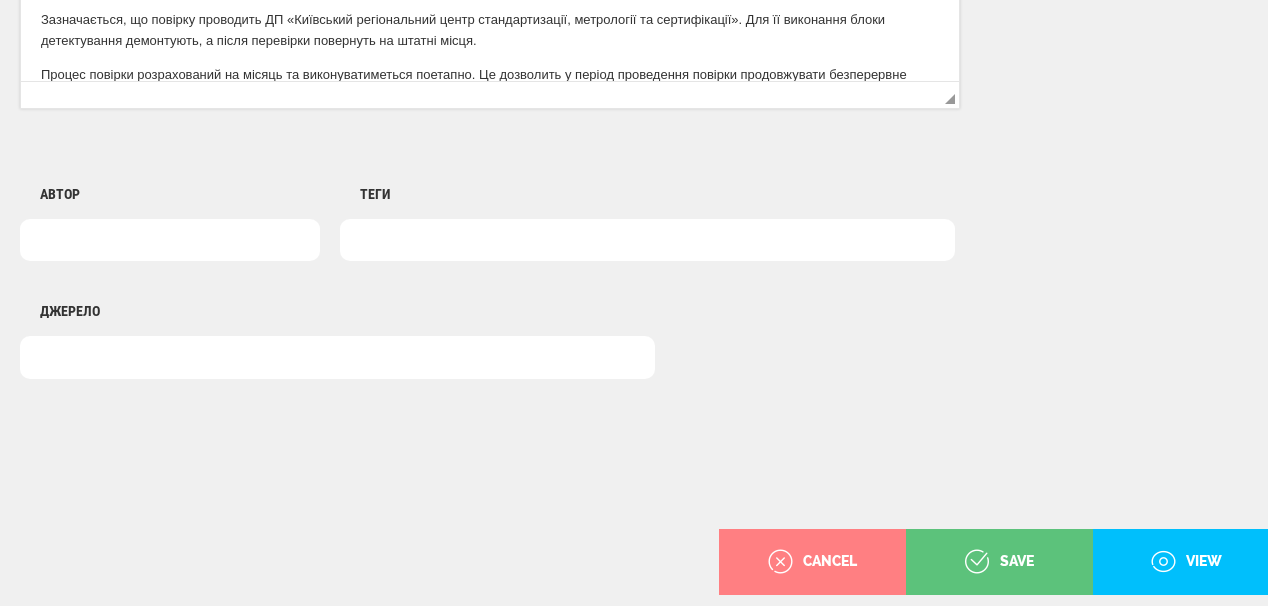 scroll, scrollTop: 1555, scrollLeft: 0, axis: vertical 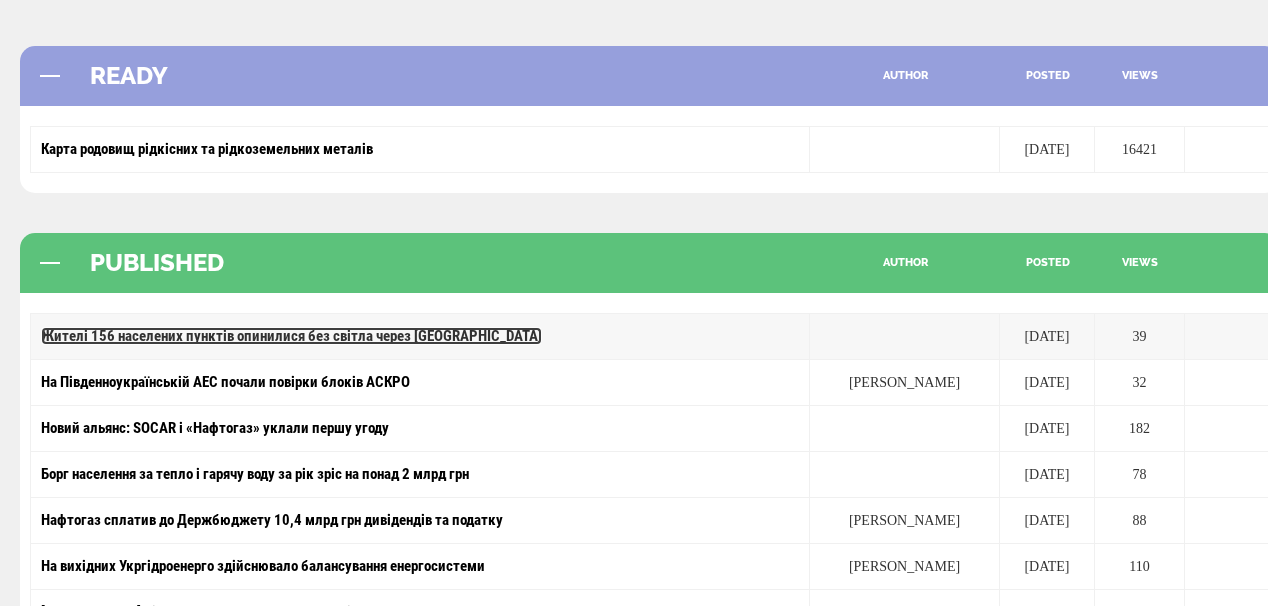 click on "Жителі 156 населених пунктів опинилися без світла через [GEOGRAPHIC_DATA]" at bounding box center (291, 336) 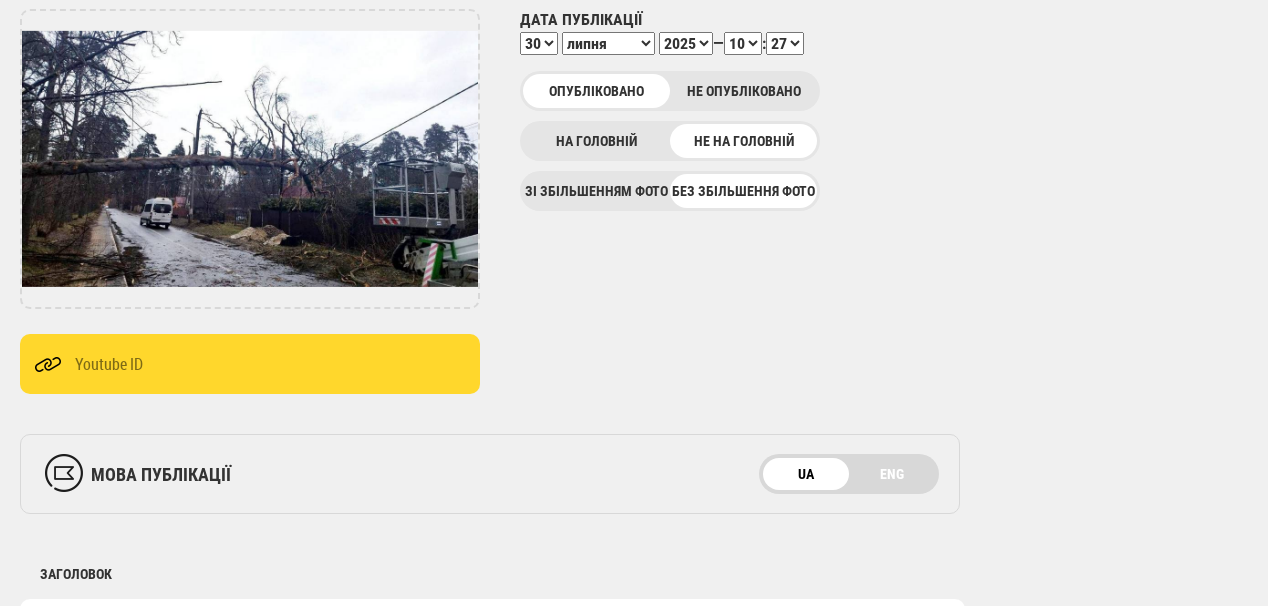 scroll, scrollTop: 0, scrollLeft: 0, axis: both 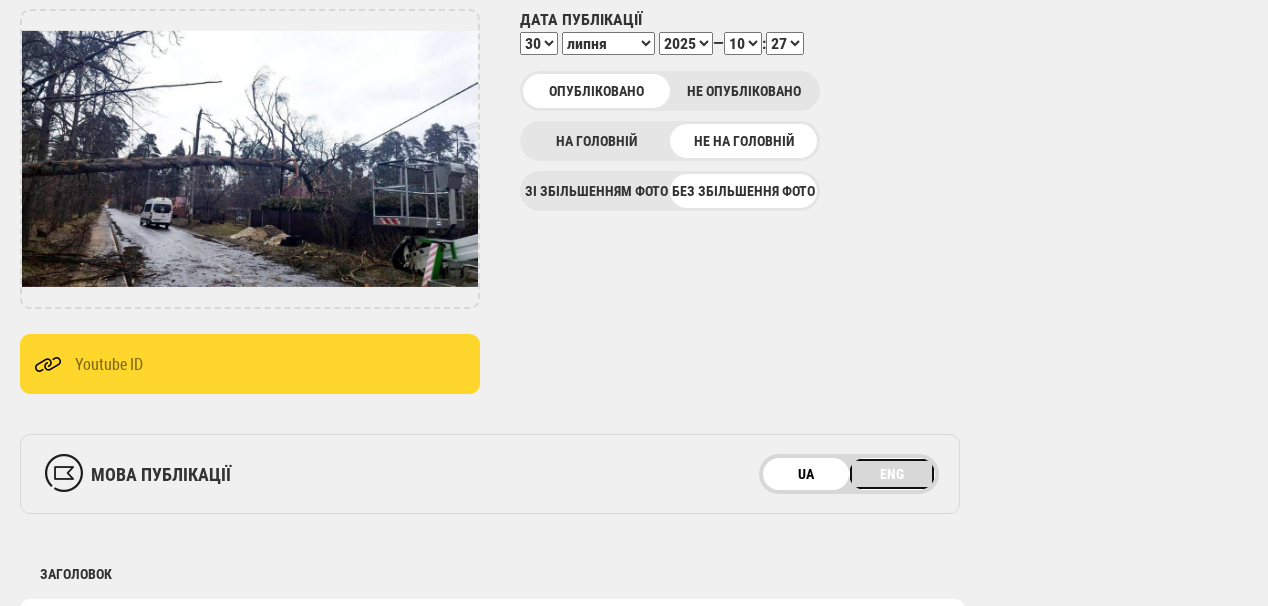 click on "ENG" at bounding box center (892, 474) 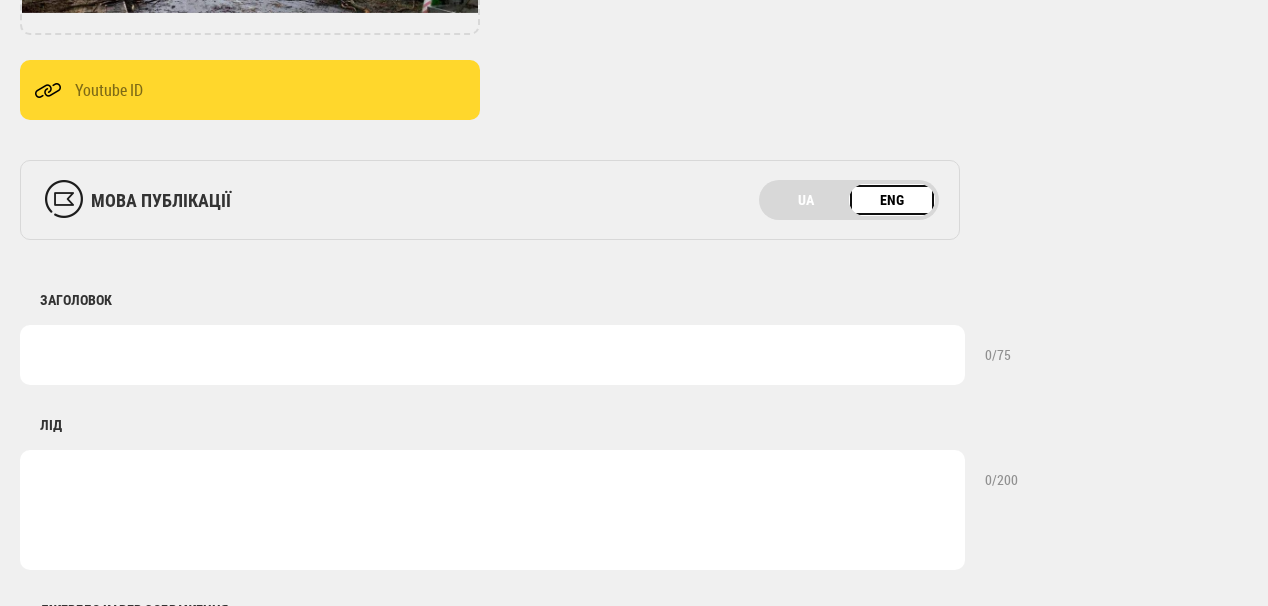 scroll, scrollTop: 640, scrollLeft: 0, axis: vertical 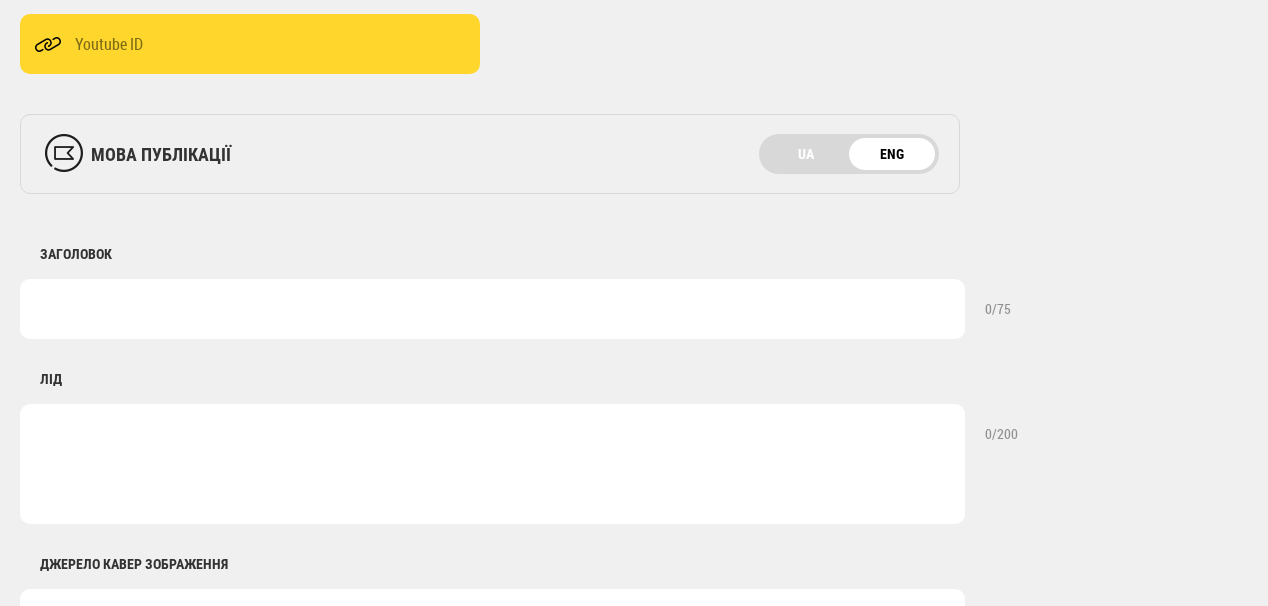 click at bounding box center (492, 309) 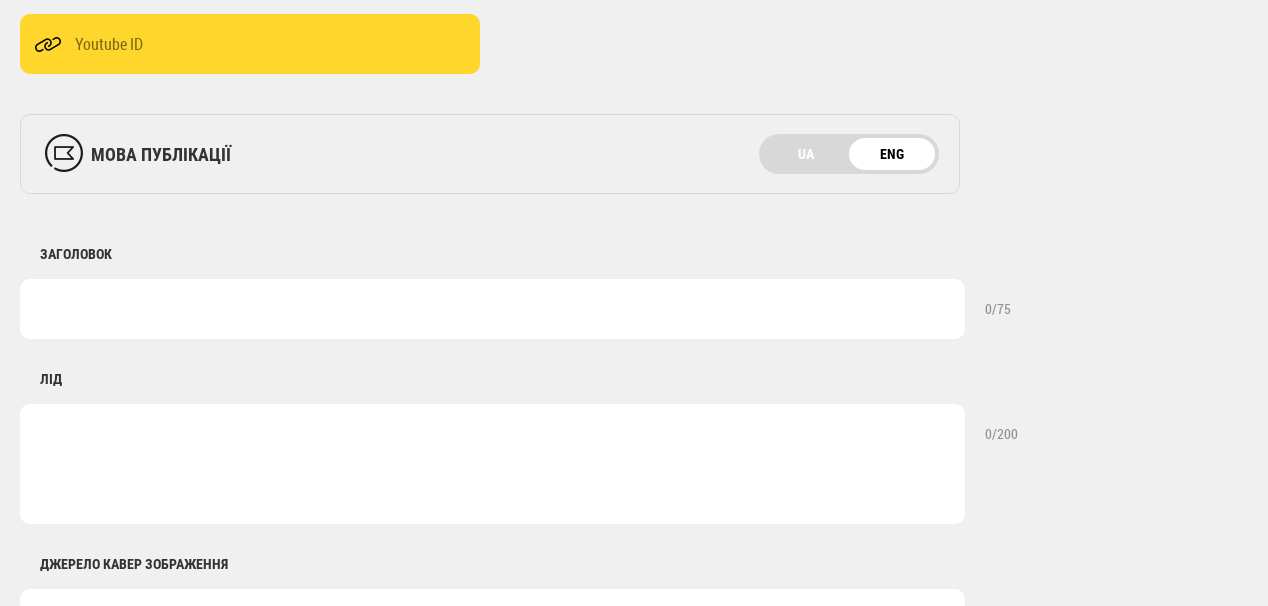 paste on "Residents of 156 villages were left without electricity due to bad weather" 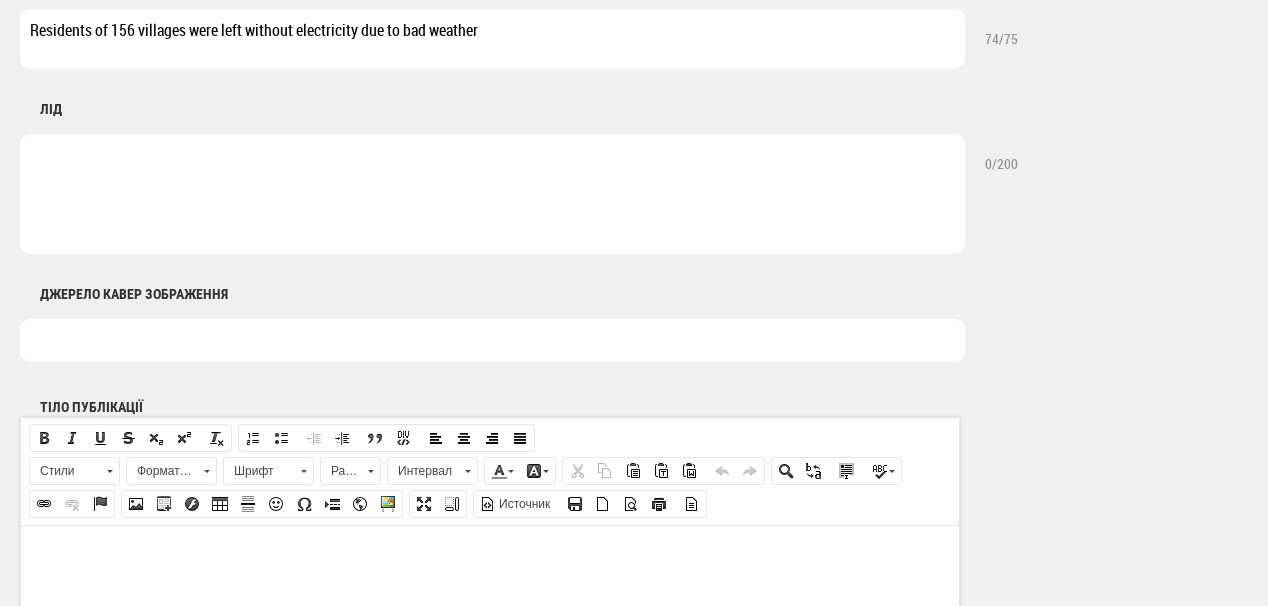 scroll, scrollTop: 960, scrollLeft: 0, axis: vertical 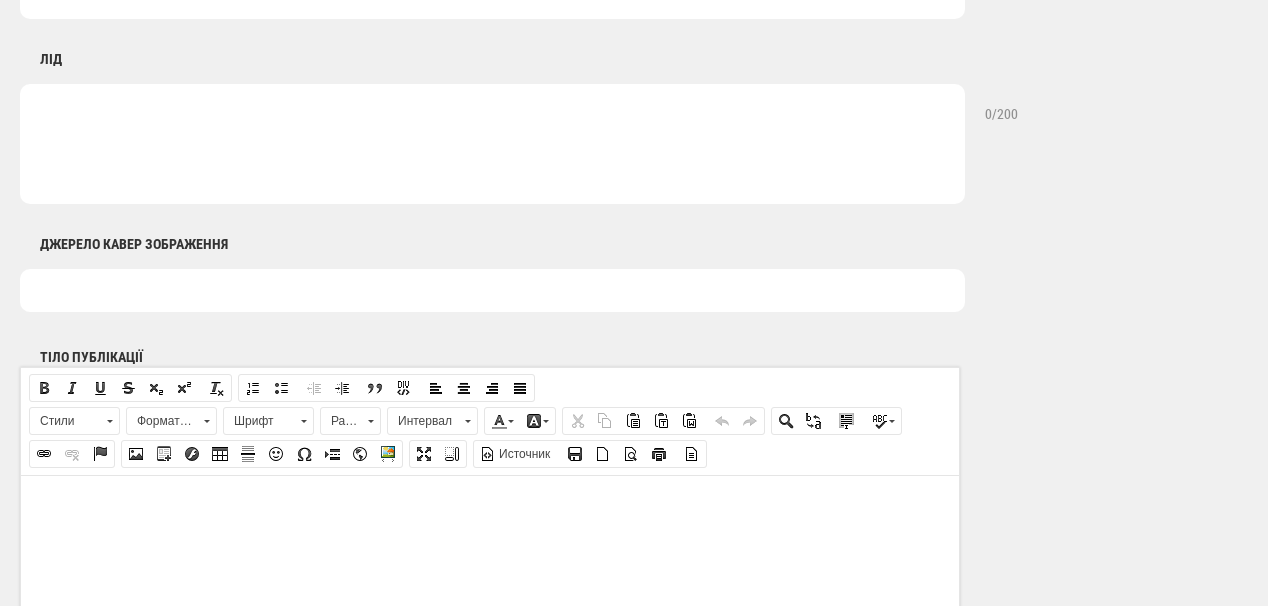 type on "Residents of 156 villages were left without electricity due to bad weather" 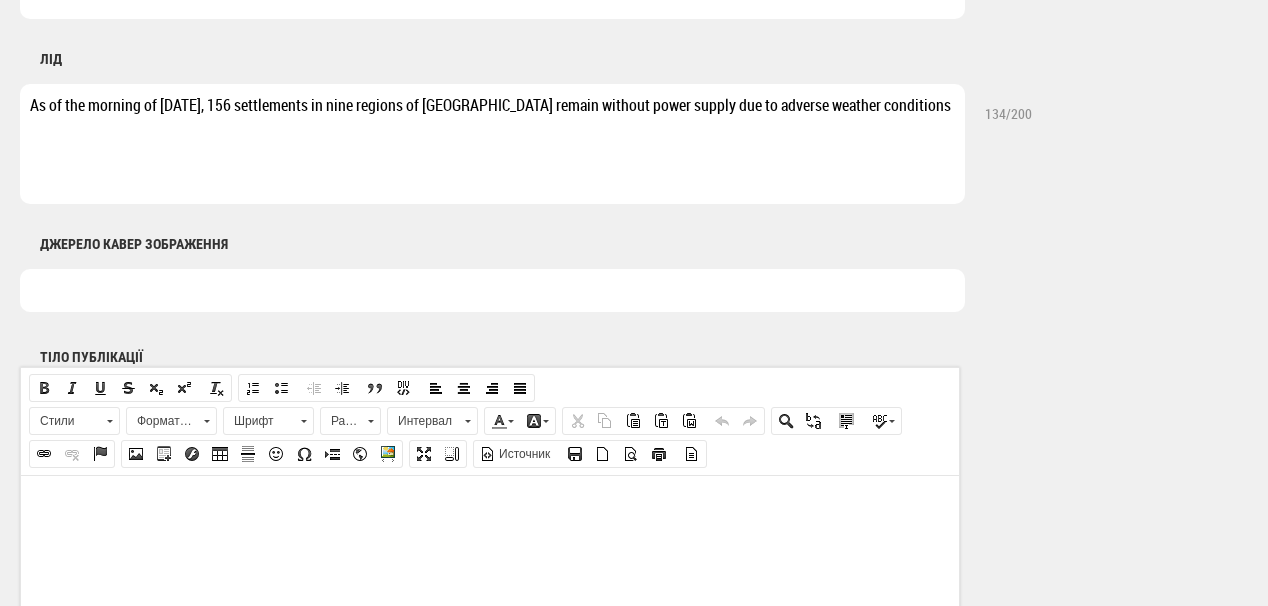 type on "As of the morning of July 30, 156 settlements in nine regions of Ukraine remain without power supply due to adverse weather conditions" 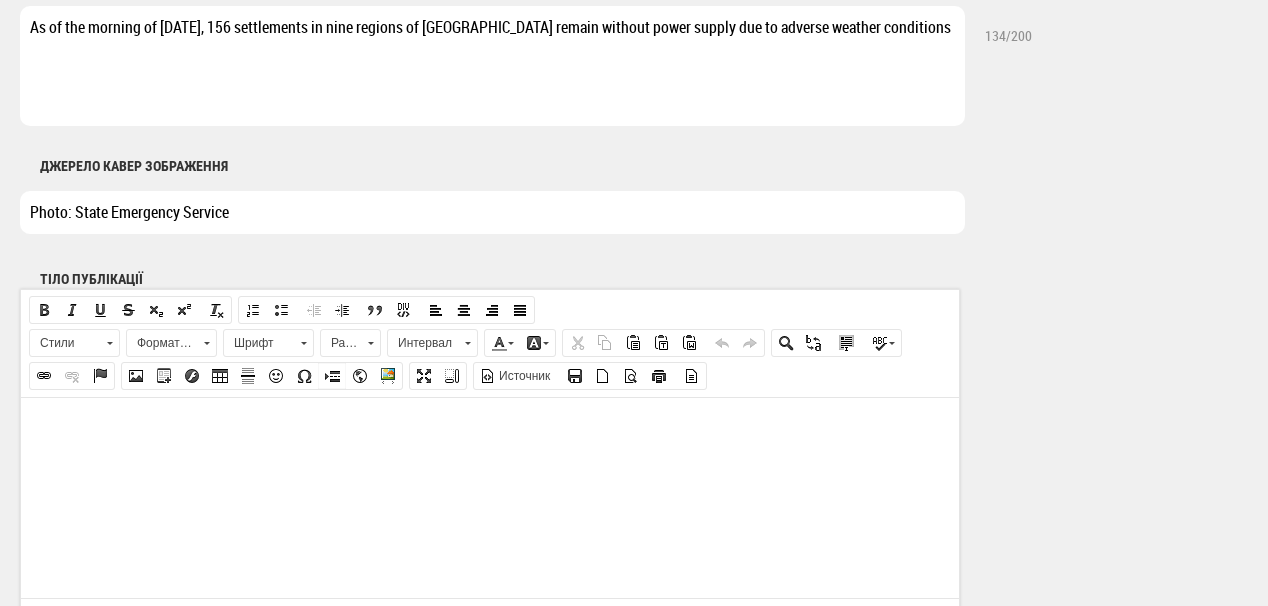 scroll, scrollTop: 1200, scrollLeft: 0, axis: vertical 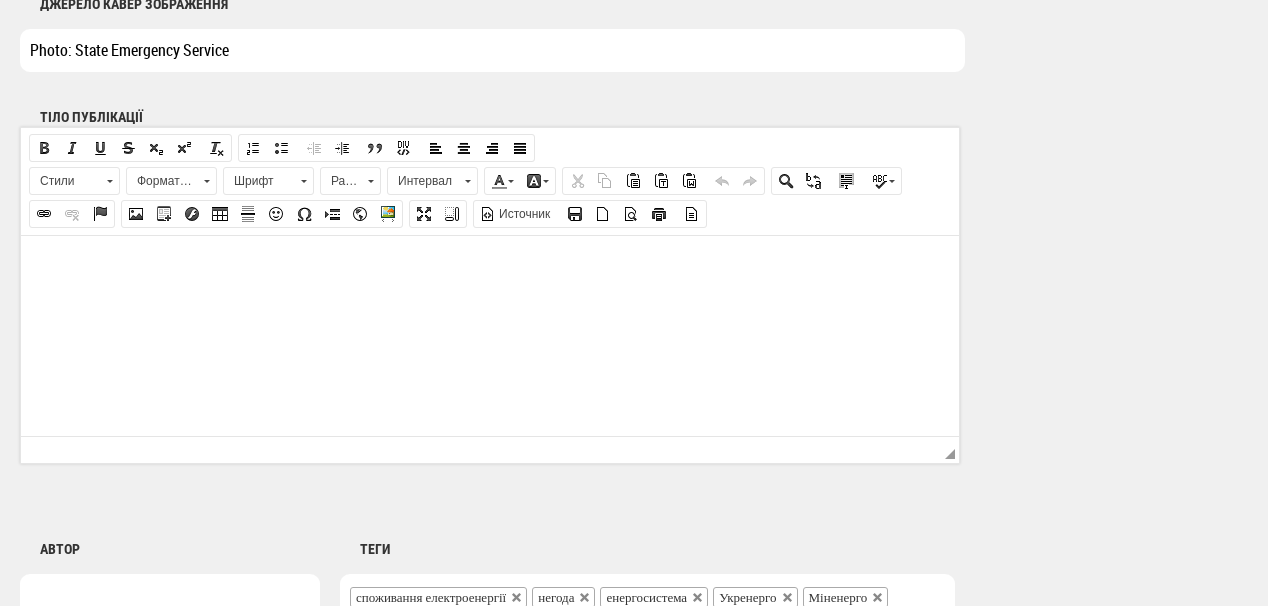 type on "Photo: State Emergency Service" 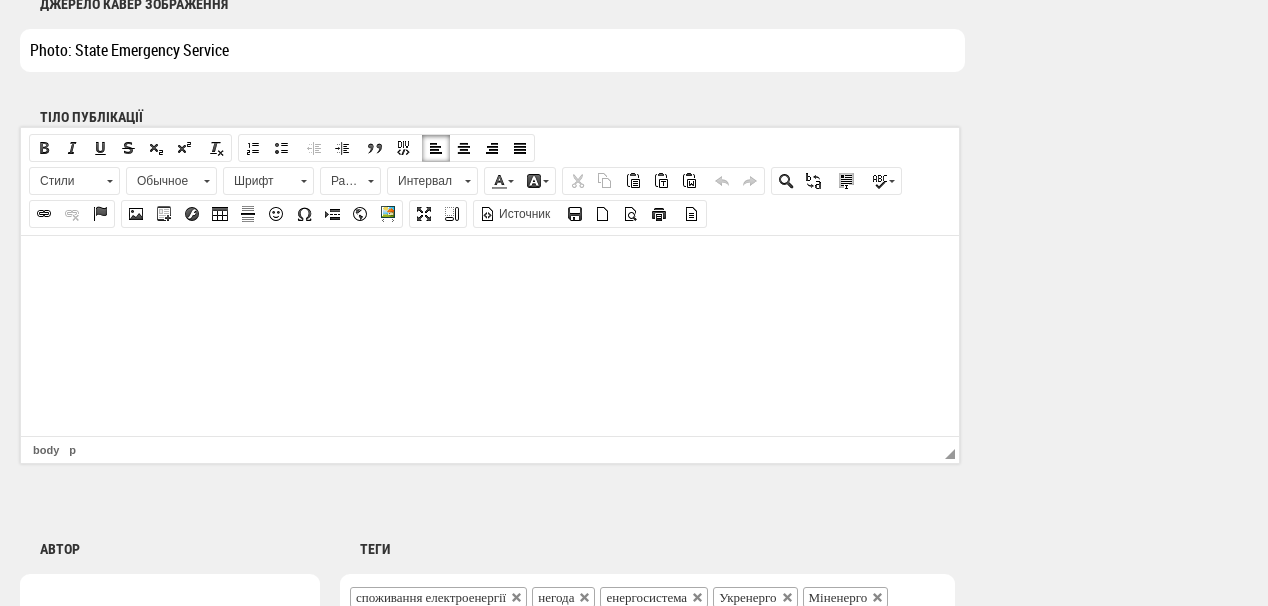 click at bounding box center [490, 265] 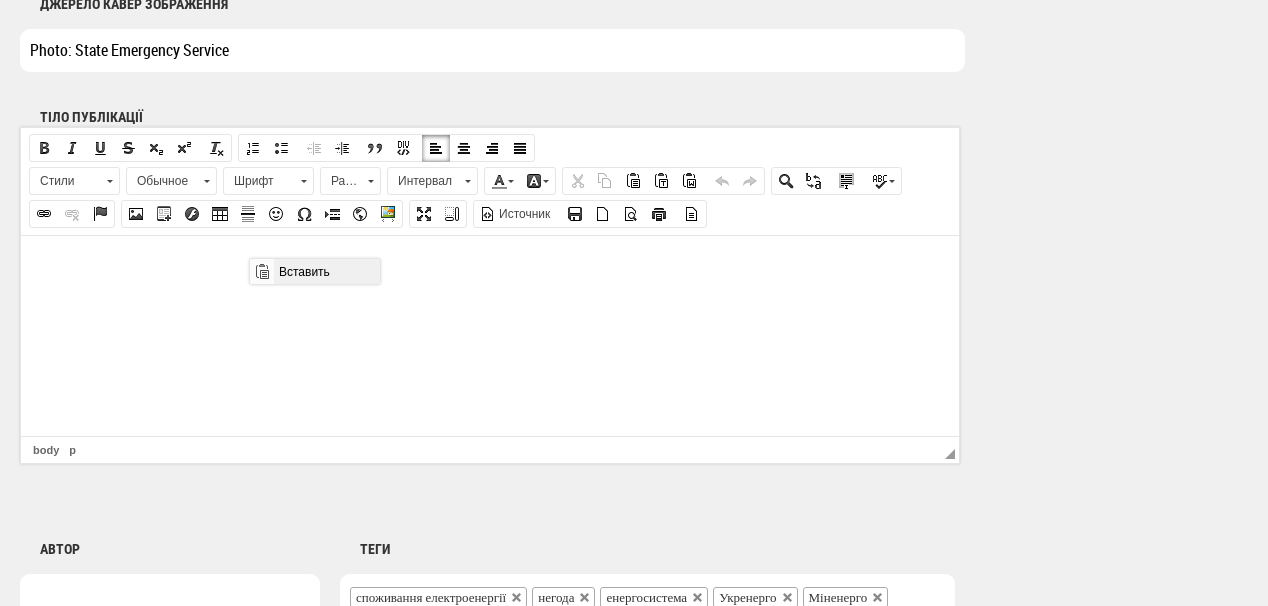 scroll, scrollTop: 0, scrollLeft: 0, axis: both 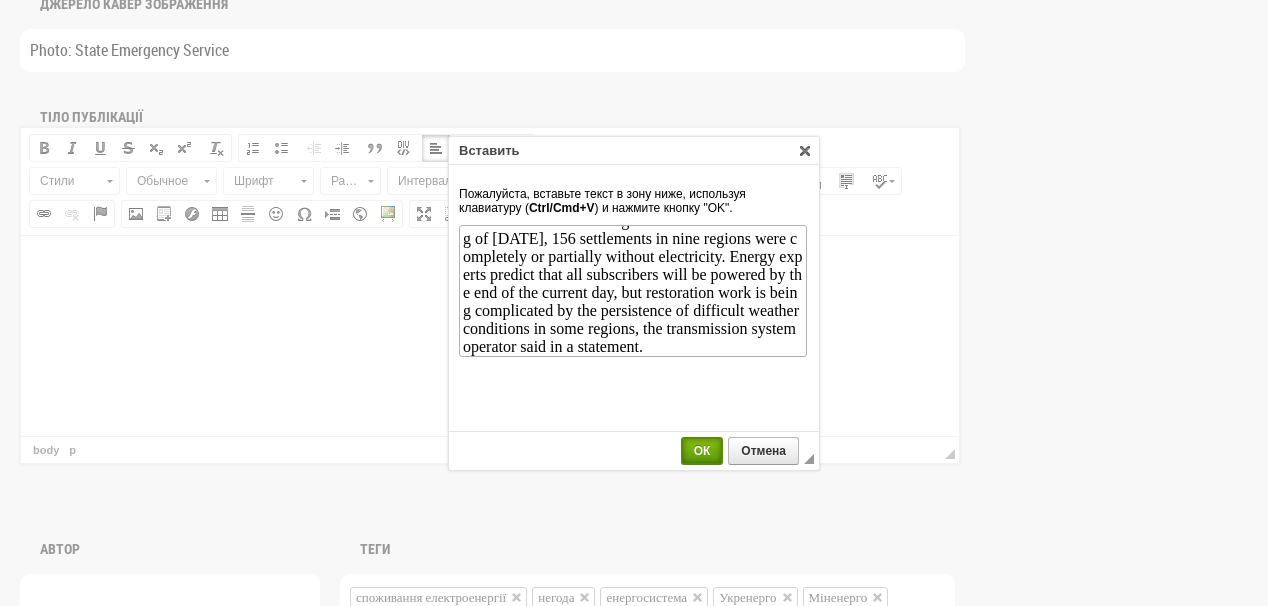 click on "ОК" at bounding box center (702, 451) 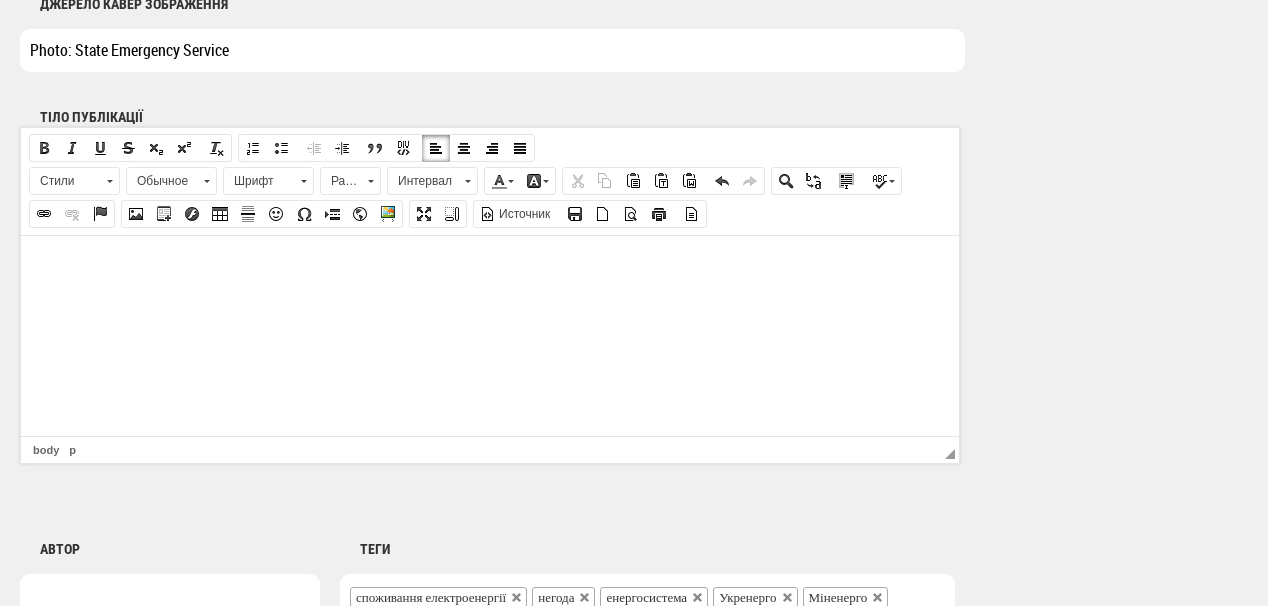 scroll, scrollTop: 0, scrollLeft: 0, axis: both 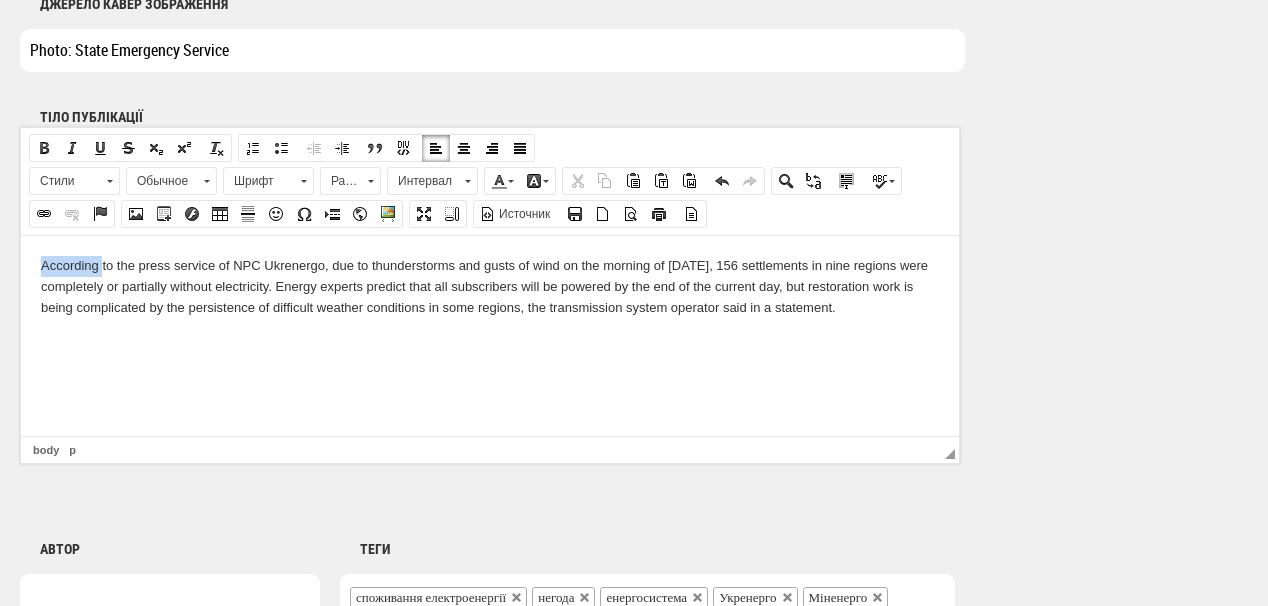 drag, startPoint x: 45, startPoint y: 265, endPoint x: 102, endPoint y: 265, distance: 57 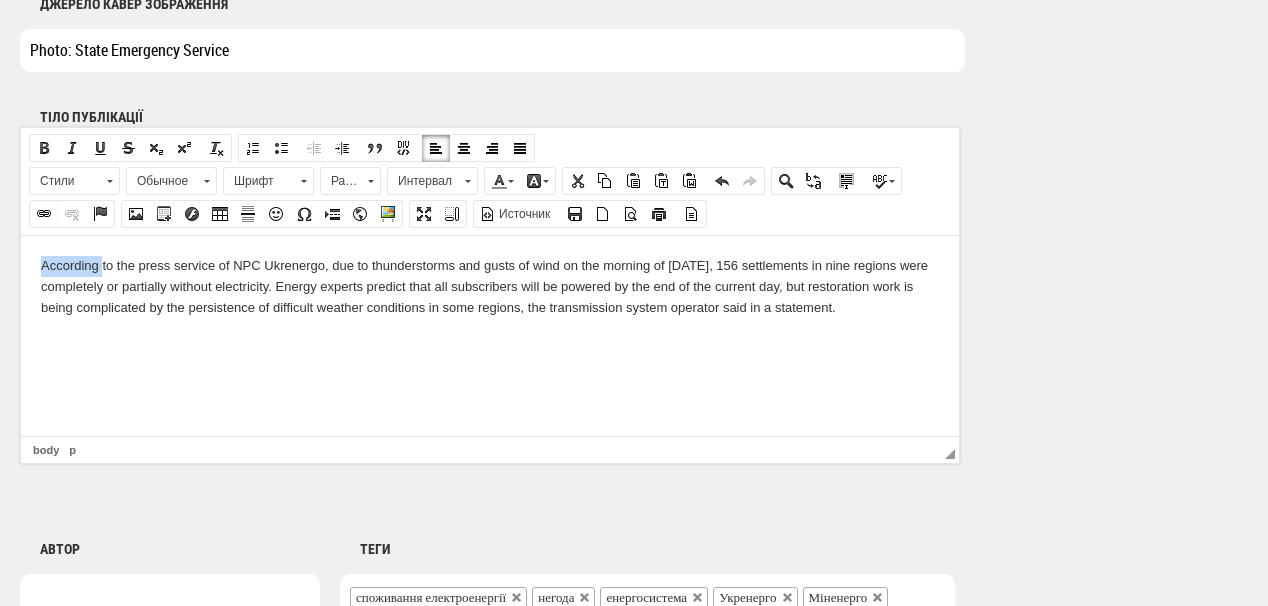 click at bounding box center [44, 214] 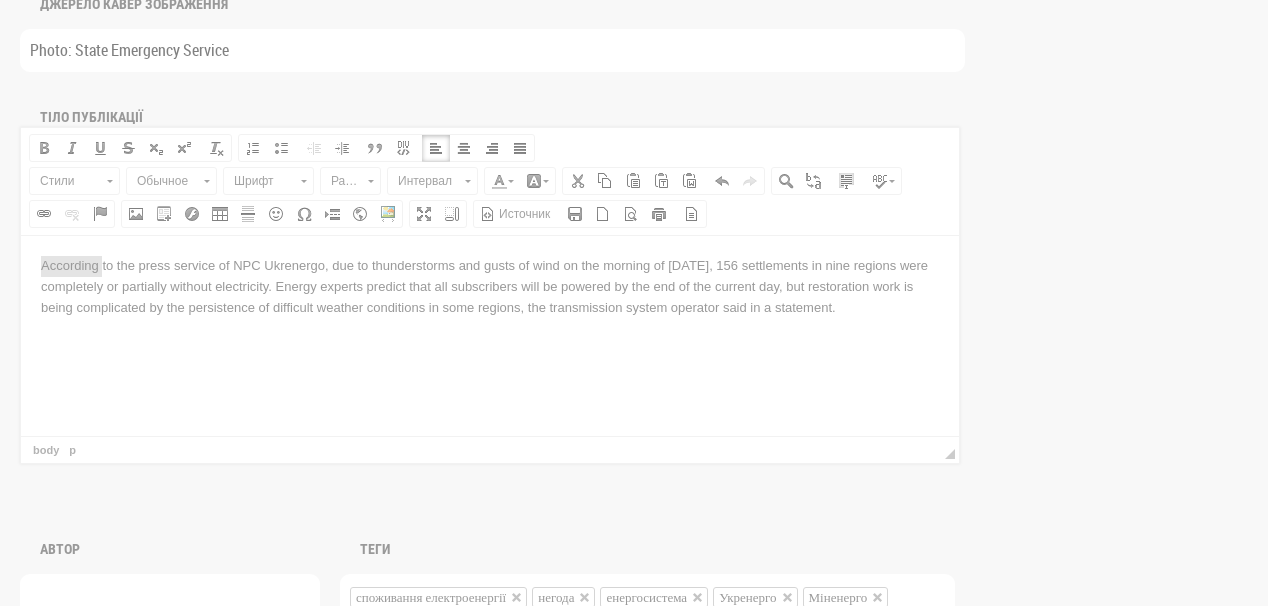 scroll, scrollTop: 0, scrollLeft: 0, axis: both 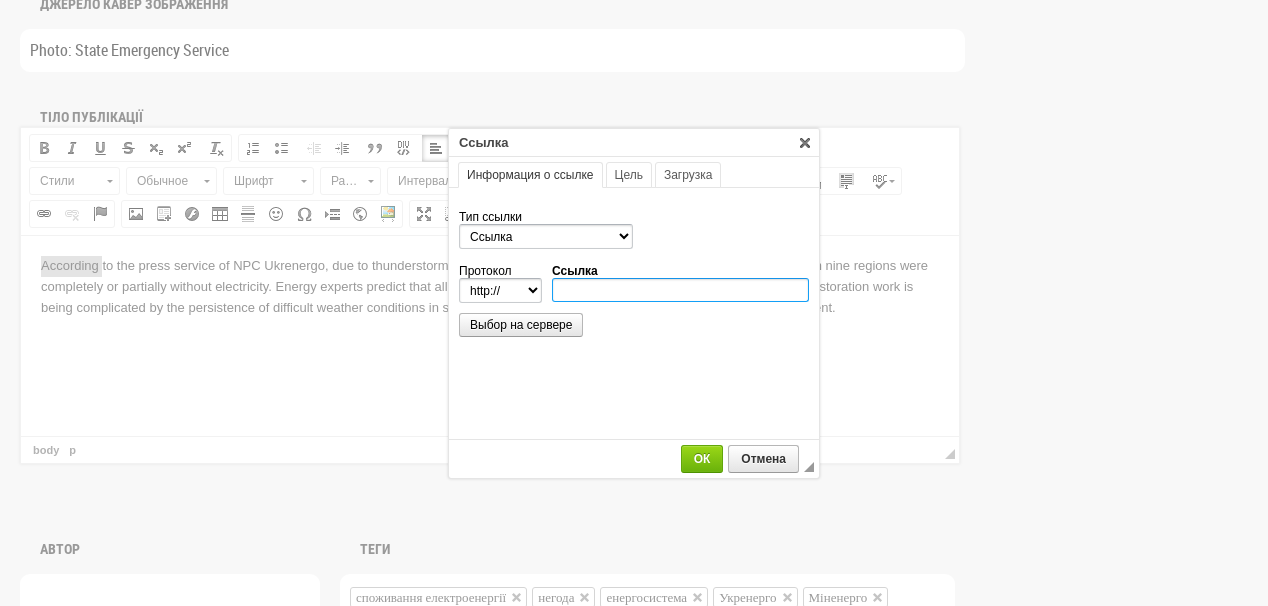 click on "Ссылка" at bounding box center (680, 290) 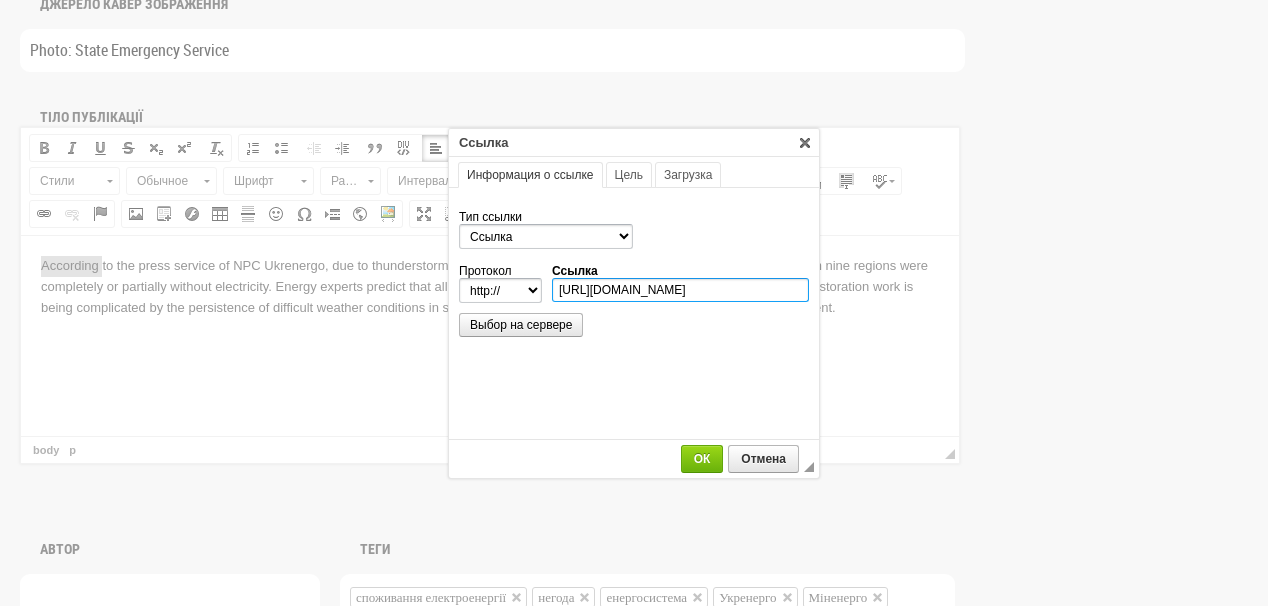 scroll, scrollTop: 0, scrollLeft: 635, axis: horizontal 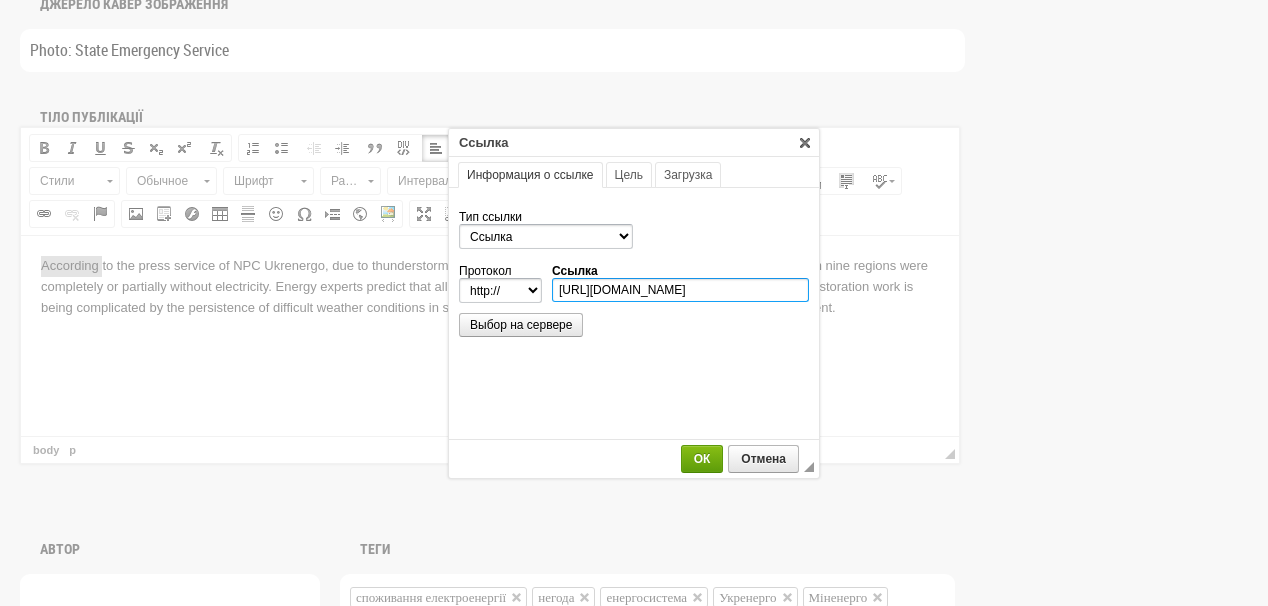 type on "https://www.facebook.com/npcukrenergo/posts/pfbid02QU9JcfJMsx2kf4YRhdYPAFYZLrSfk8GZ7HRhoZqgjvmH8EGqRe2y3vATjLfK7Rfxl?rdid=SsoXcTpLgfdboWTP#" 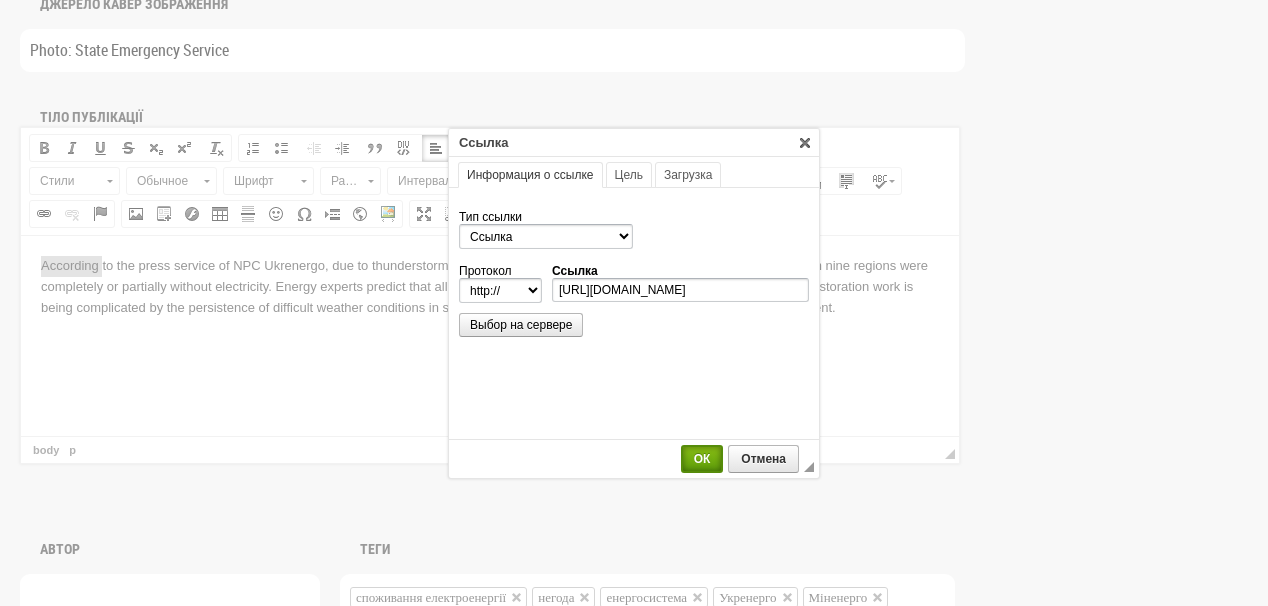 select on "https://" 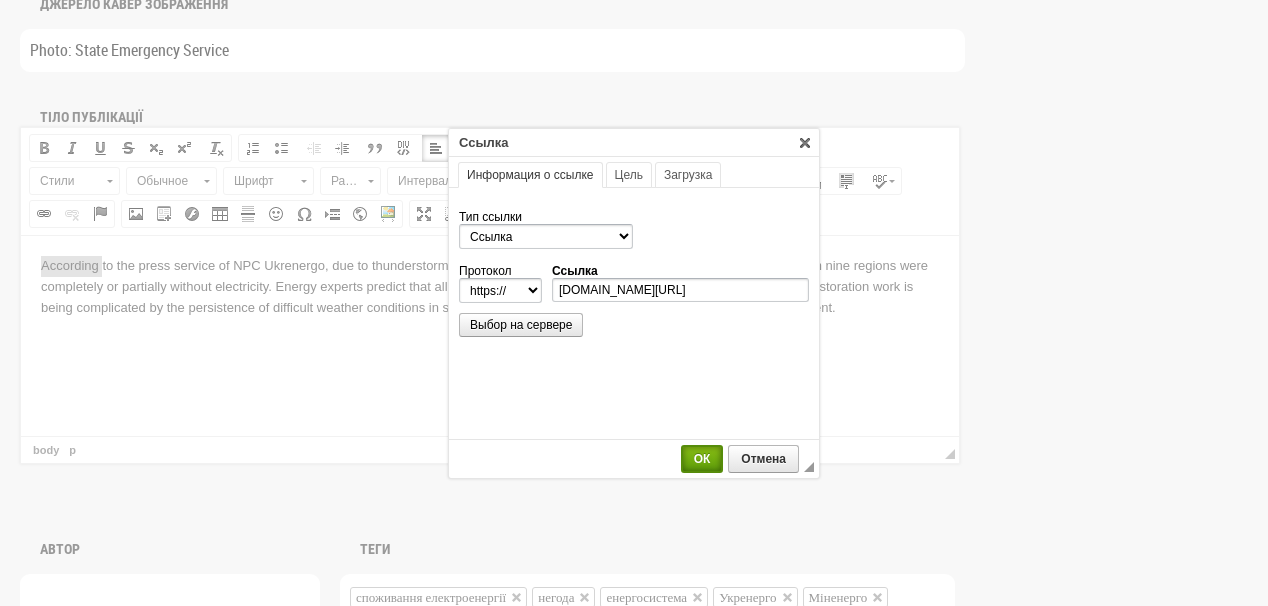scroll, scrollTop: 0, scrollLeft: 0, axis: both 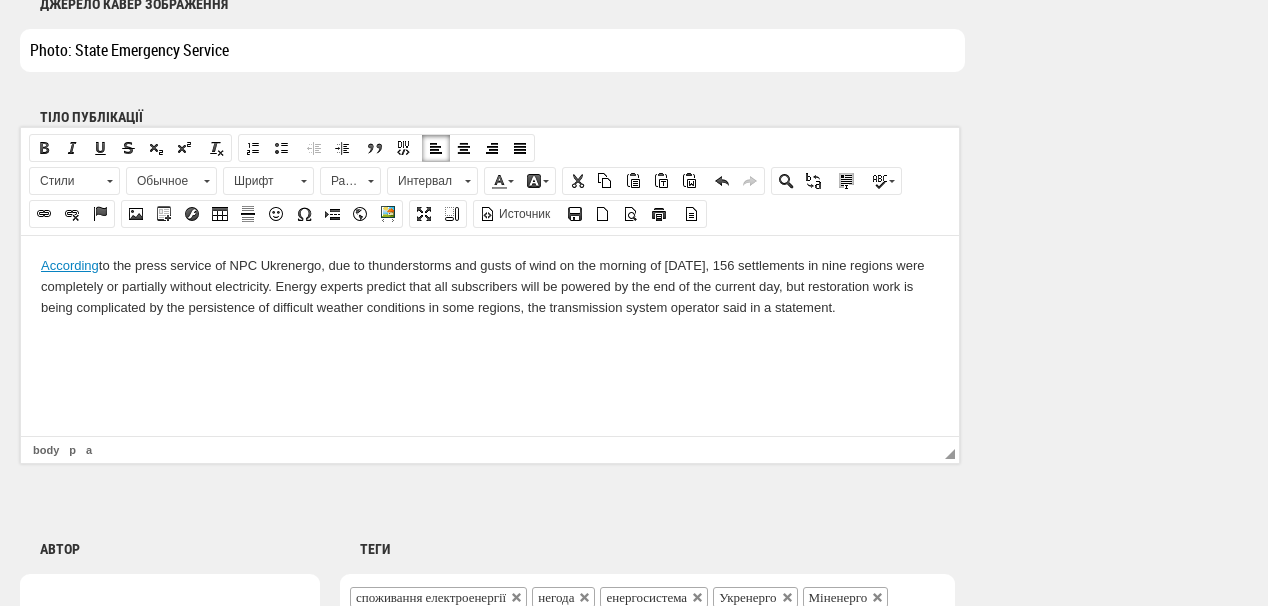 click on "According  to the press service of NPC Ukrenergo, due to thunderstorms and gusts of wind on the morning of Wednesday, July 30, 156 settlements in nine regions were completely or partially without electricity. Energy experts predict that all subscribers will be powered by the end of the current day, but restoration work is being complicated by the persistence of difficult weather conditions in some regions, the transmission system operator said in a statement." at bounding box center (490, 286) 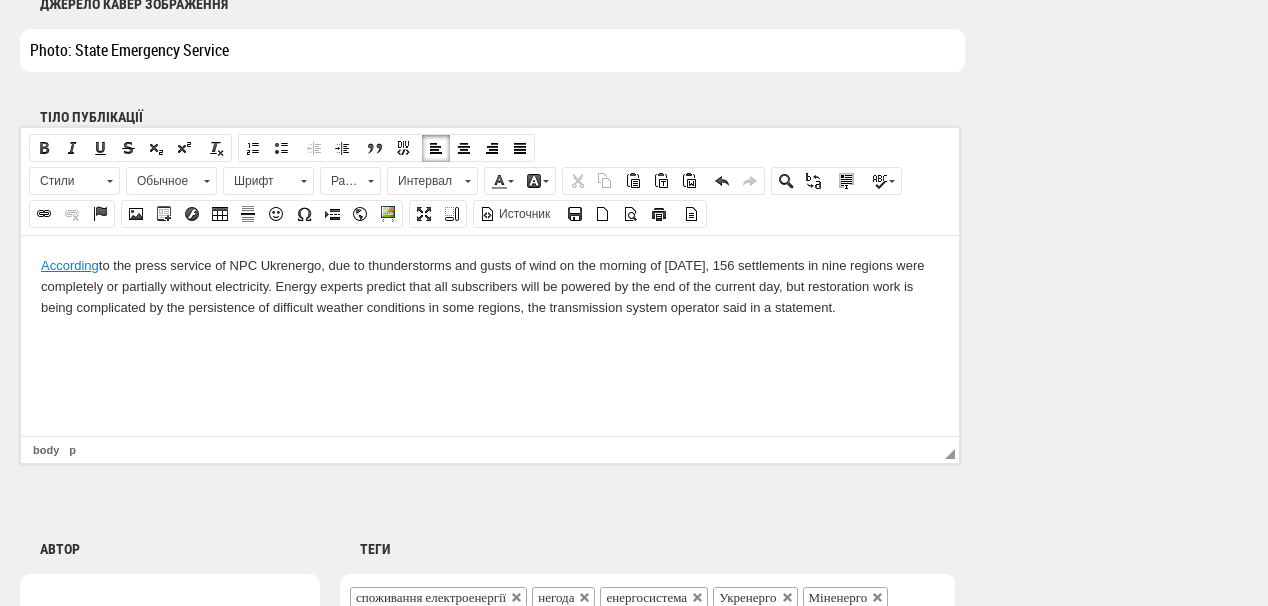 click at bounding box center [490, 340] 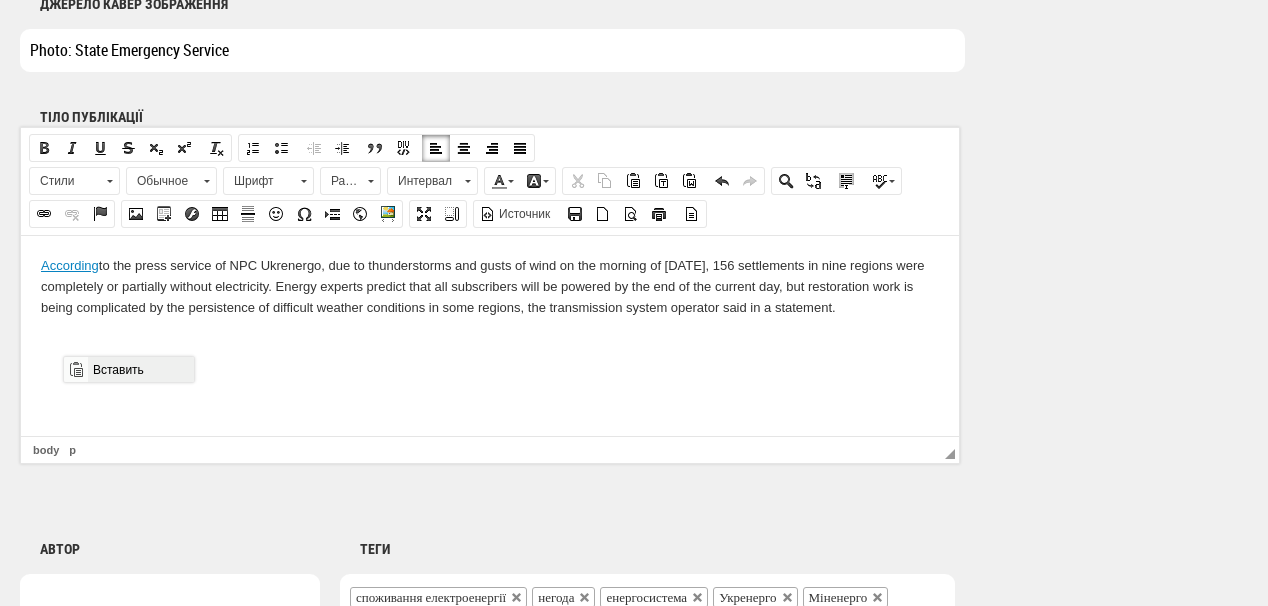 click on "Вставить" at bounding box center [140, 369] 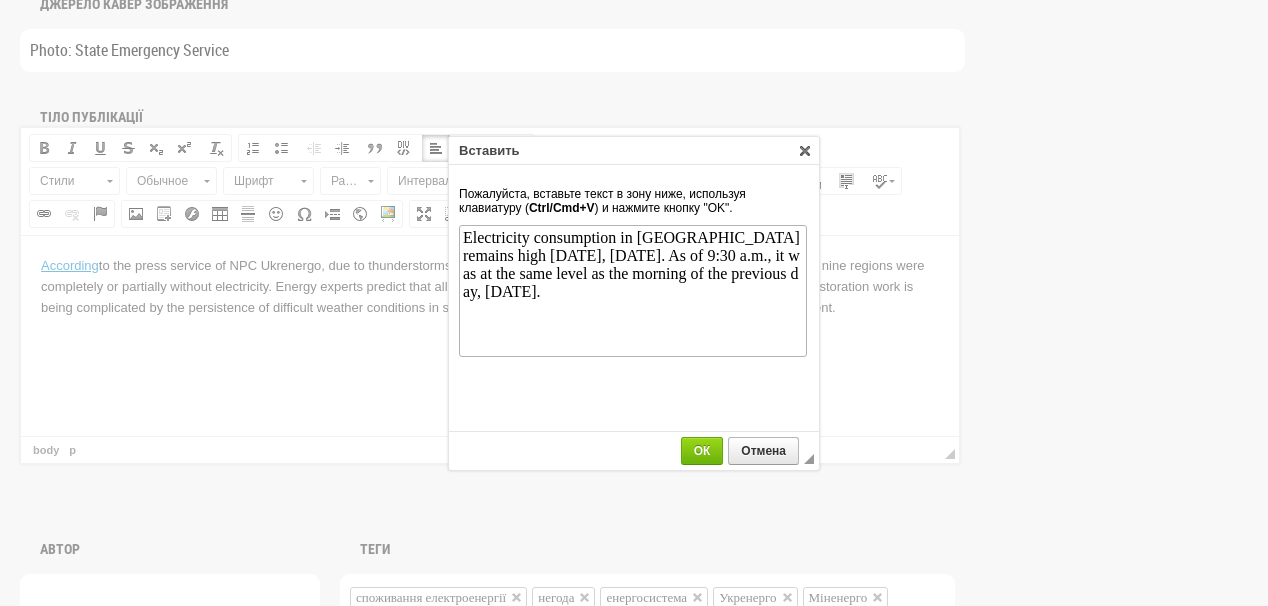 scroll, scrollTop: 0, scrollLeft: 0, axis: both 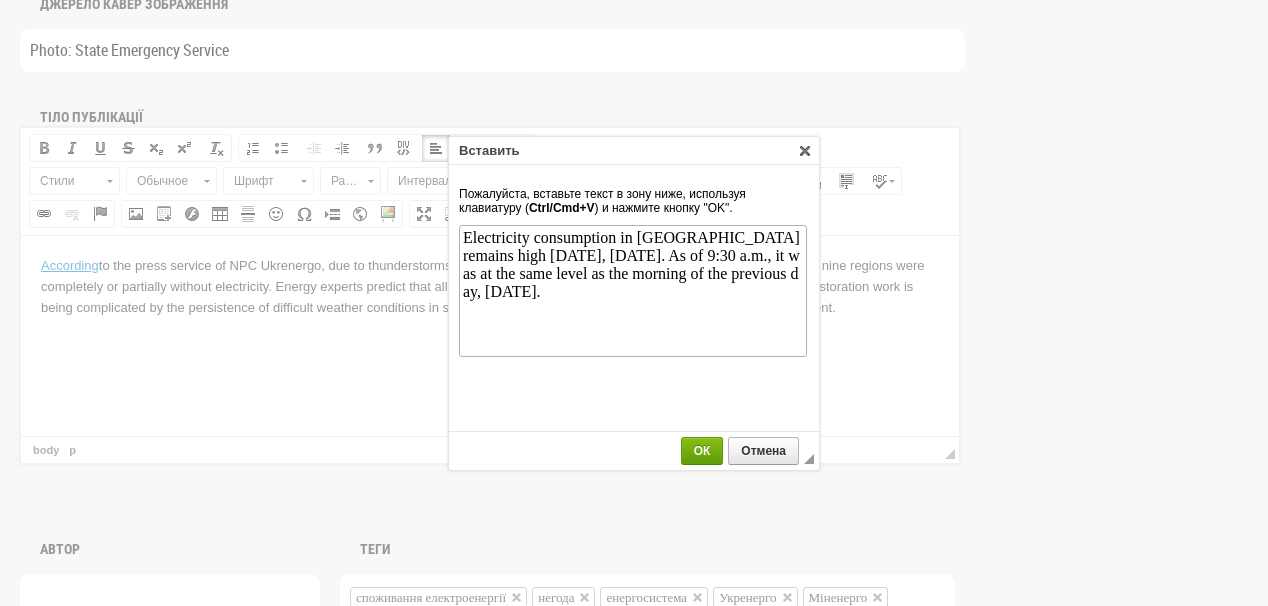 click on "ОК" at bounding box center (702, 451) 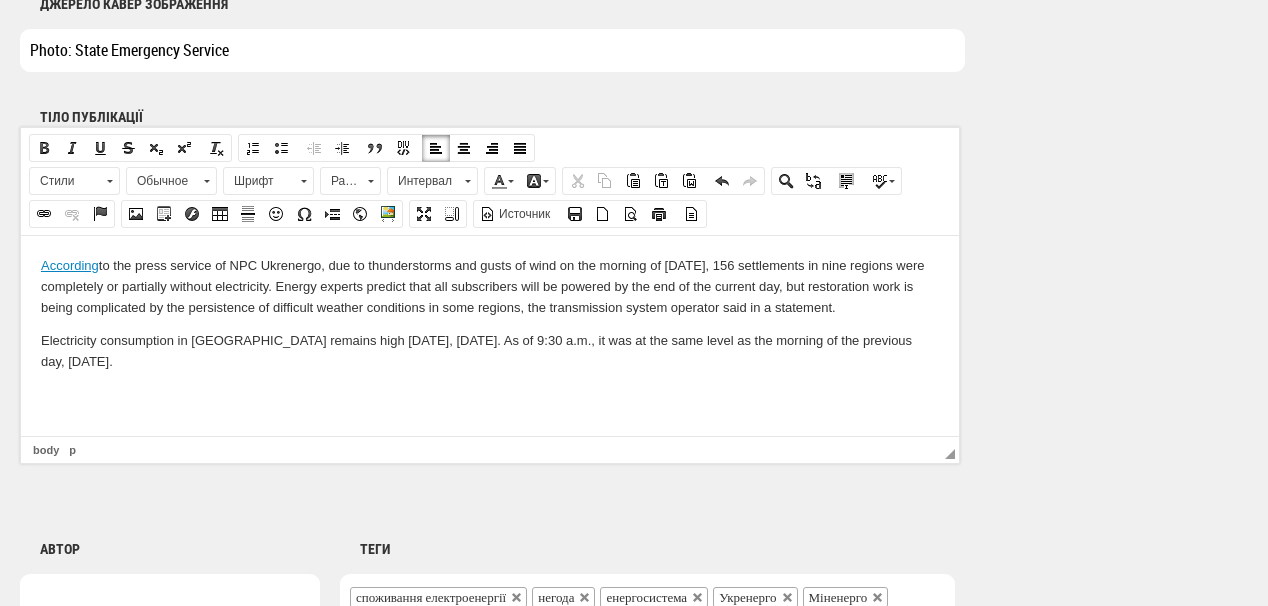 click at bounding box center (490, 395) 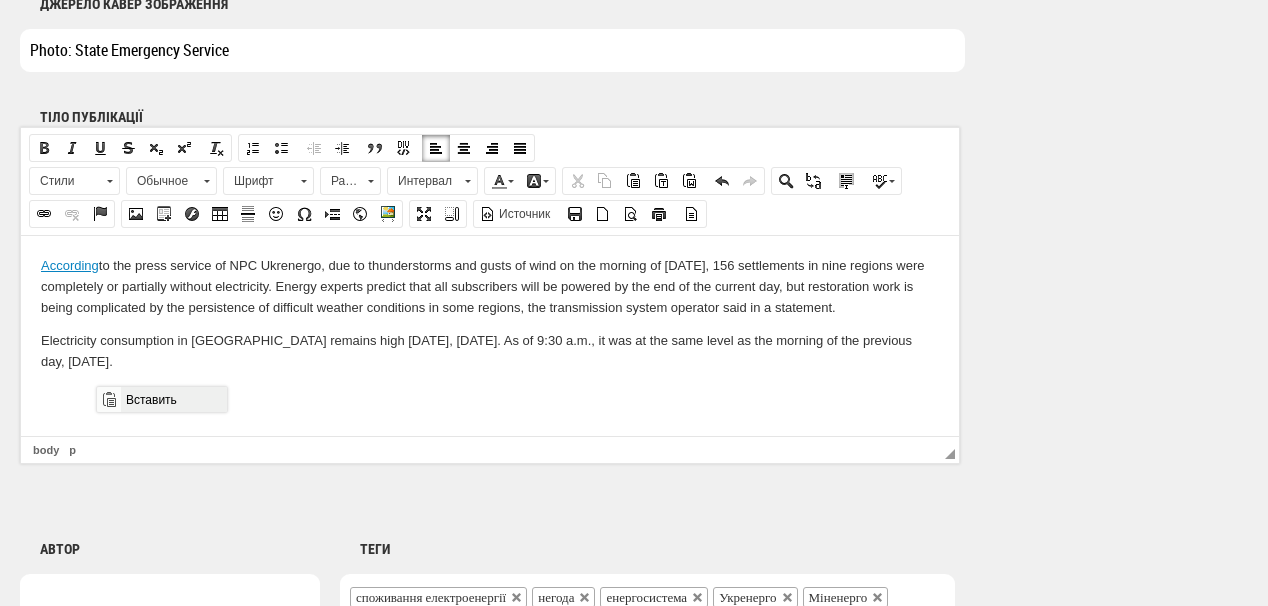 click on "Вставить" at bounding box center [173, 399] 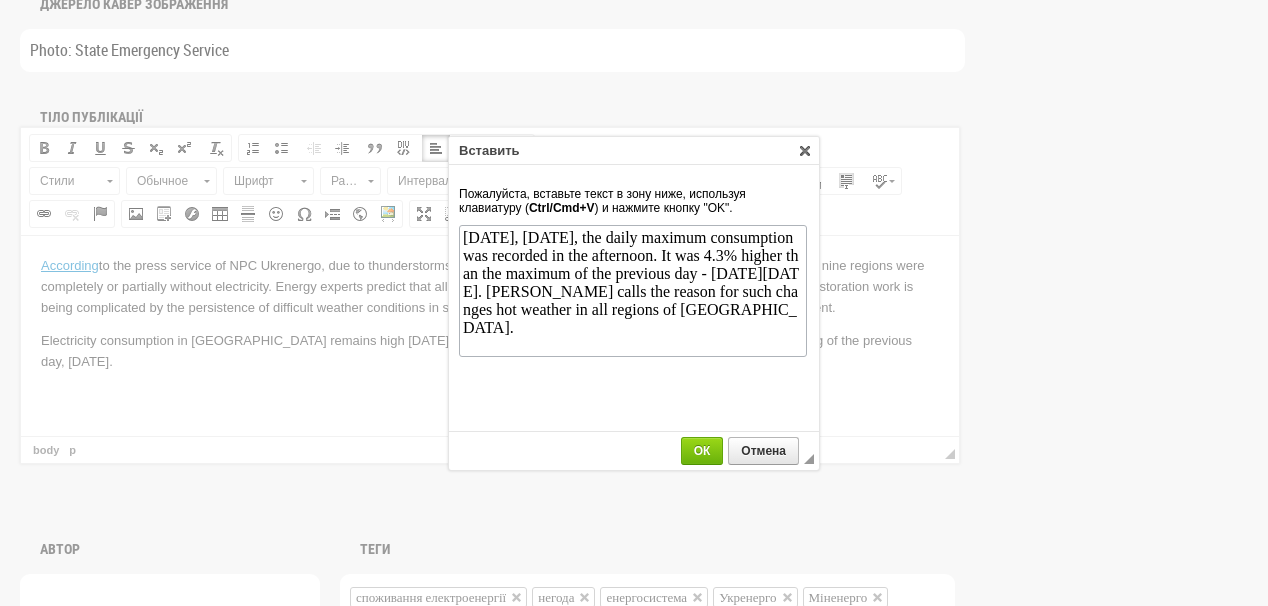 scroll, scrollTop: 0, scrollLeft: 0, axis: both 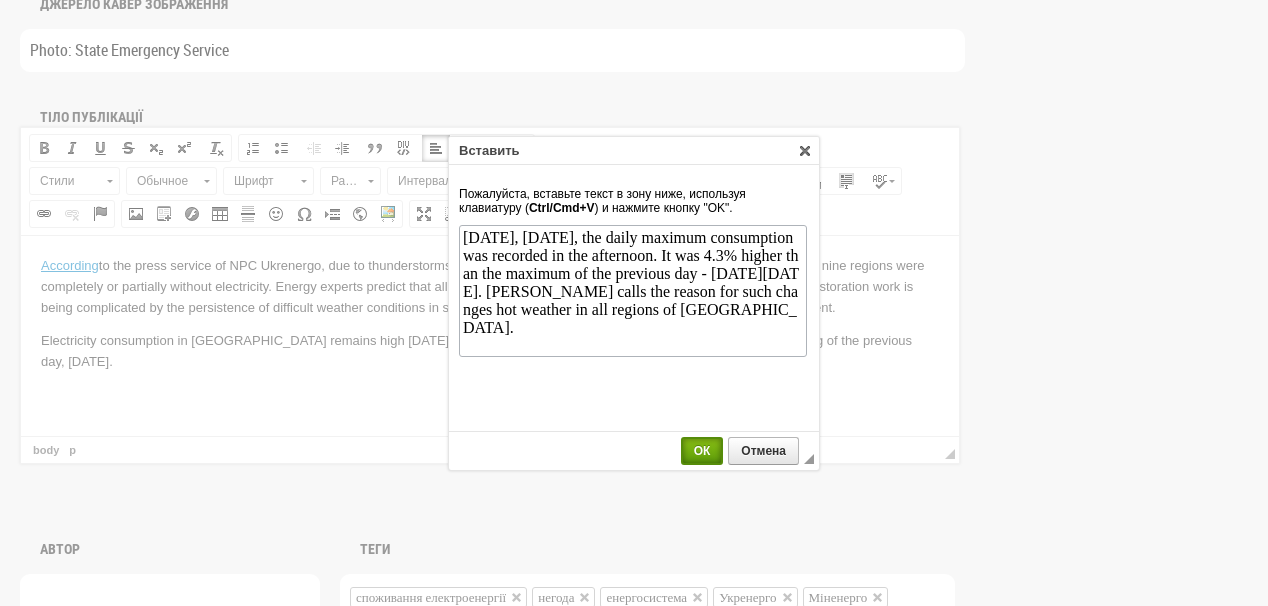 click on "ОК" at bounding box center (702, 451) 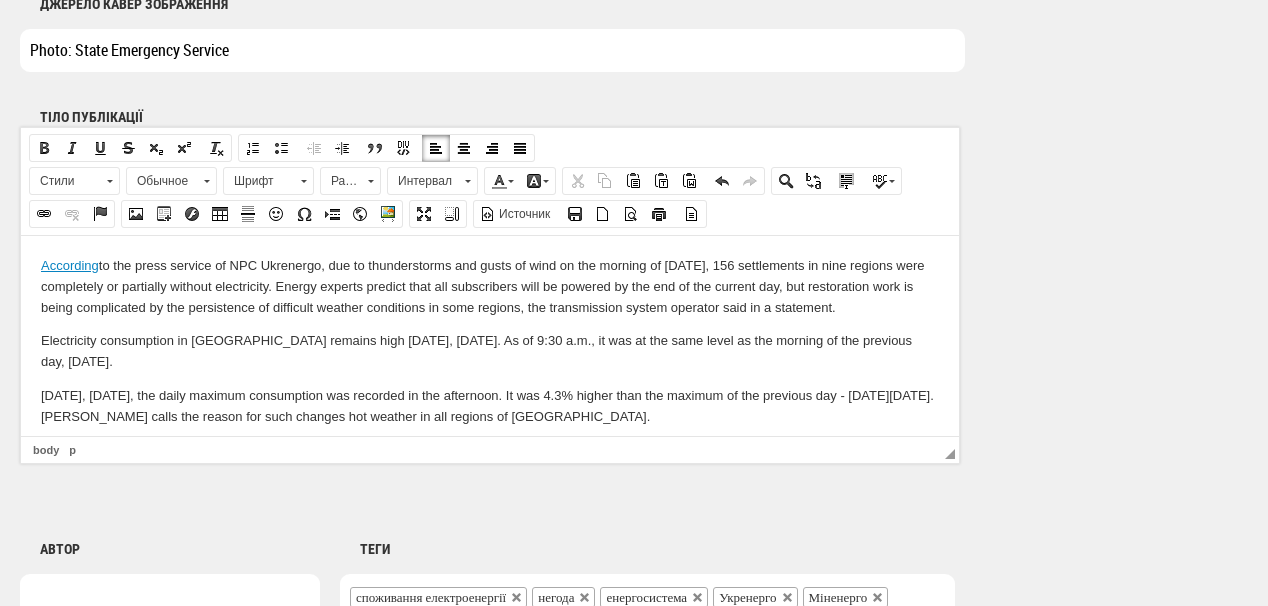 scroll, scrollTop: 21, scrollLeft: 0, axis: vertical 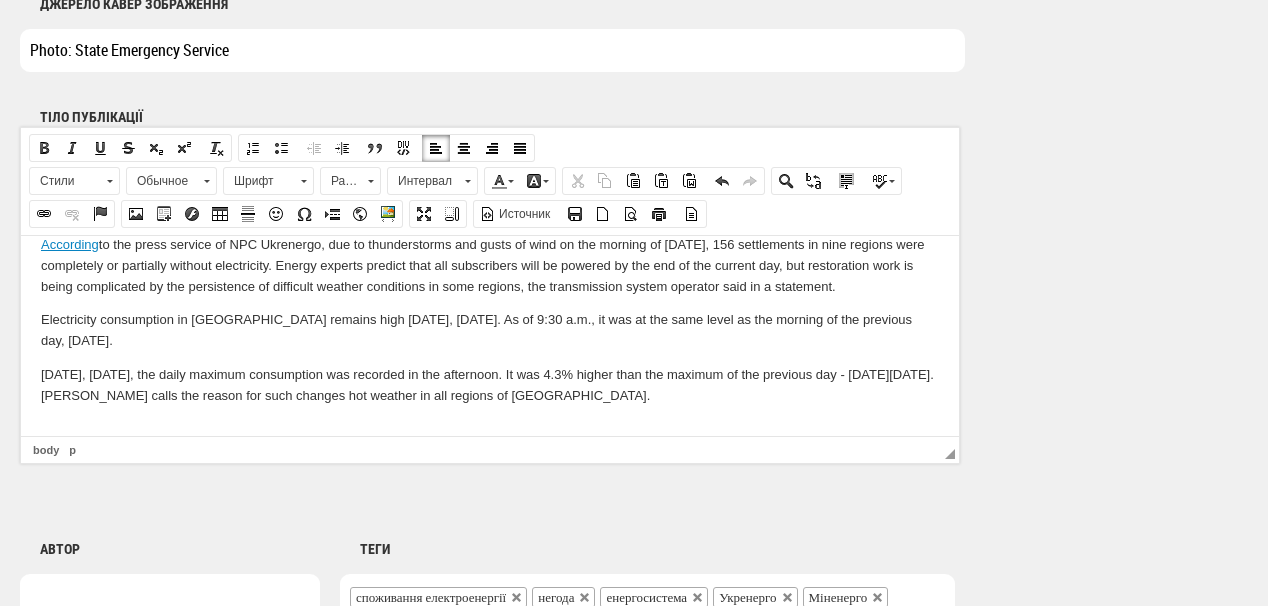 click at bounding box center (490, 429) 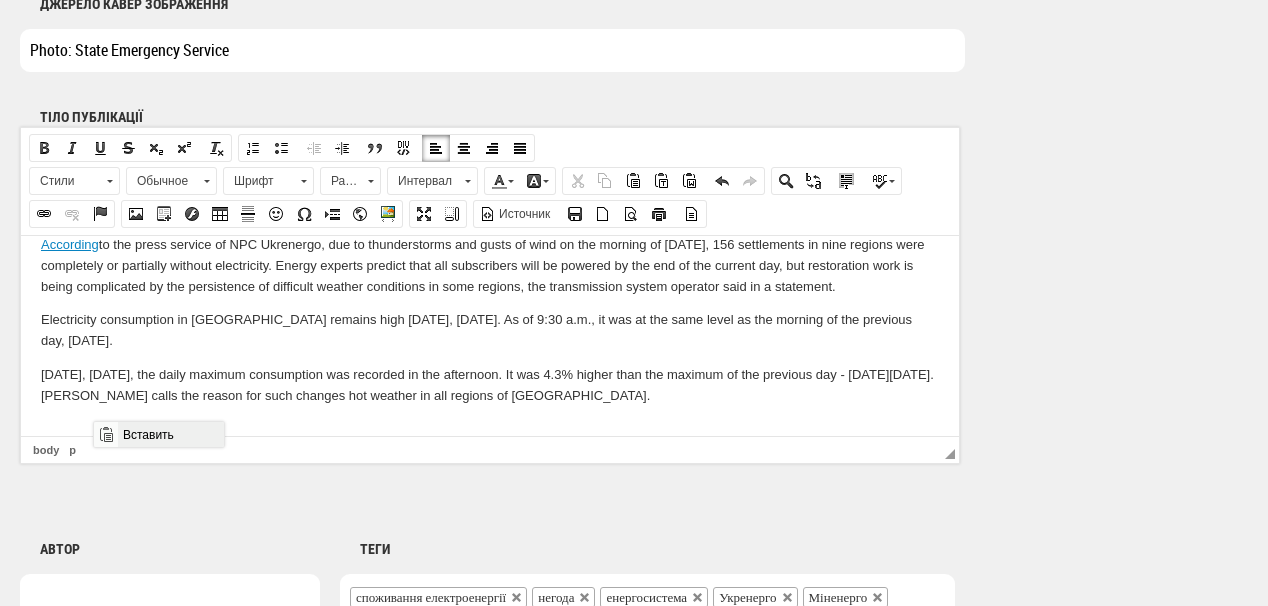 click on "Вставить" at bounding box center [170, 434] 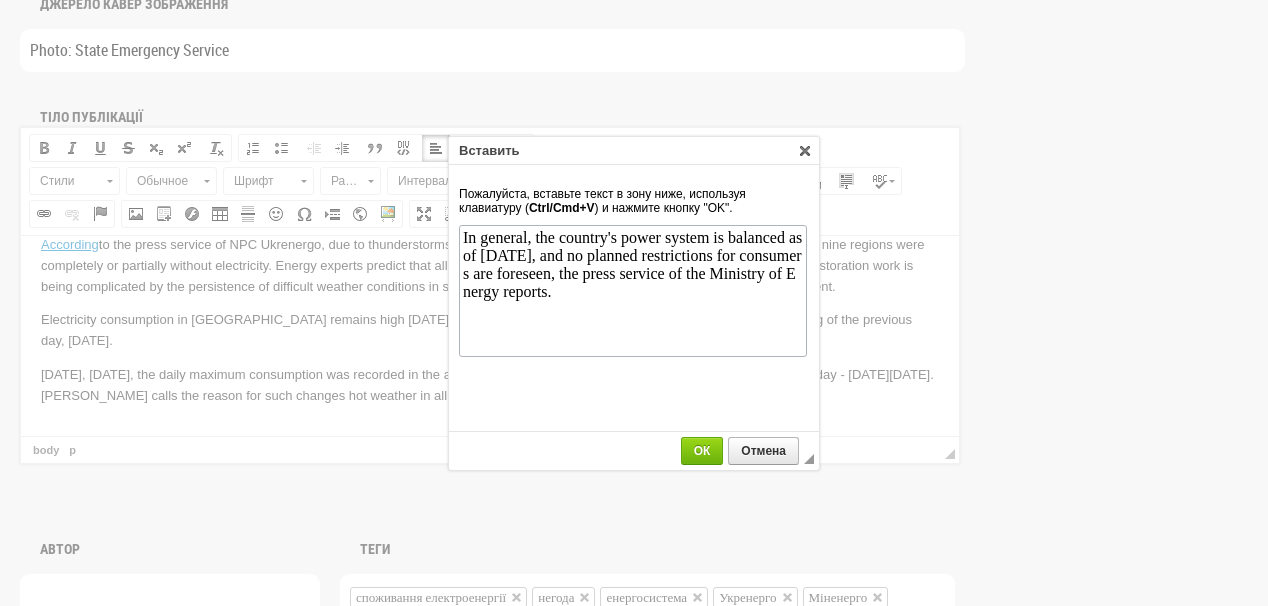 scroll, scrollTop: 0, scrollLeft: 0, axis: both 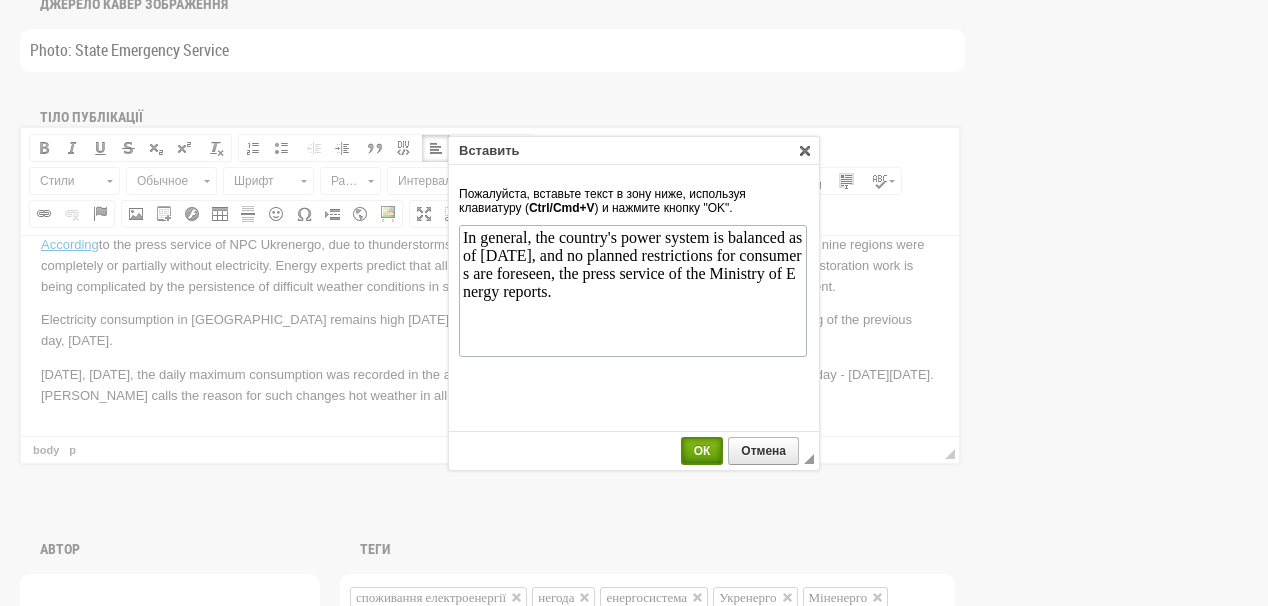 click on "ОК" at bounding box center (702, 451) 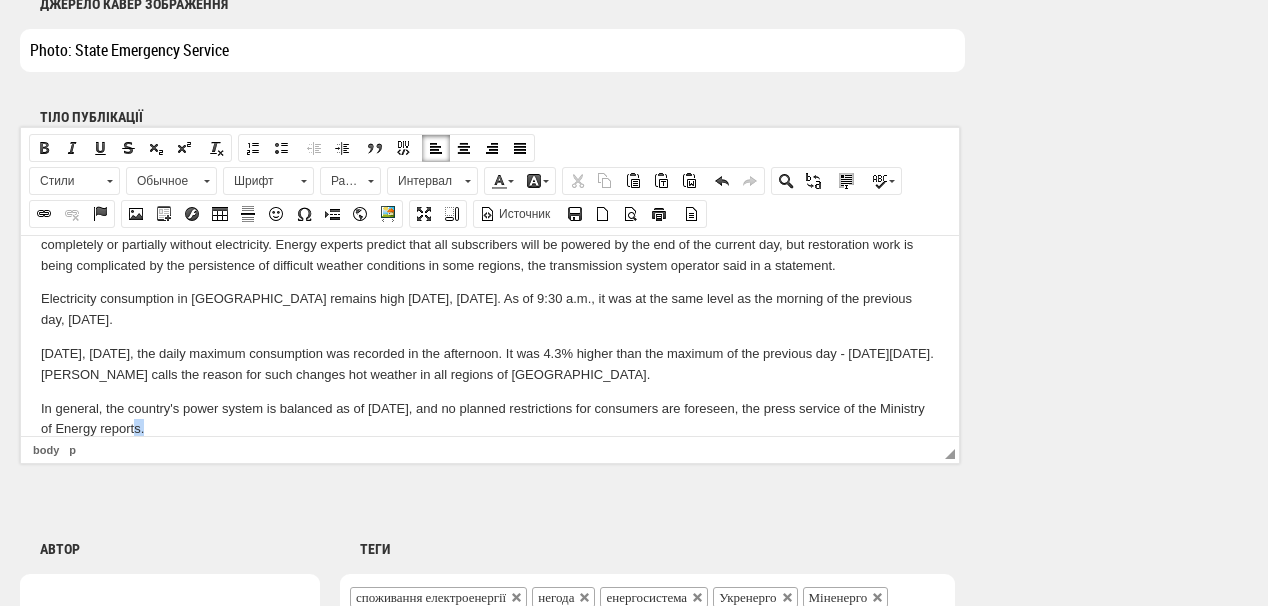 scroll, scrollTop: 66, scrollLeft: 0, axis: vertical 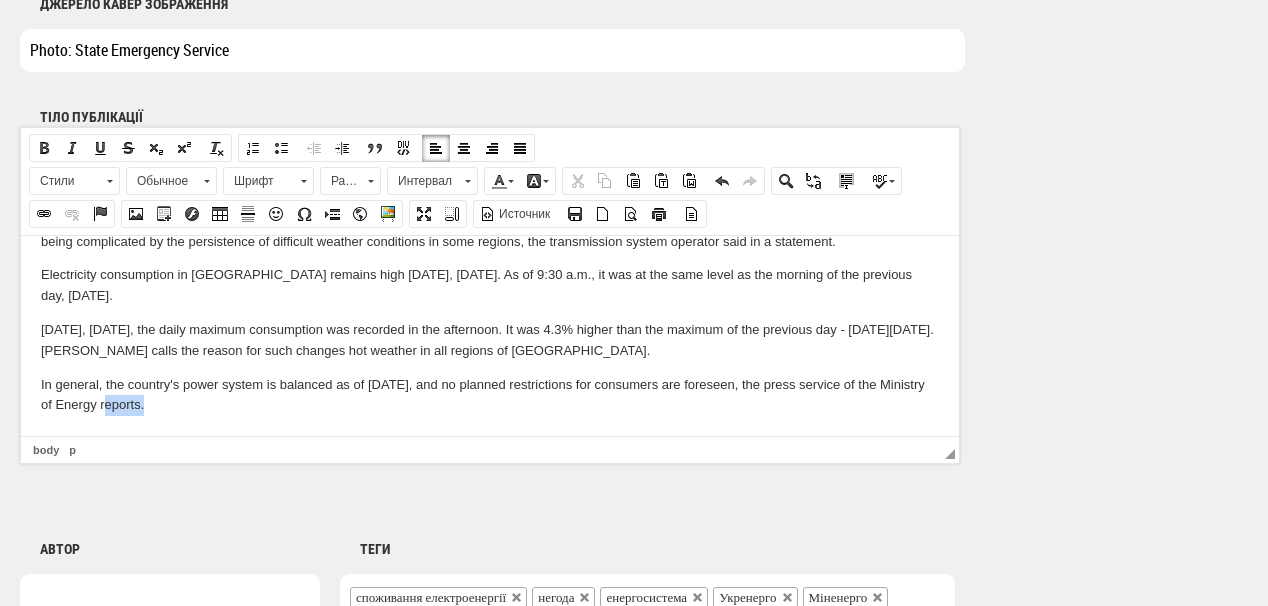 drag, startPoint x: 138, startPoint y: 431, endPoint x: 92, endPoint y: 430, distance: 46.010868 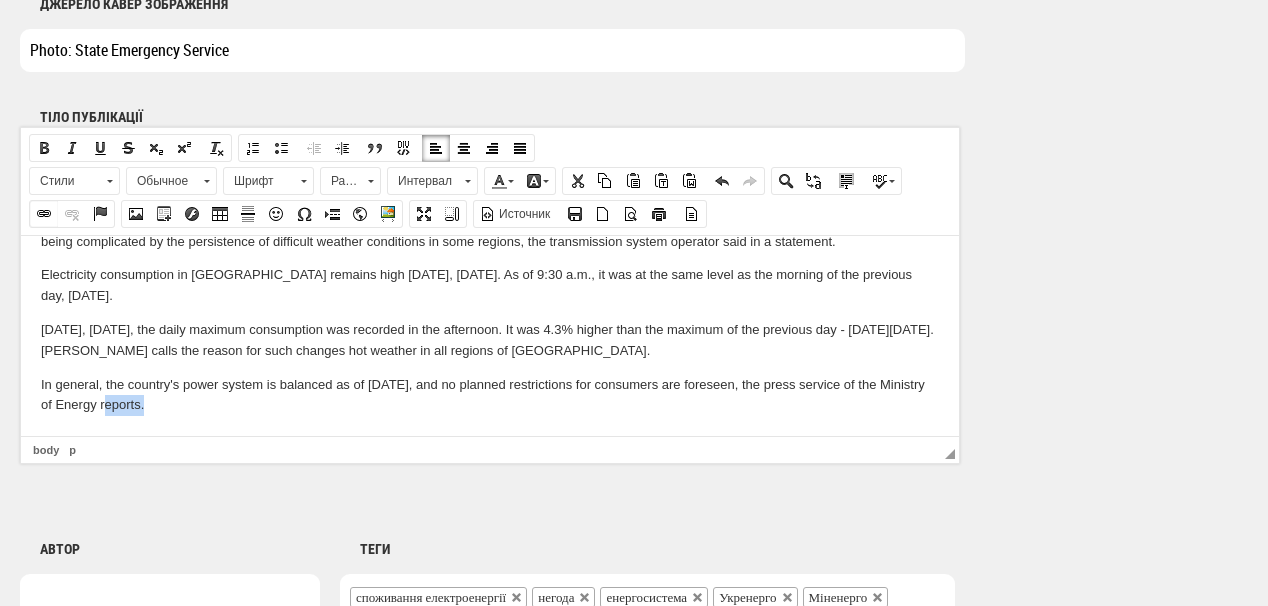 click at bounding box center (44, 214) 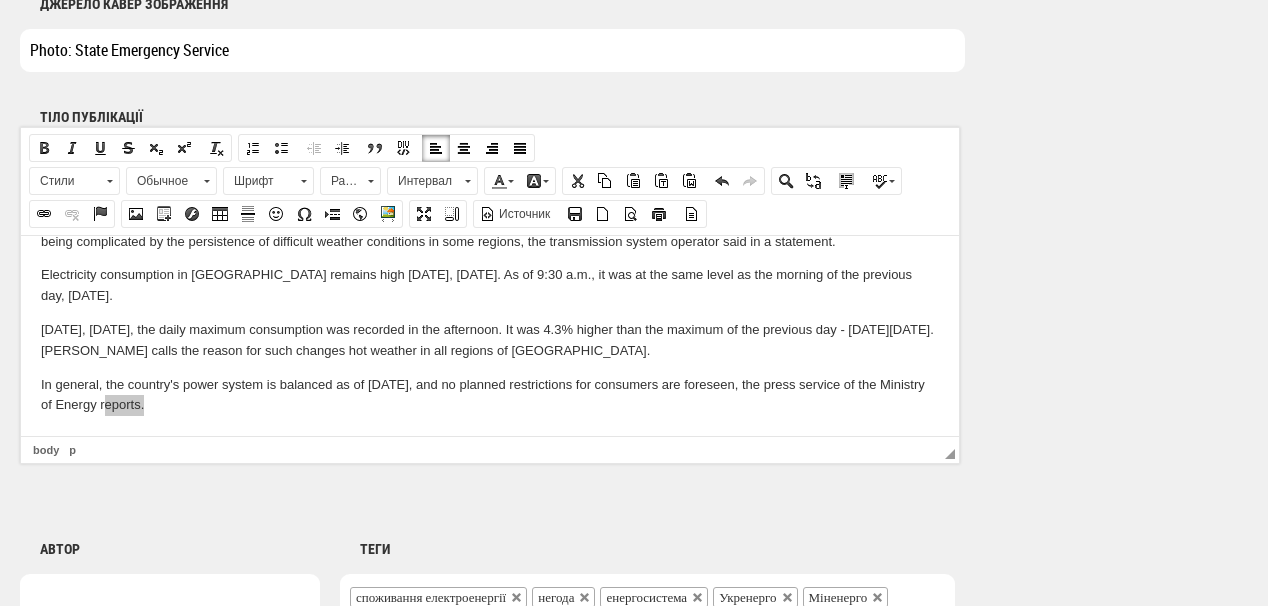 select on "http://" 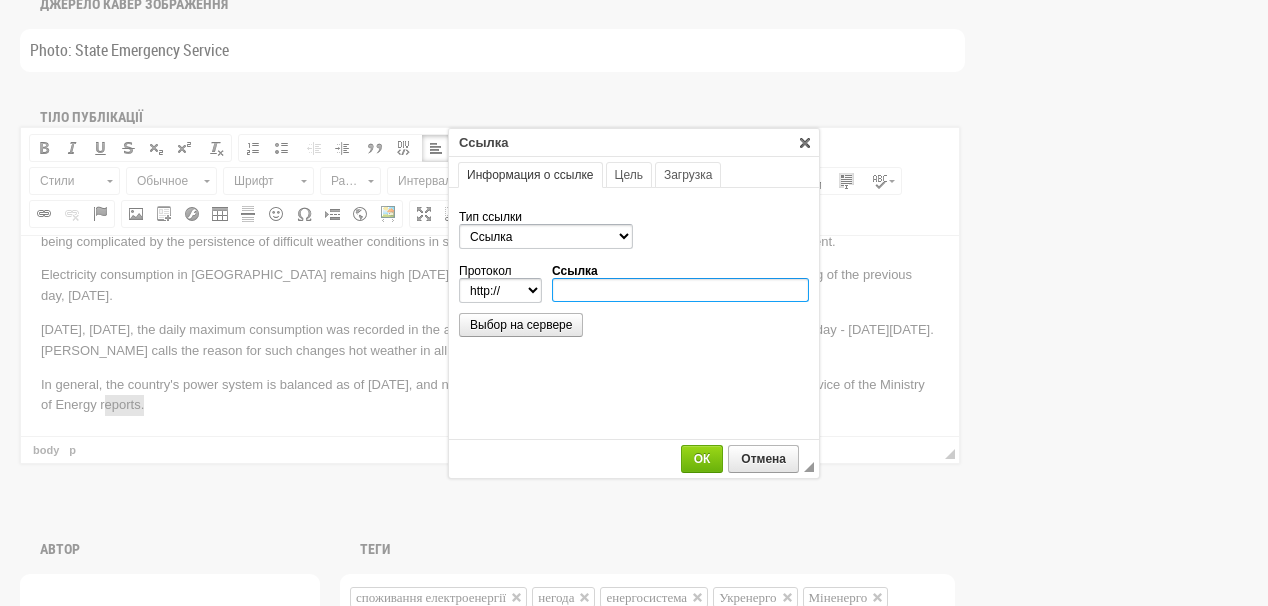 click on "Ссылка" at bounding box center [680, 290] 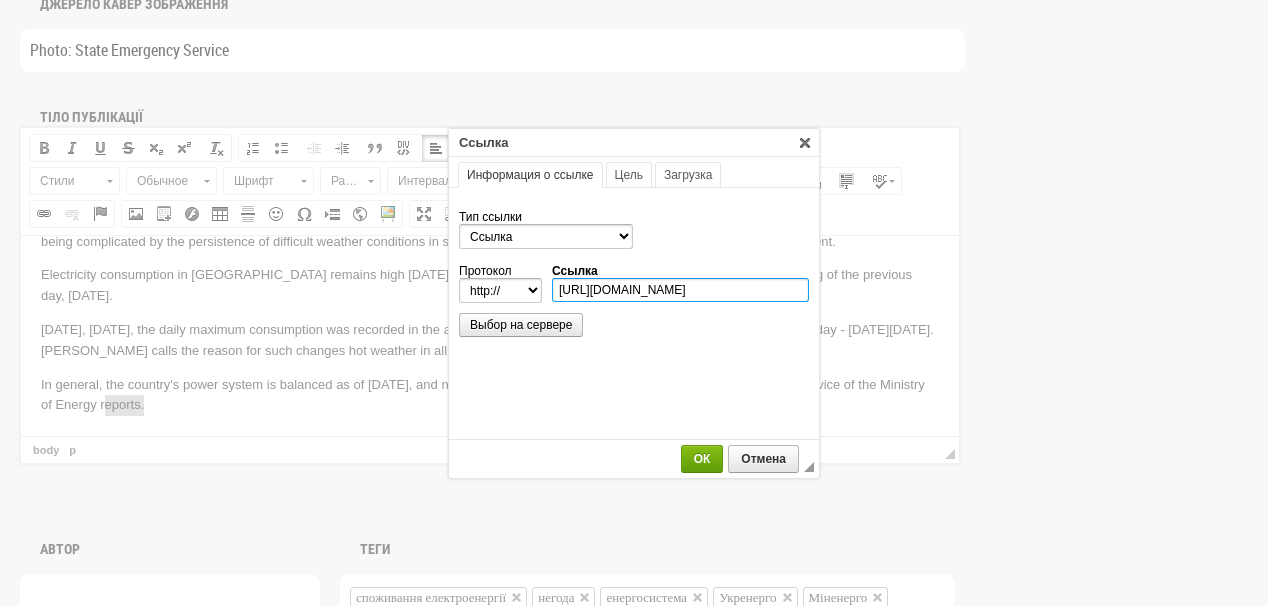 scroll, scrollTop: 0, scrollLeft: 144, axis: horizontal 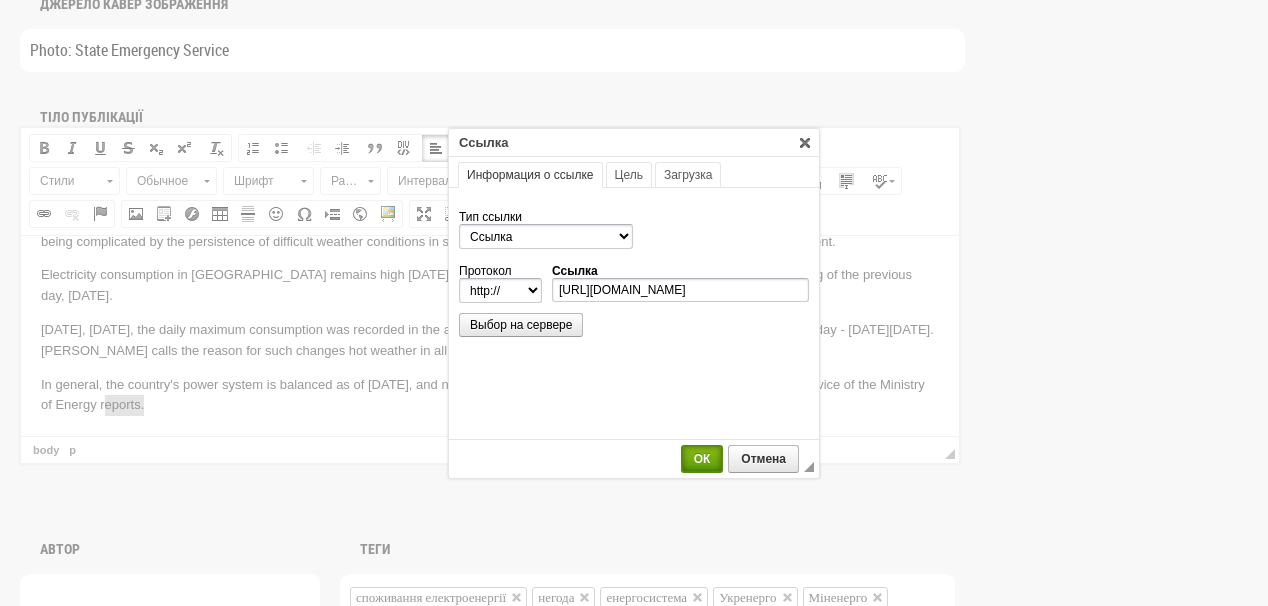select on "https://" 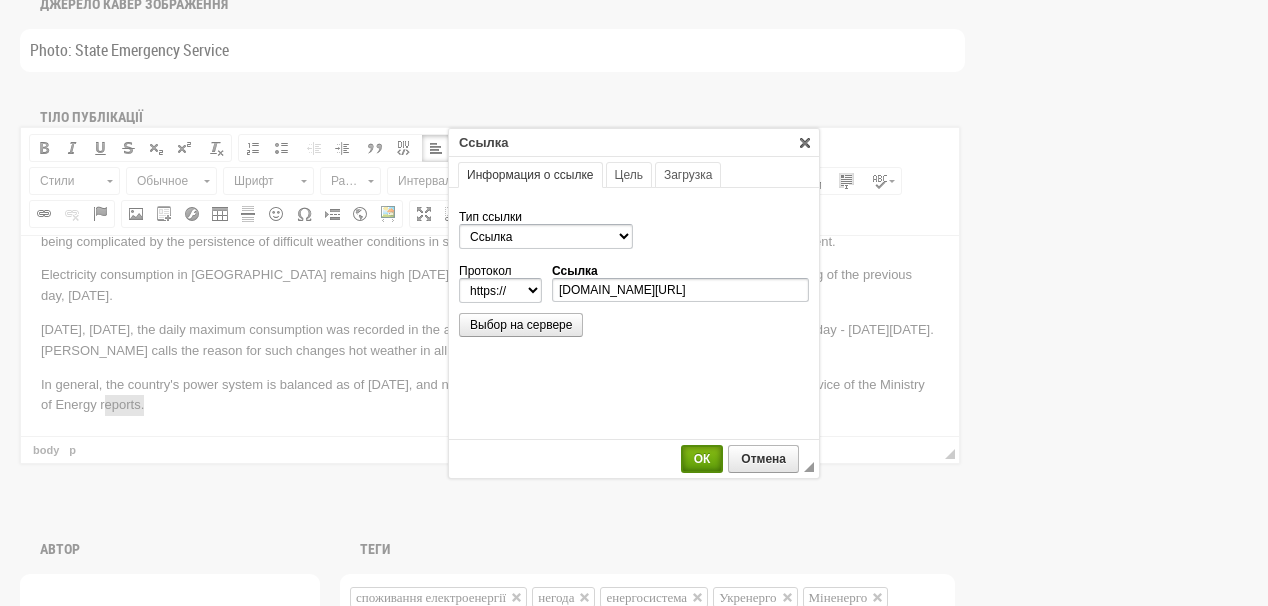scroll, scrollTop: 0, scrollLeft: 0, axis: both 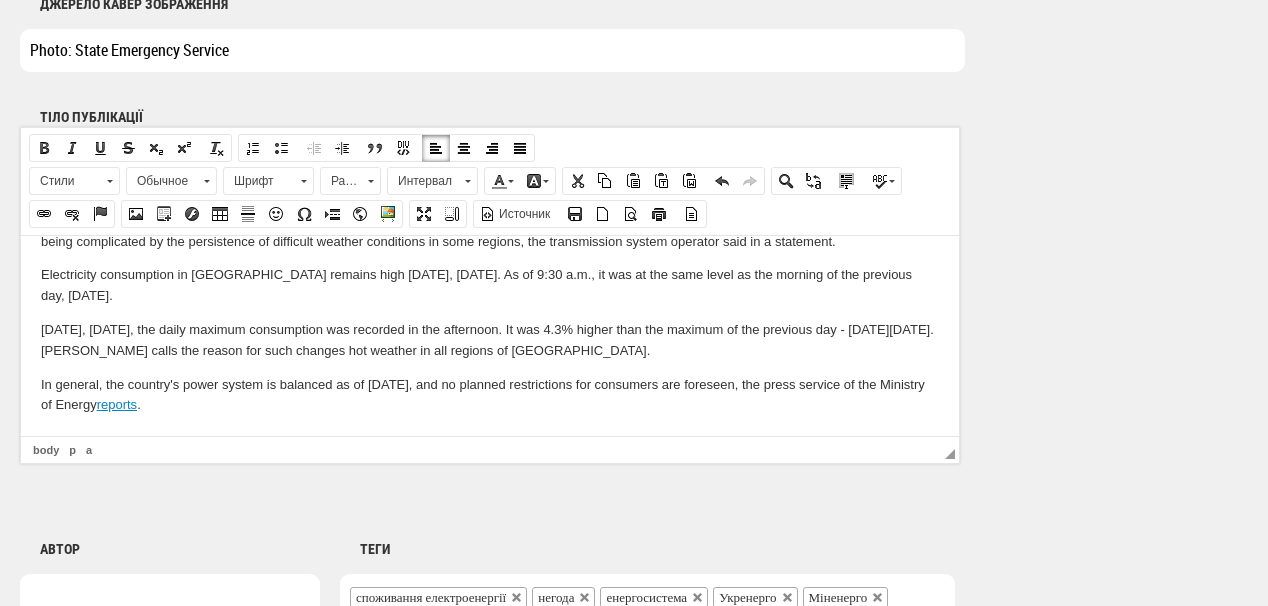 click on "According  to the press service of NPC Ukrenergo, due to thunderstorms and gusts of wind on the morning of Wednesday, July 30, 156 settlements in nine regions were completely or partially without electricity. Energy experts predict that all subscribers will be powered by the end of the current day, but restoration work is being complicated by the persistence of difficult weather conditions in some regions, the transmission system operator said in a statement. Electricity consumption in Ukraine remains high today, July 30. As of 9:30 a.m., it was at the same level as the morning of the previous day, Tuesday. Yesterday, July 29, the daily maximum consumption was recorded in the afternoon. It was 4.3% higher than the maximum of the previous day - on Monday, July 28. Ukrenergo calls the reason for such changes hot weather in all regions of Ukraine. In general, the country's power system is balanced as of July 30, and no planned restrictions for consumers are foreseen, the press service of the Ministry of Energy" at bounding box center (490, 302) 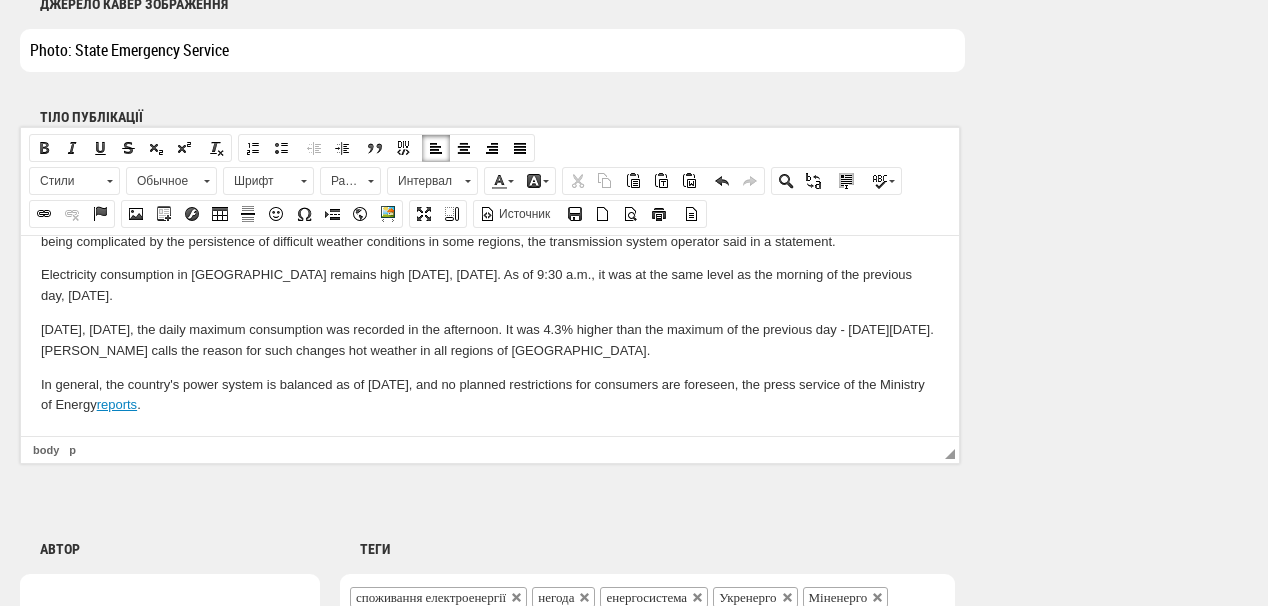 scroll, scrollTop: 76, scrollLeft: 0, axis: vertical 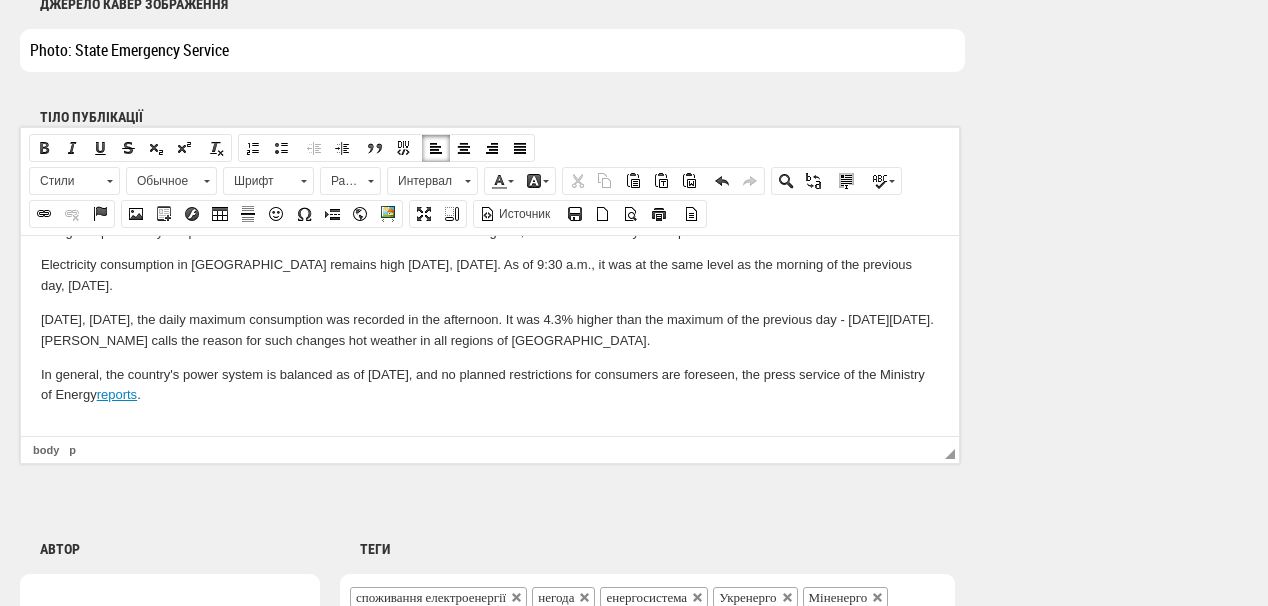 click at bounding box center (490, 428) 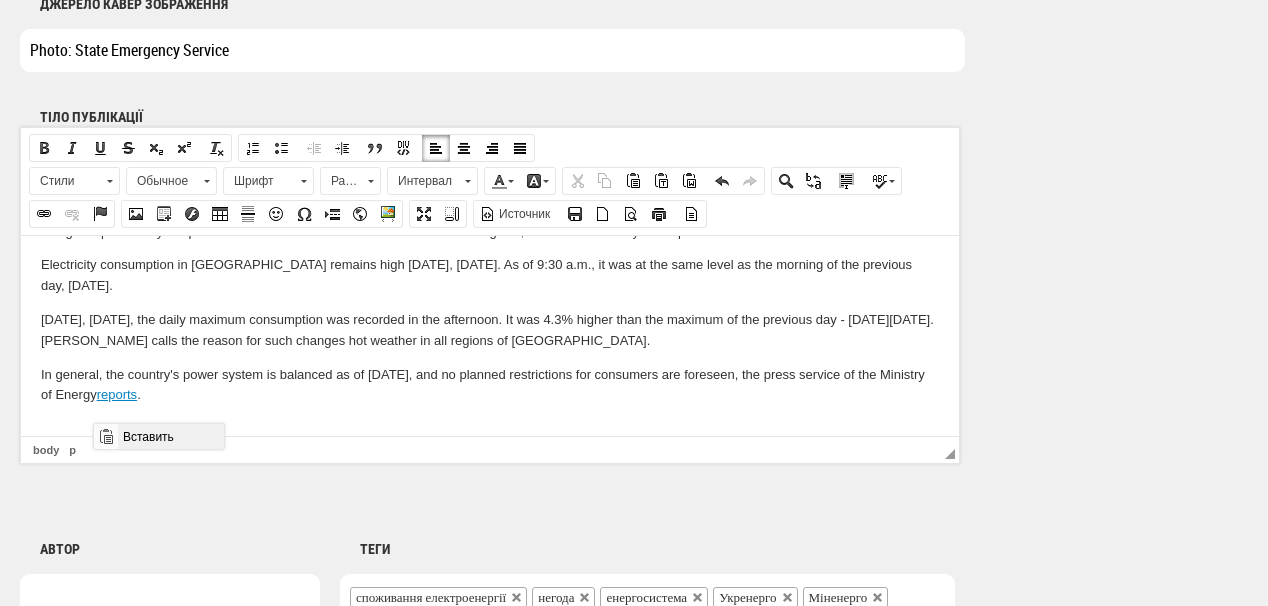 drag, startPoint x: 164, startPoint y: 437, endPoint x: 266, endPoint y: 860, distance: 435.1241 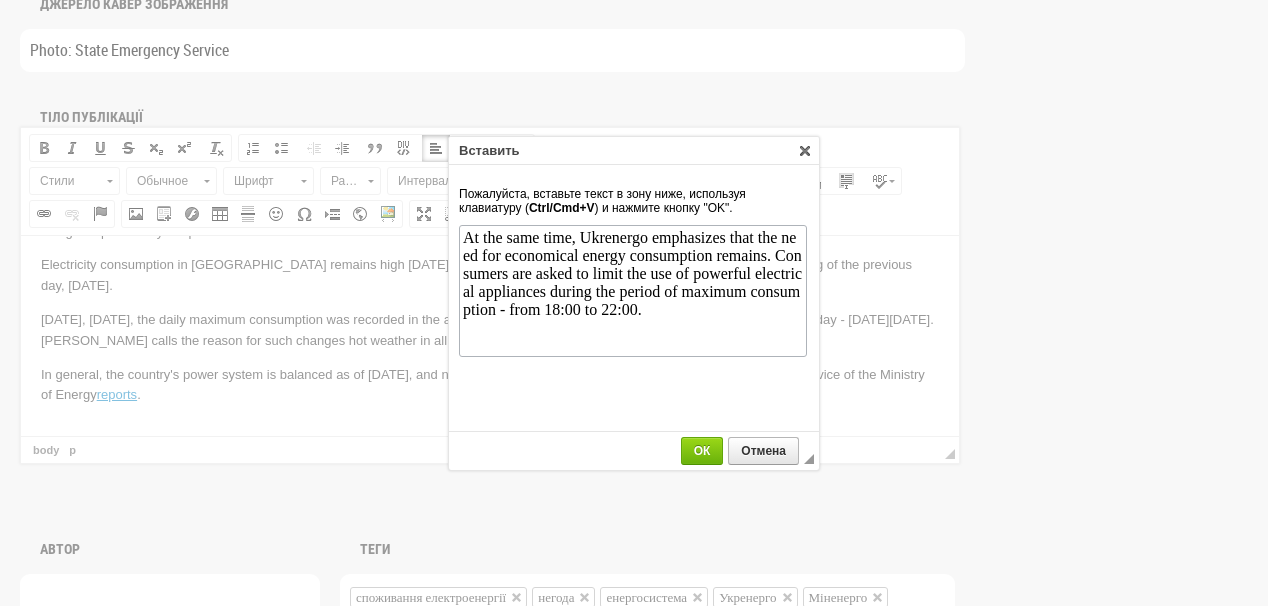 scroll, scrollTop: 0, scrollLeft: 0, axis: both 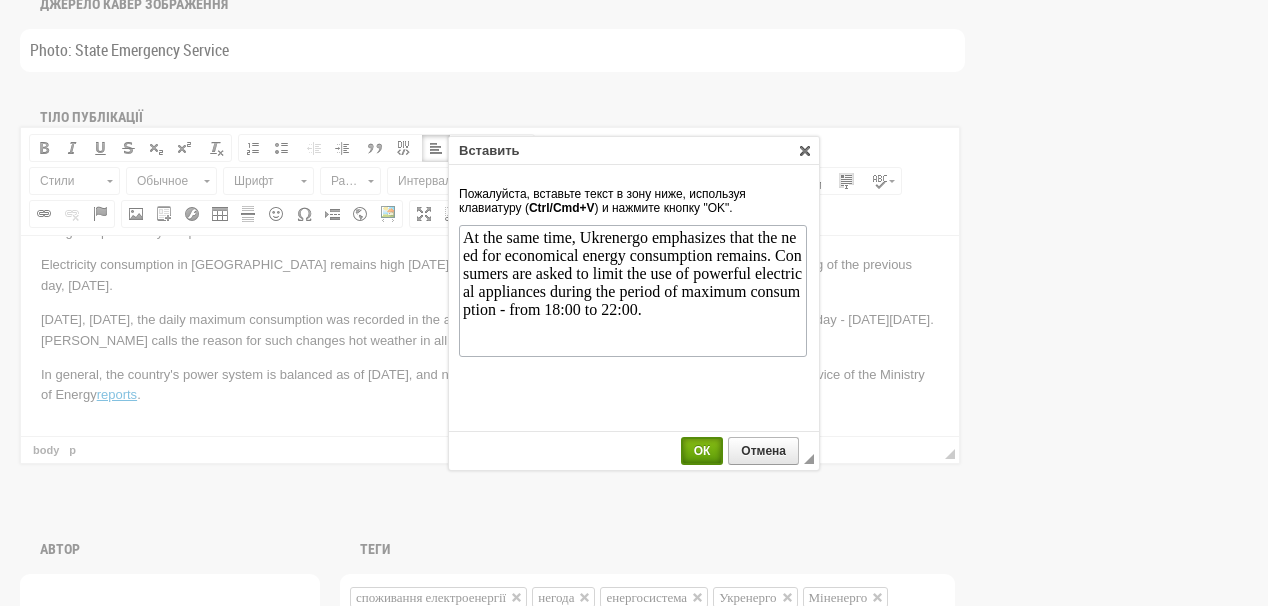 click on "ОК" at bounding box center (702, 451) 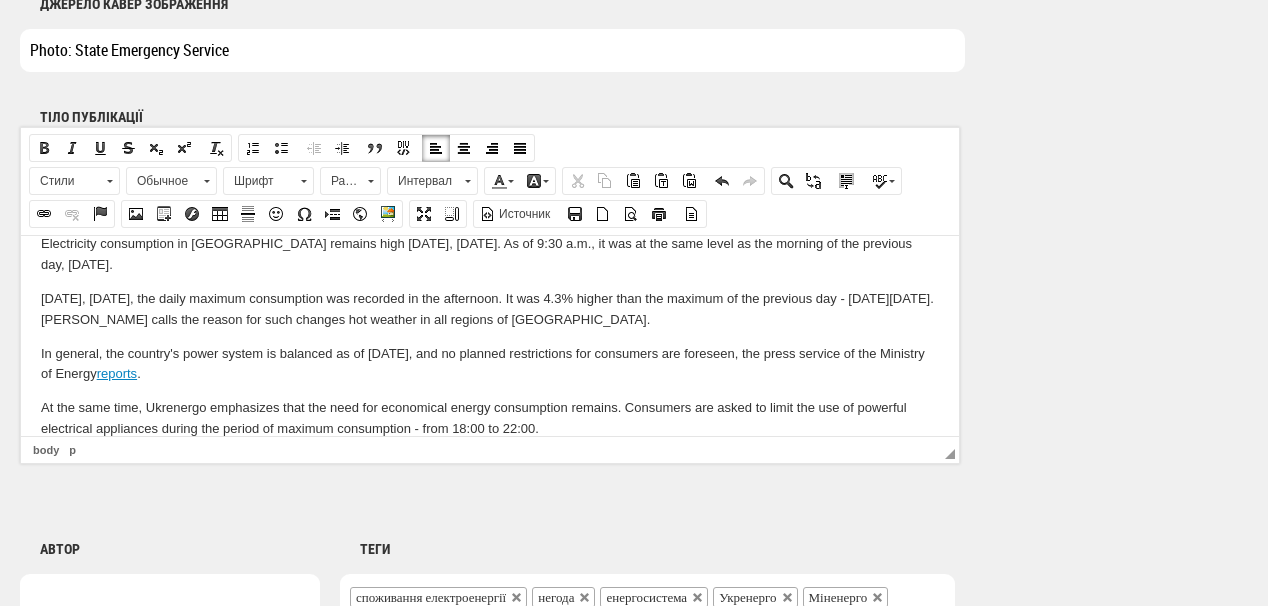 scroll, scrollTop: 131, scrollLeft: 0, axis: vertical 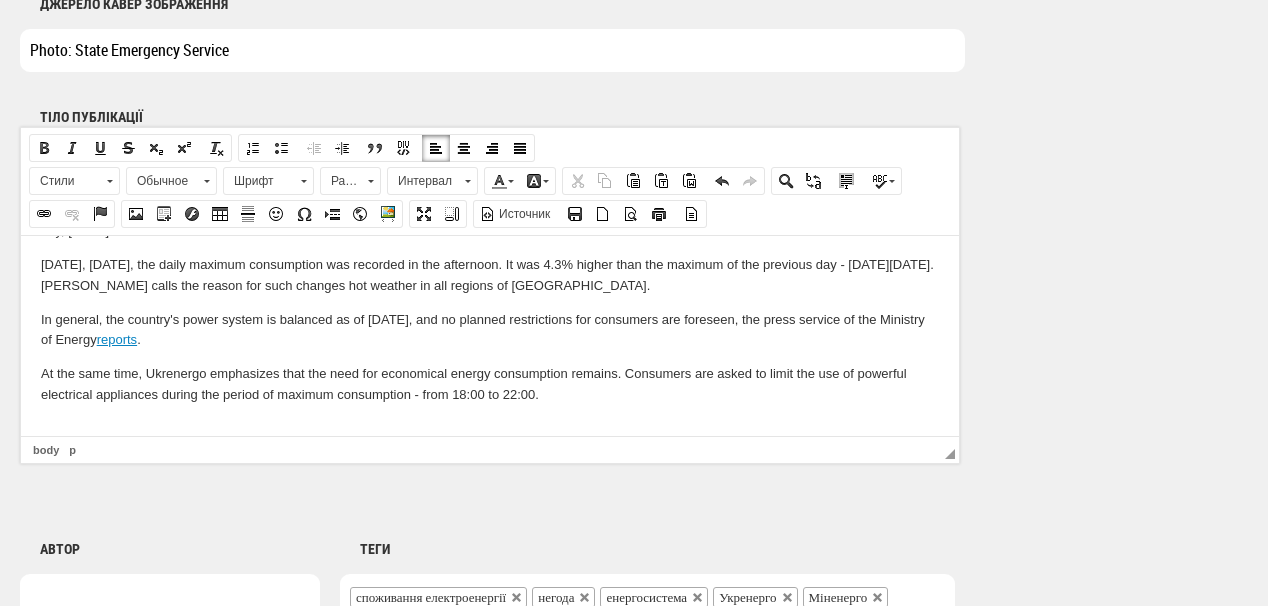 click at bounding box center (490, 428) 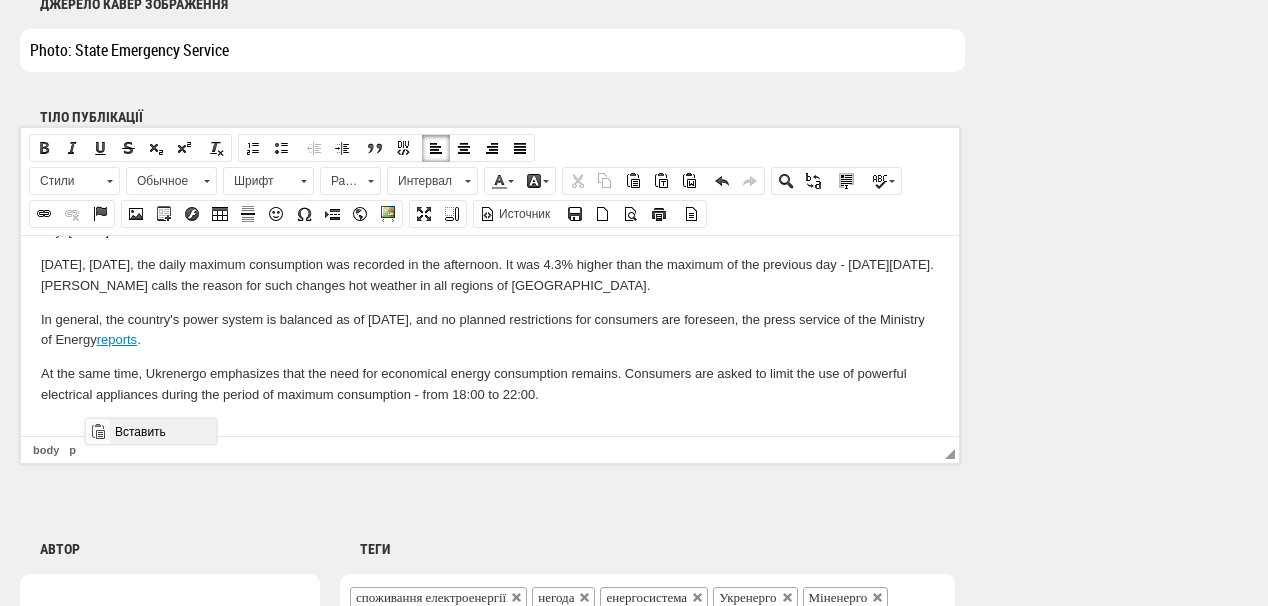 click on "Вставить" at bounding box center (162, 431) 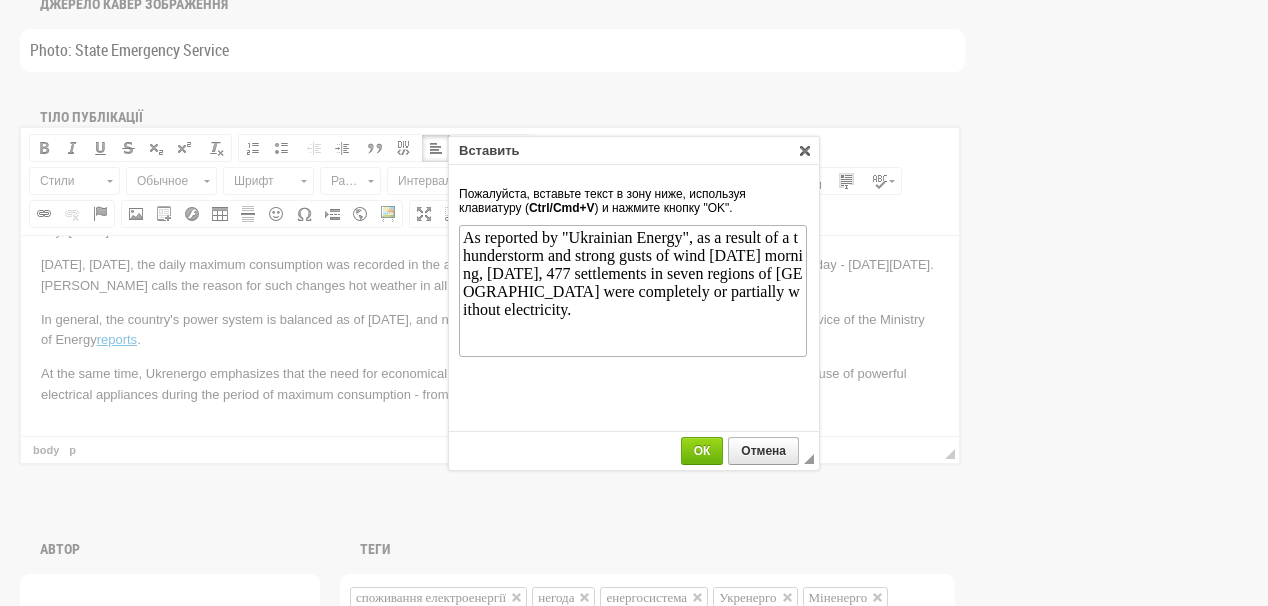 scroll, scrollTop: 0, scrollLeft: 0, axis: both 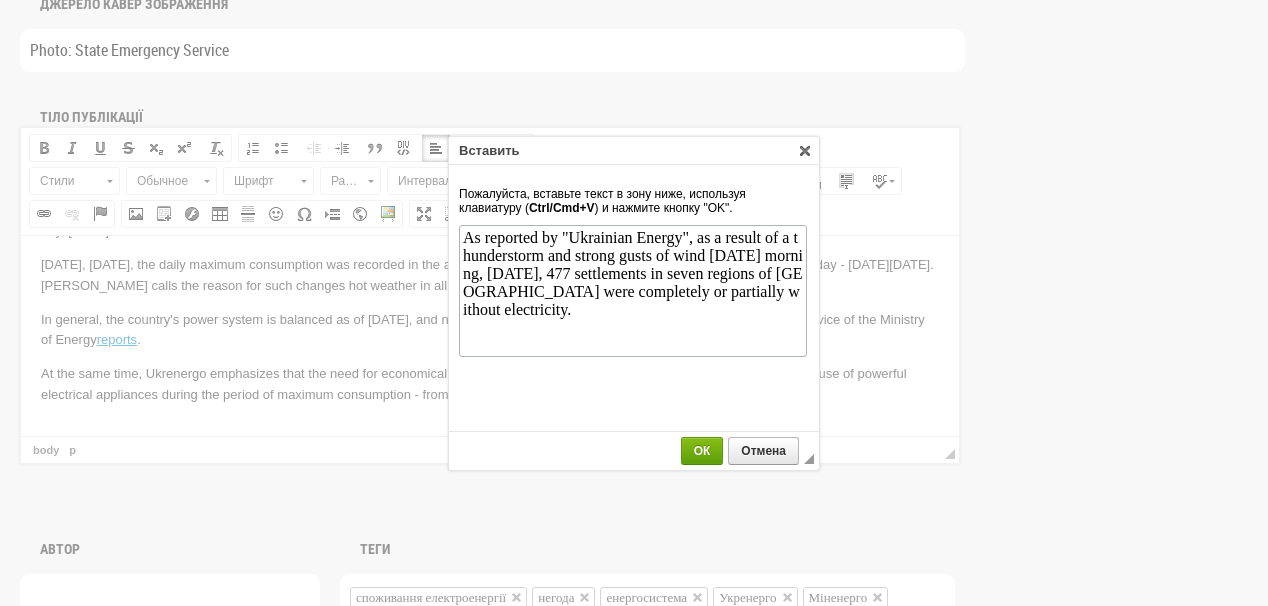drag, startPoint x: 687, startPoint y: 453, endPoint x: 443, endPoint y: 174, distance: 370.64404 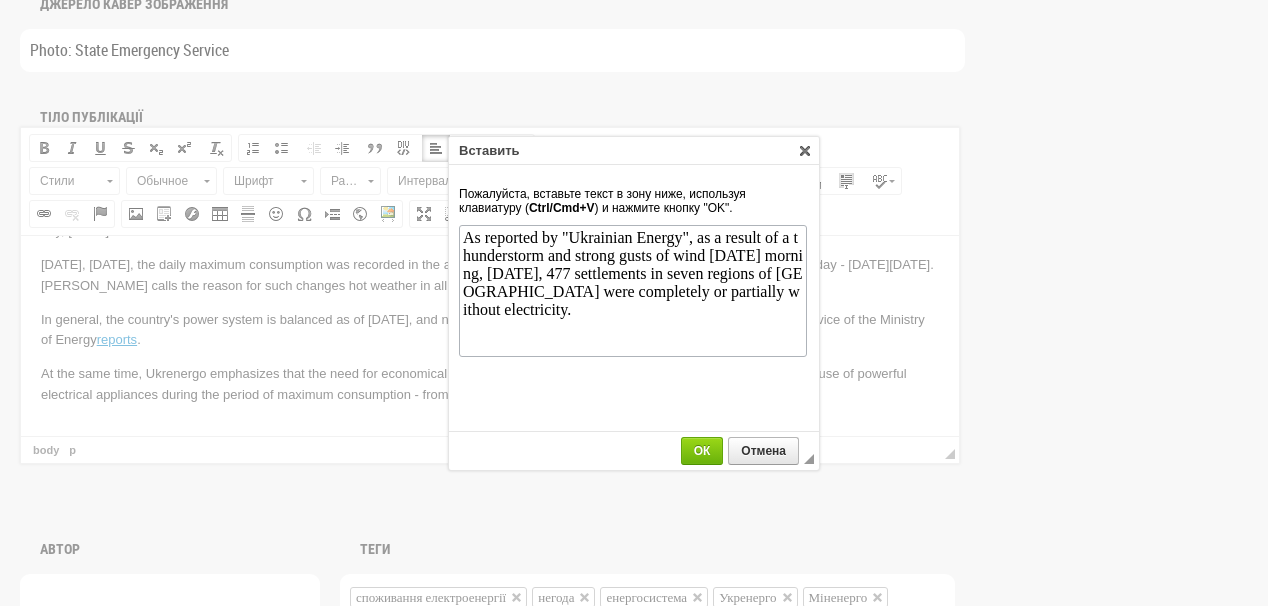scroll, scrollTop: 152, scrollLeft: 0, axis: vertical 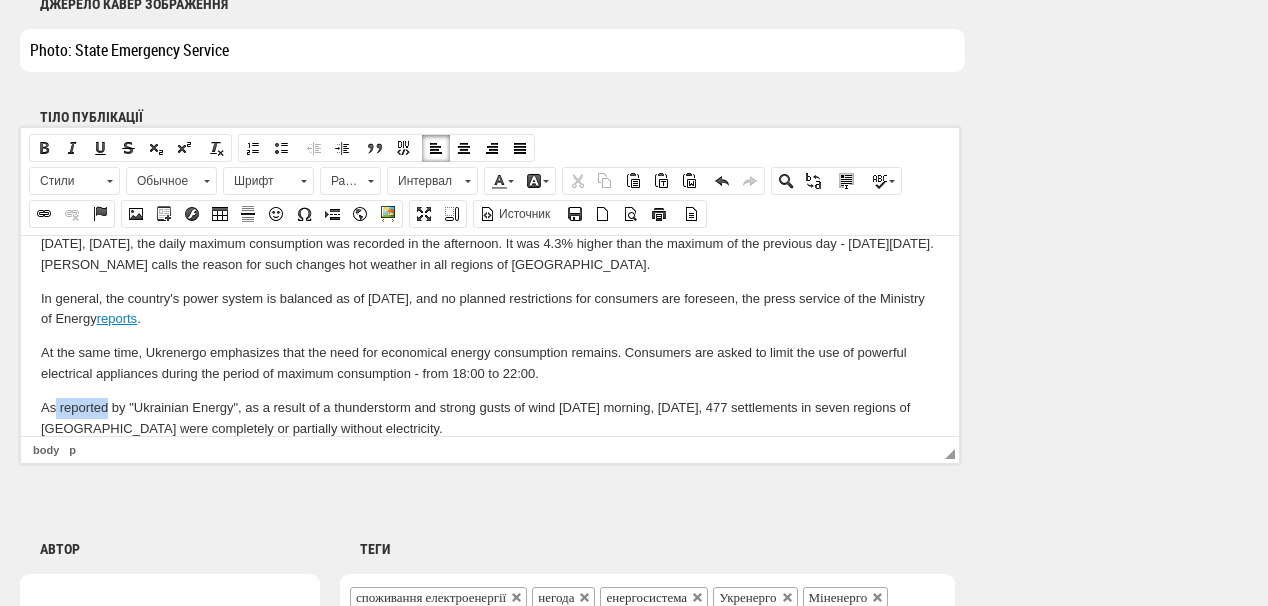 drag, startPoint x: 57, startPoint y: 407, endPoint x: 96, endPoint y: 404, distance: 39.115215 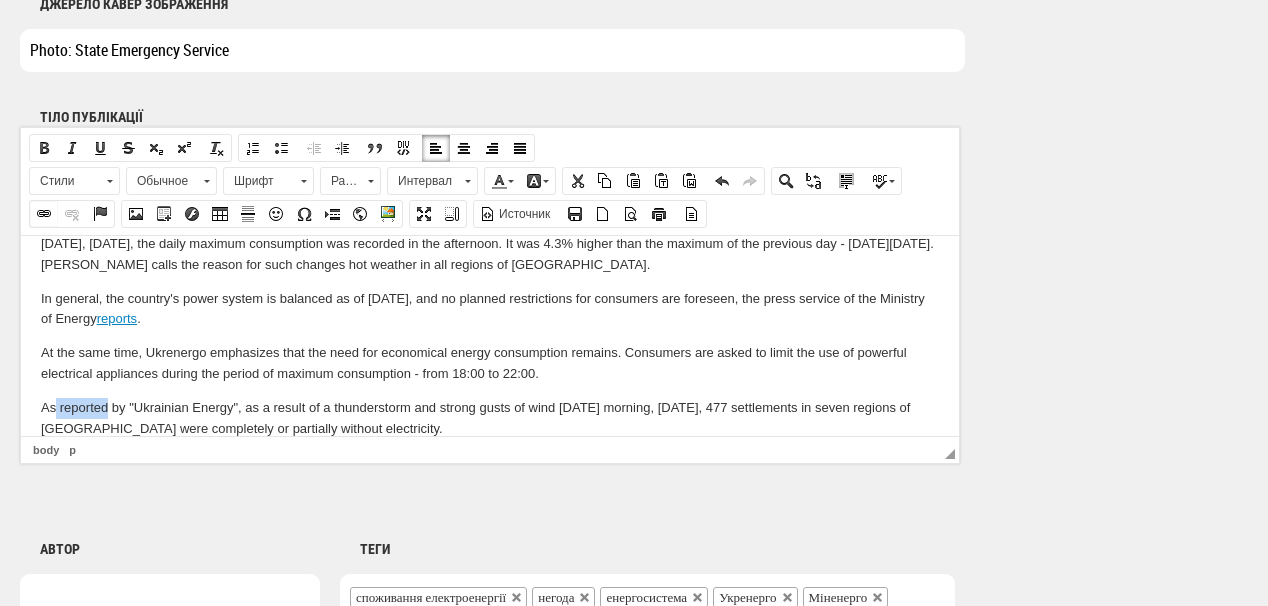 click at bounding box center (44, 214) 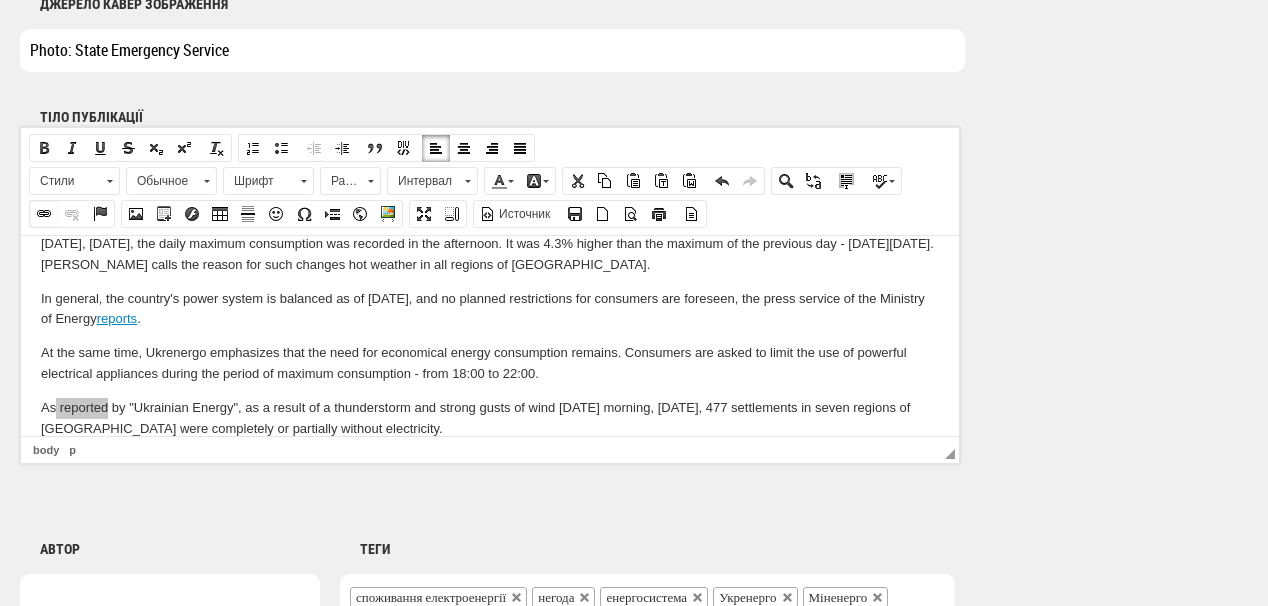 select on "http://" 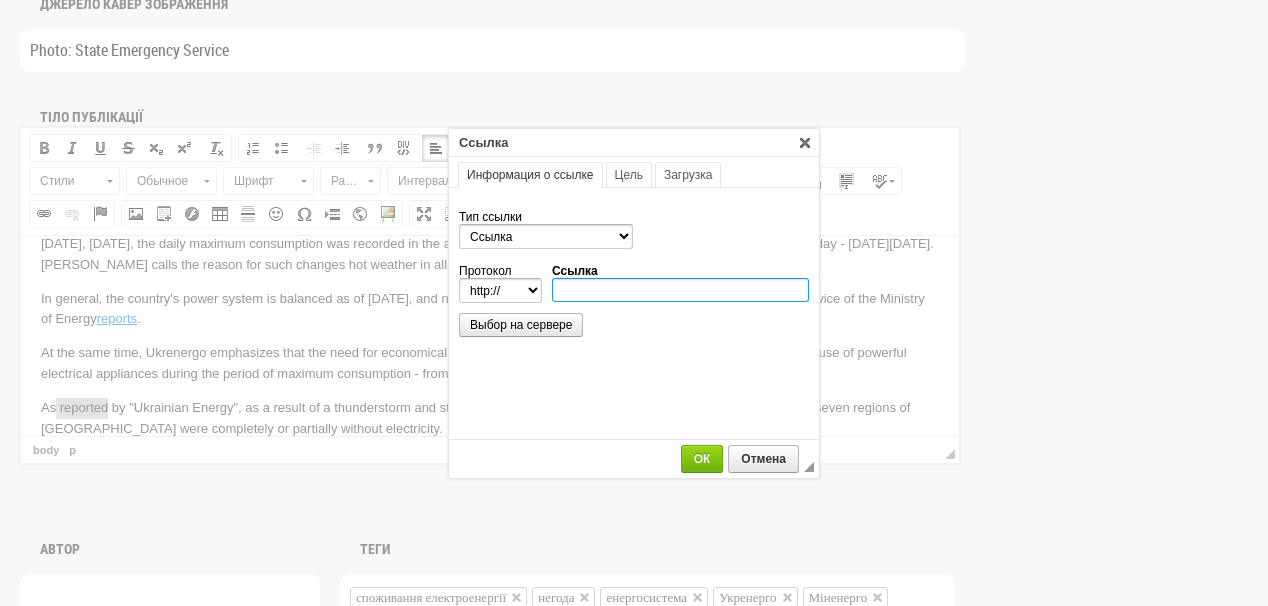 click on "Ссылка" at bounding box center (680, 290) 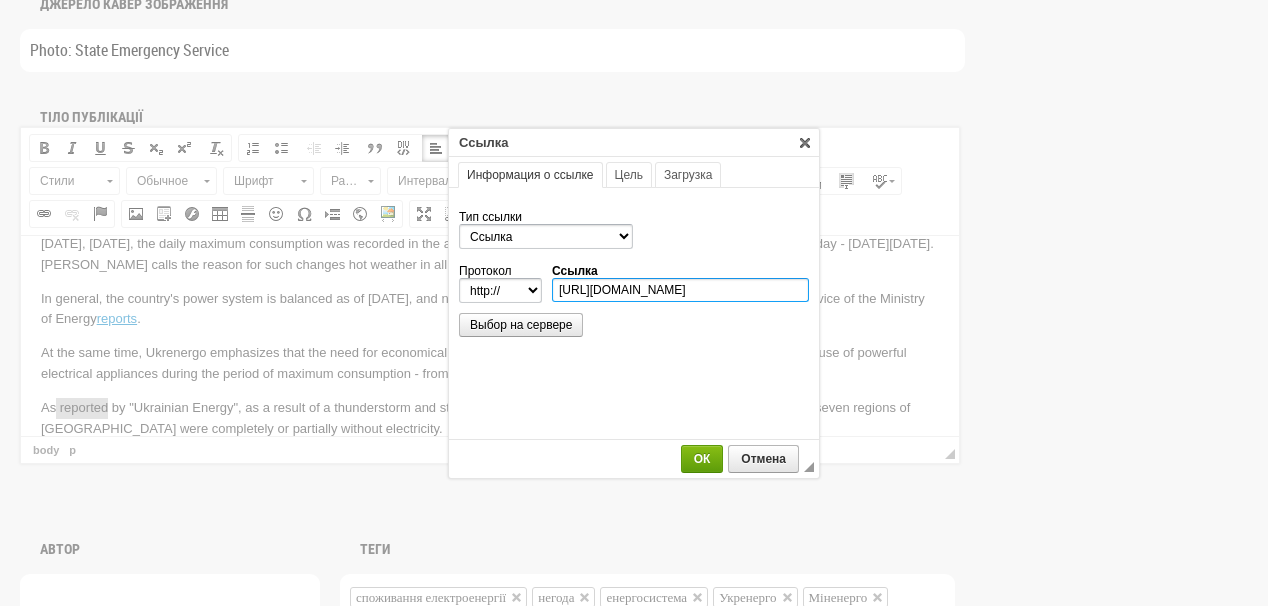 type on "https://ua-energy.org/en/posts/29-07-2025" 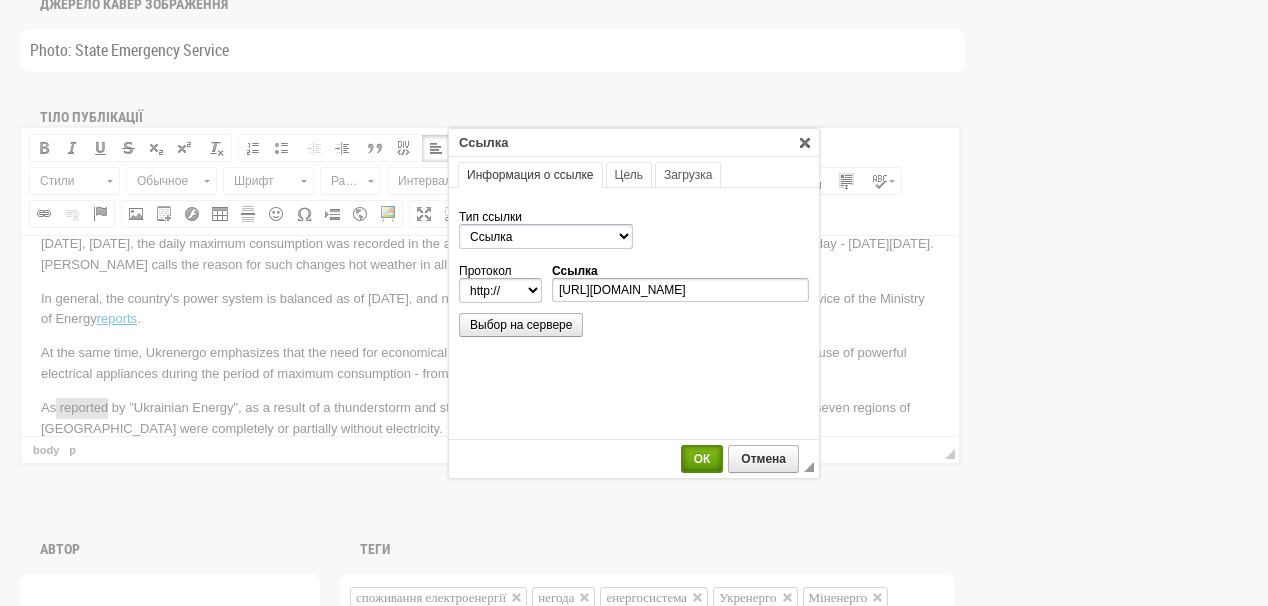 select on "https://" 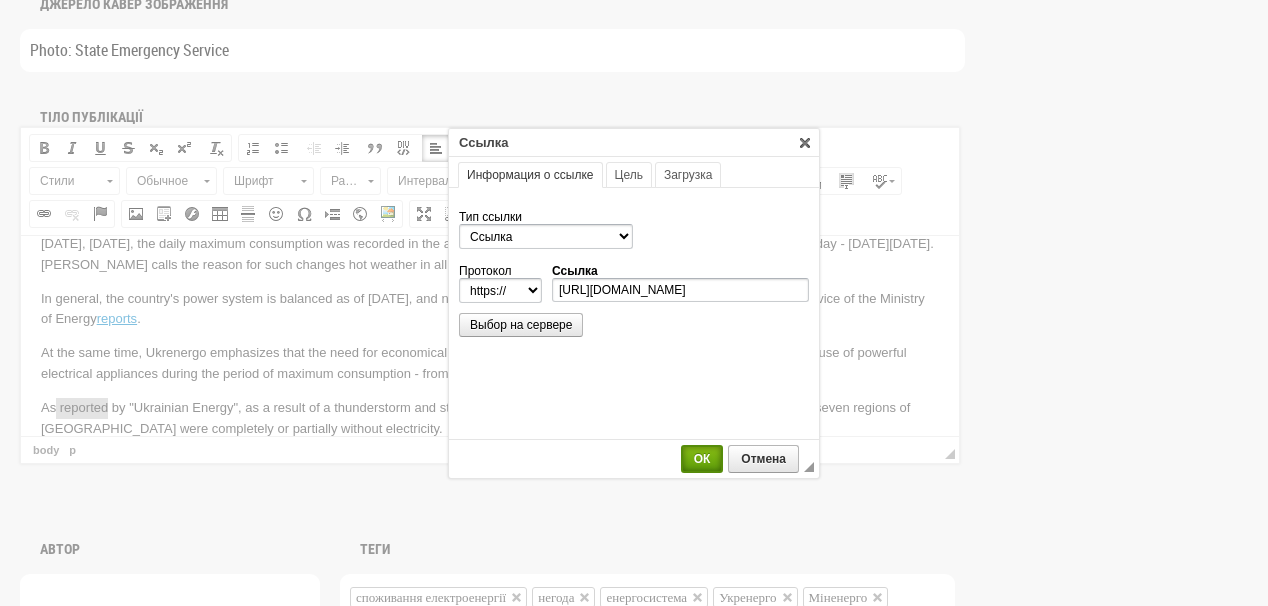 type on "ua-energy.org/en/posts/29-07-2025" 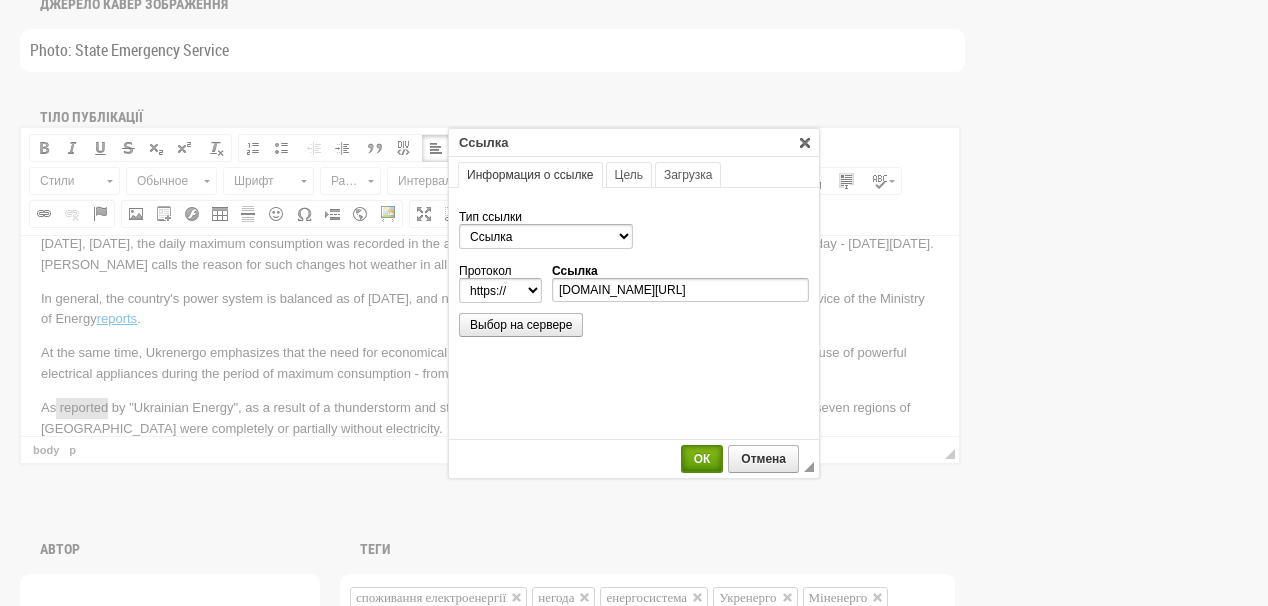 click on "ОК" at bounding box center [702, 459] 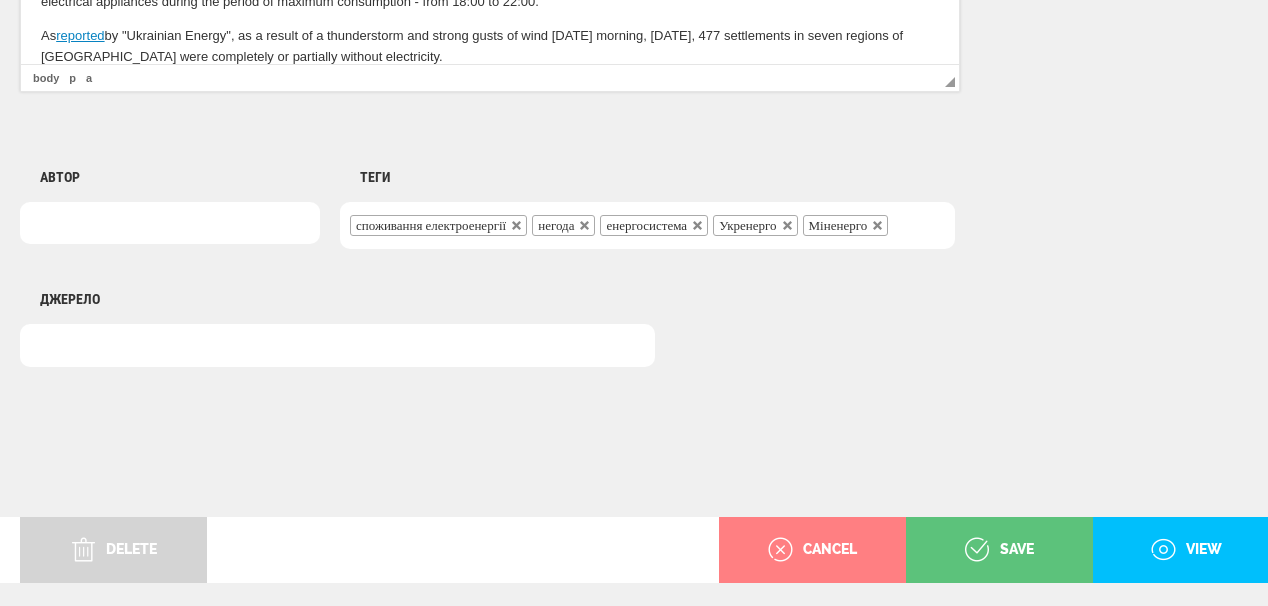 scroll, scrollTop: 1625, scrollLeft: 0, axis: vertical 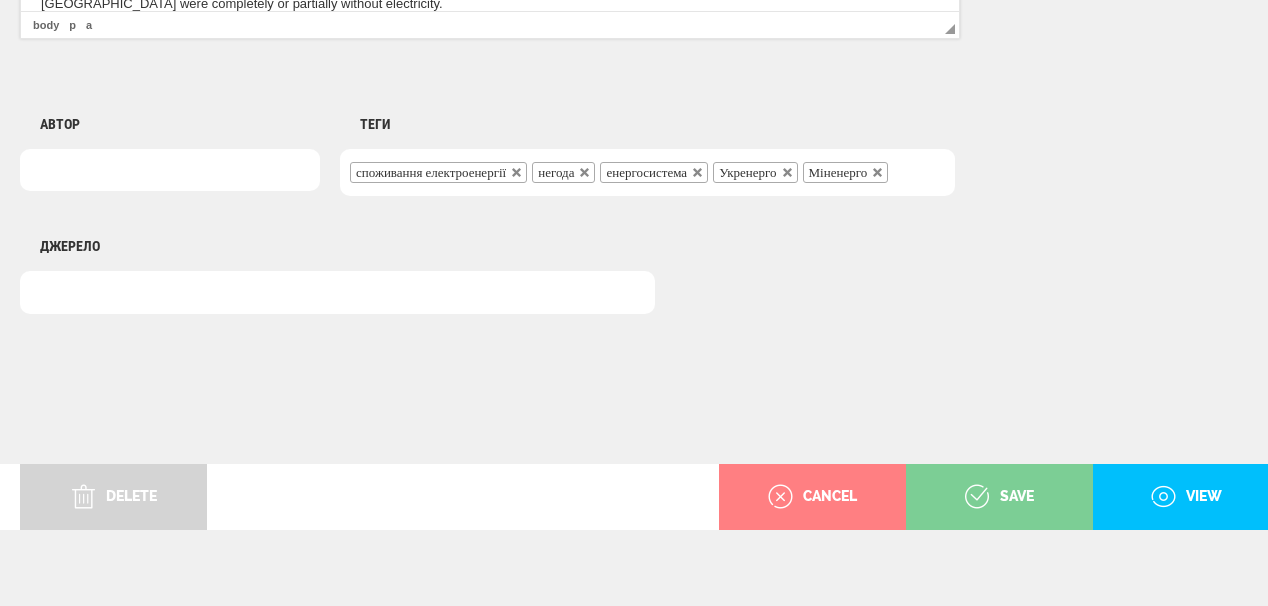 click on "save" at bounding box center (999, 497) 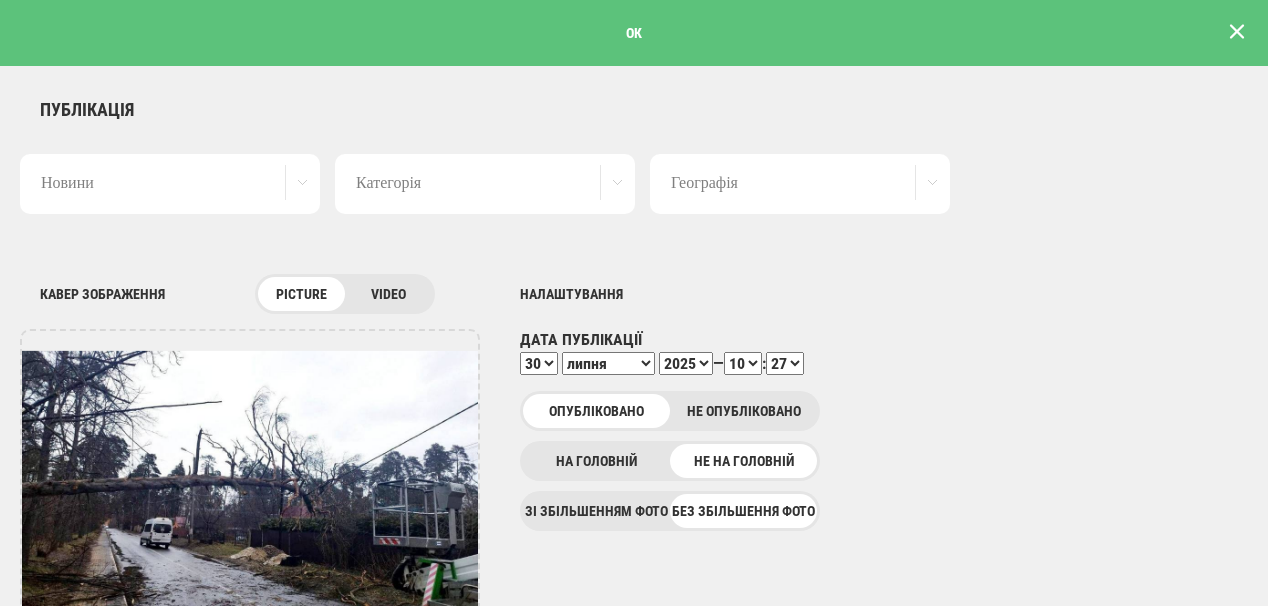 scroll, scrollTop: 0, scrollLeft: 0, axis: both 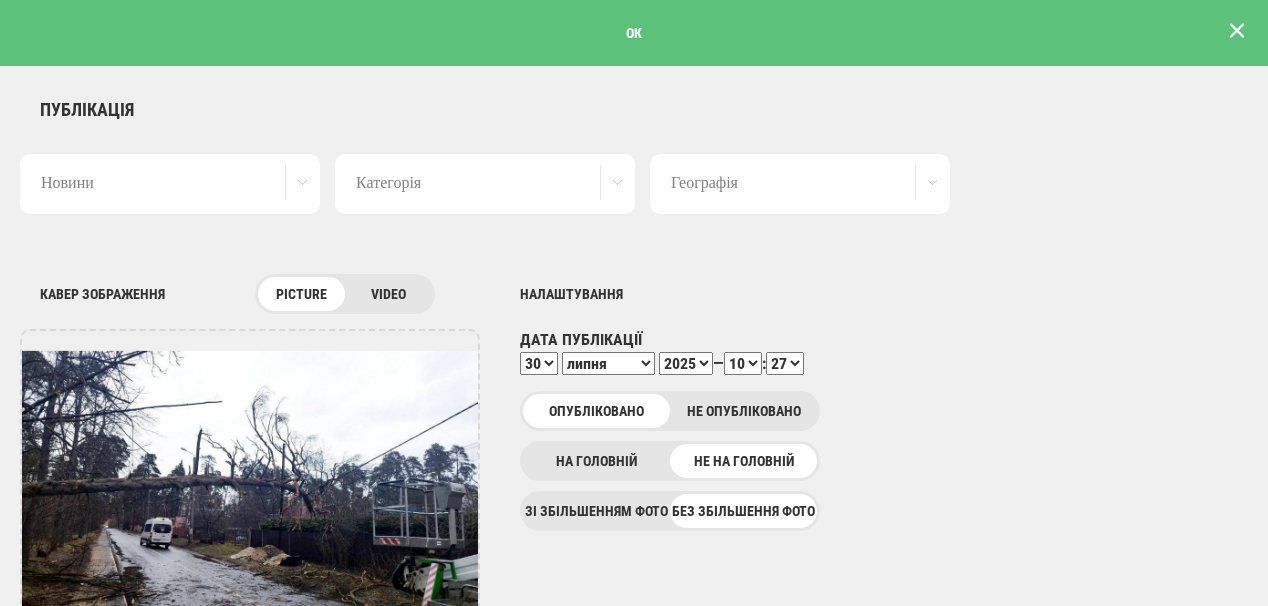 click at bounding box center (1237, 31) 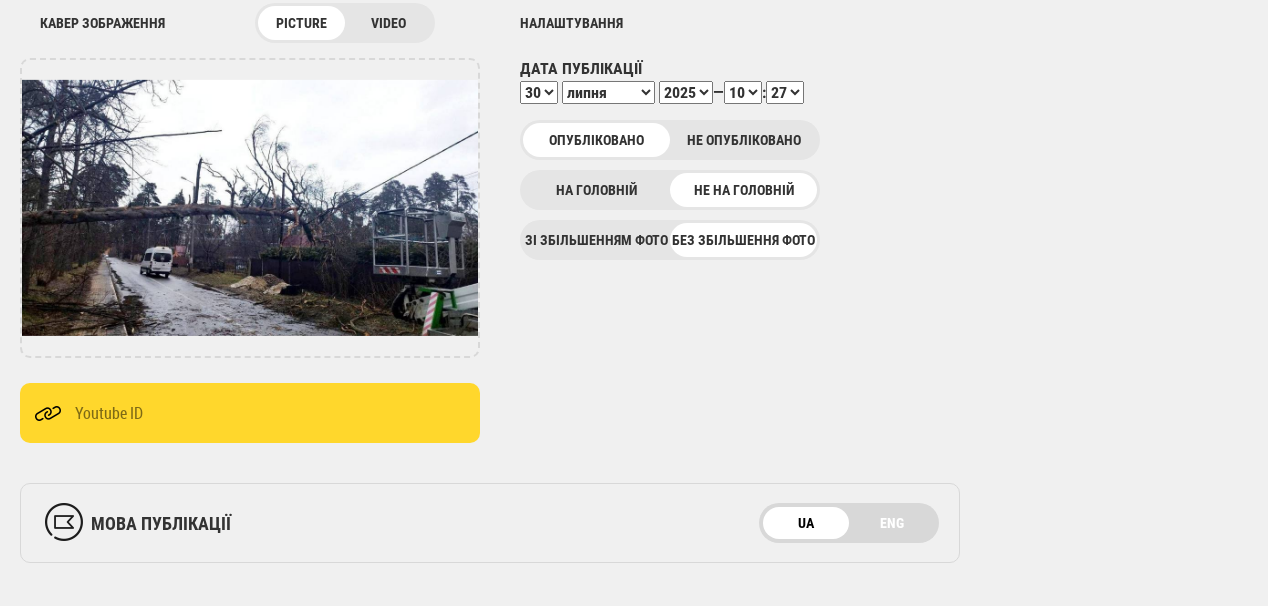 scroll, scrollTop: 320, scrollLeft: 0, axis: vertical 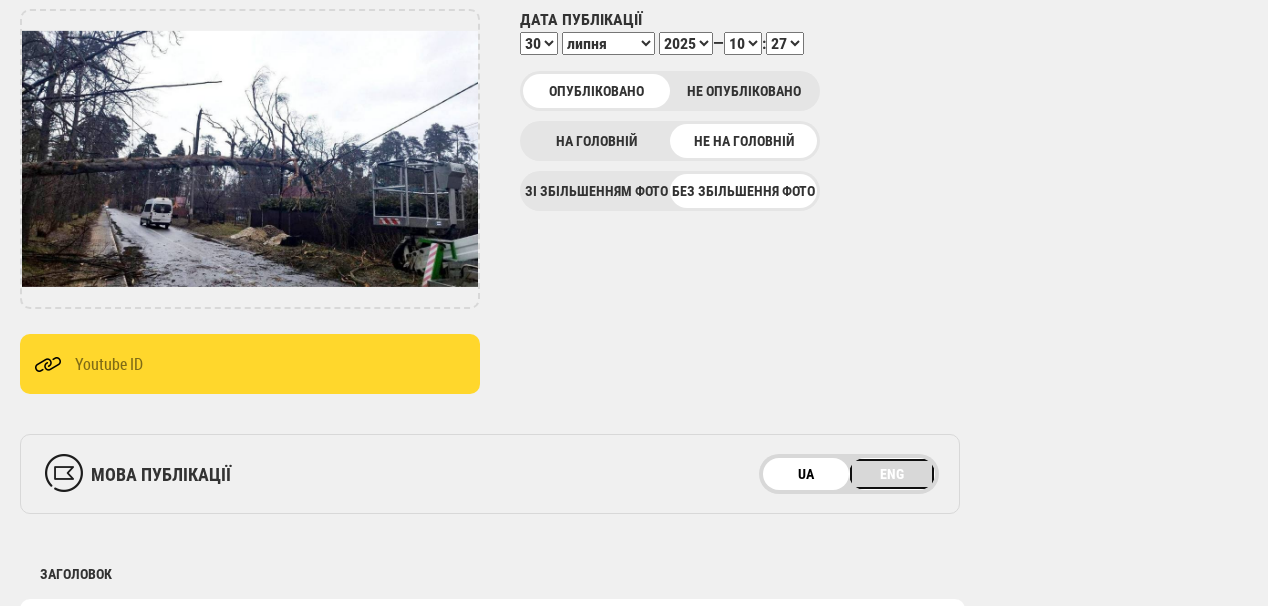 click on "ENG" at bounding box center [892, 474] 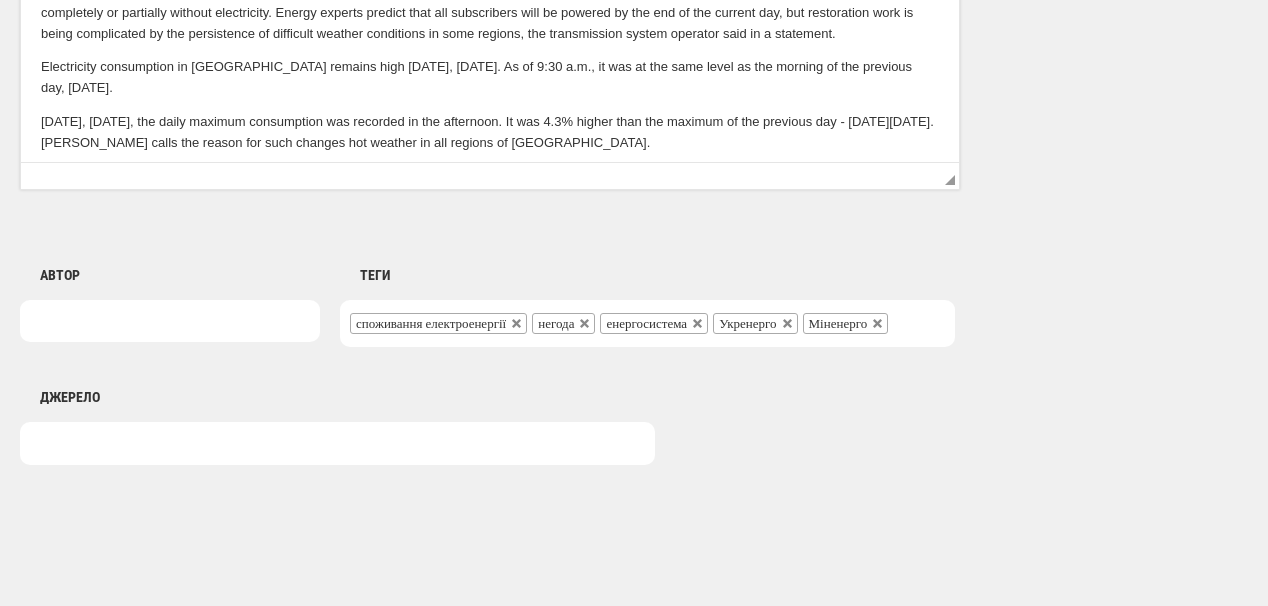 scroll, scrollTop: 1625, scrollLeft: 0, axis: vertical 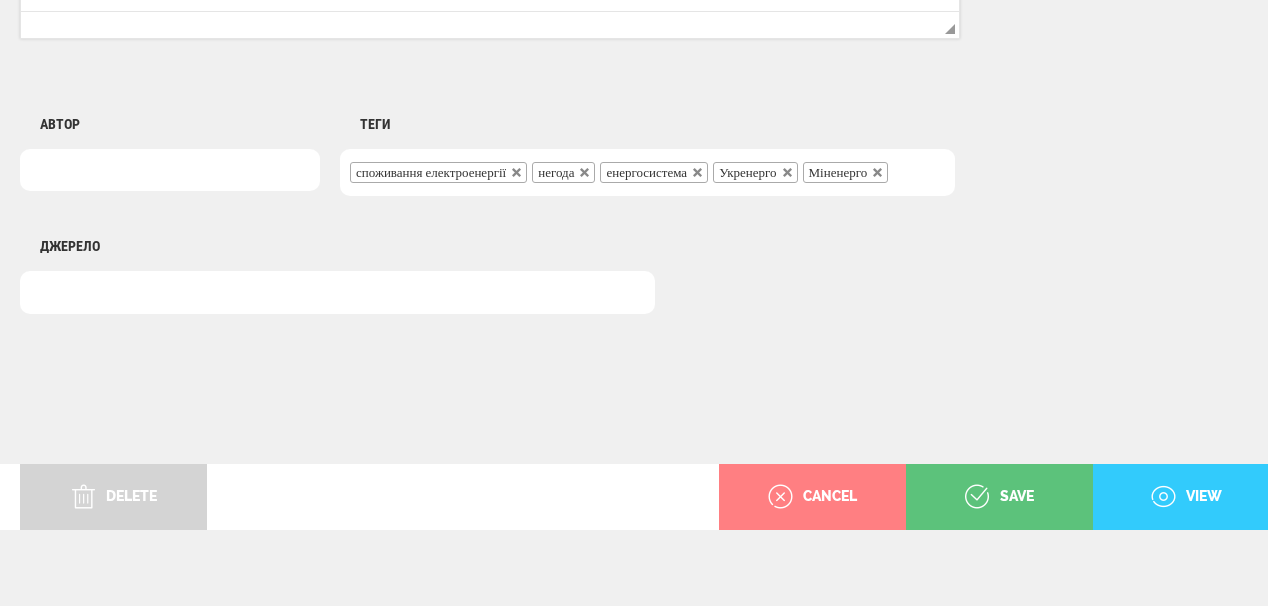 click on "view" at bounding box center [1186, 497] 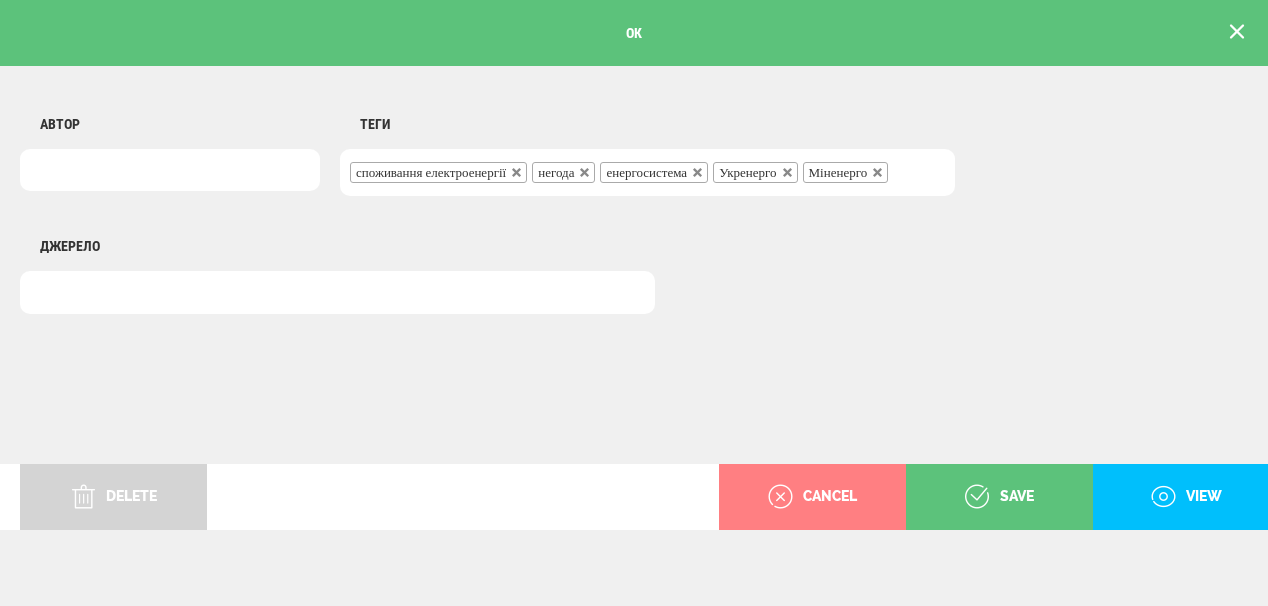 scroll, scrollTop: 0, scrollLeft: 0, axis: both 